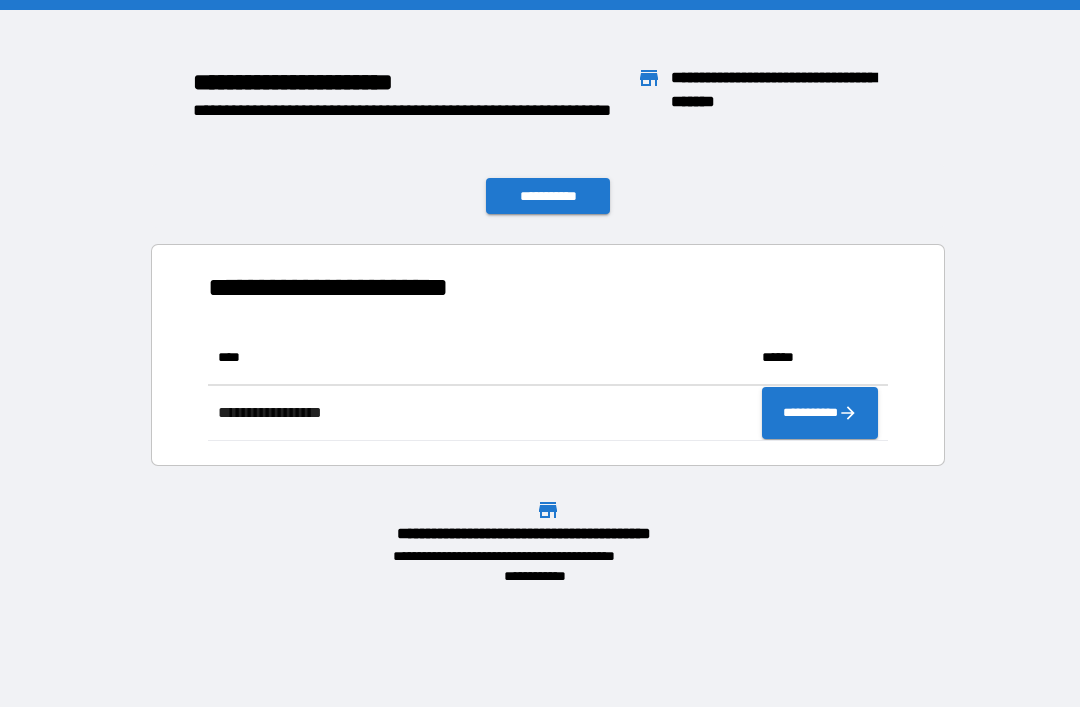 scroll, scrollTop: 64, scrollLeft: 0, axis: vertical 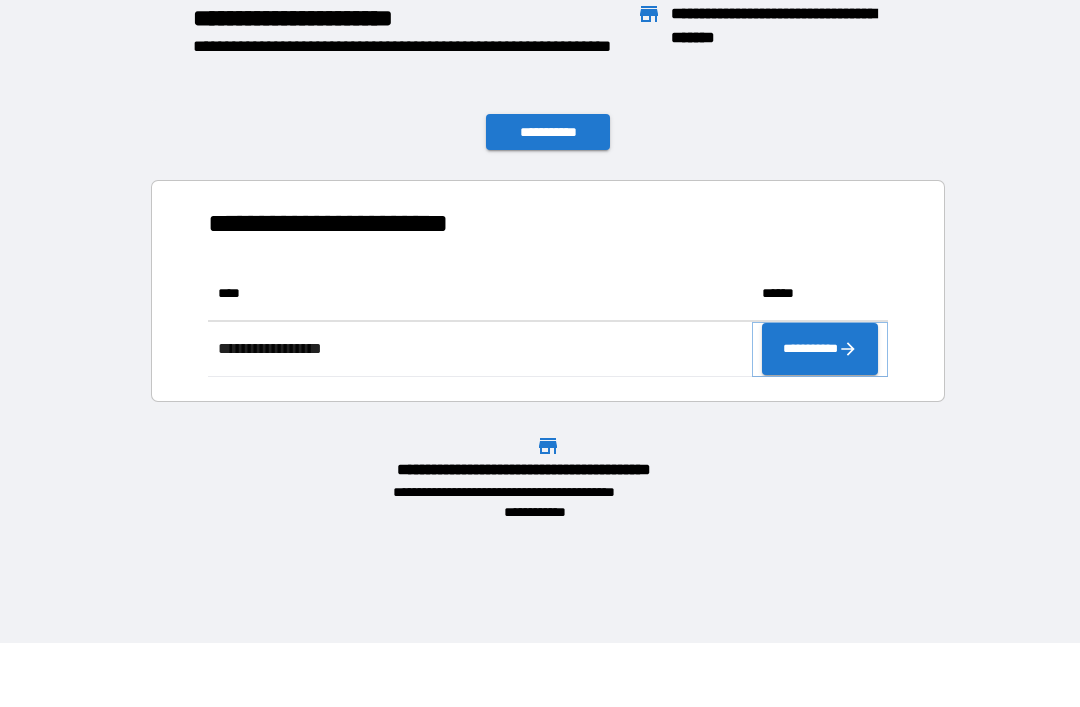 click on "**********" at bounding box center [820, 349] 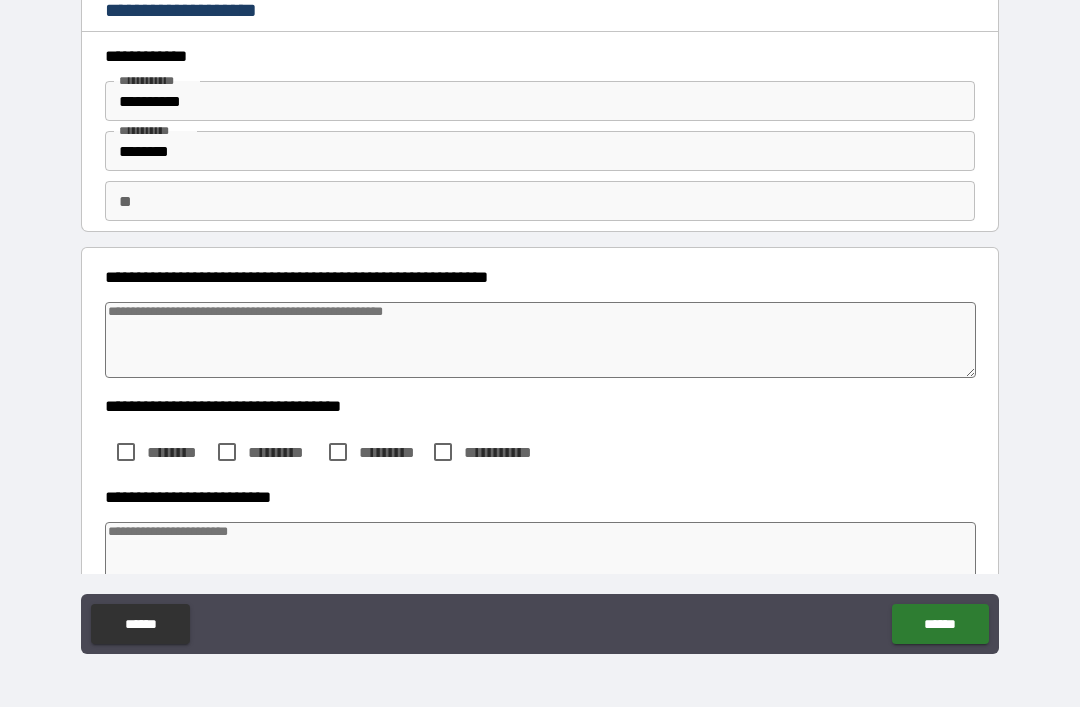type on "*" 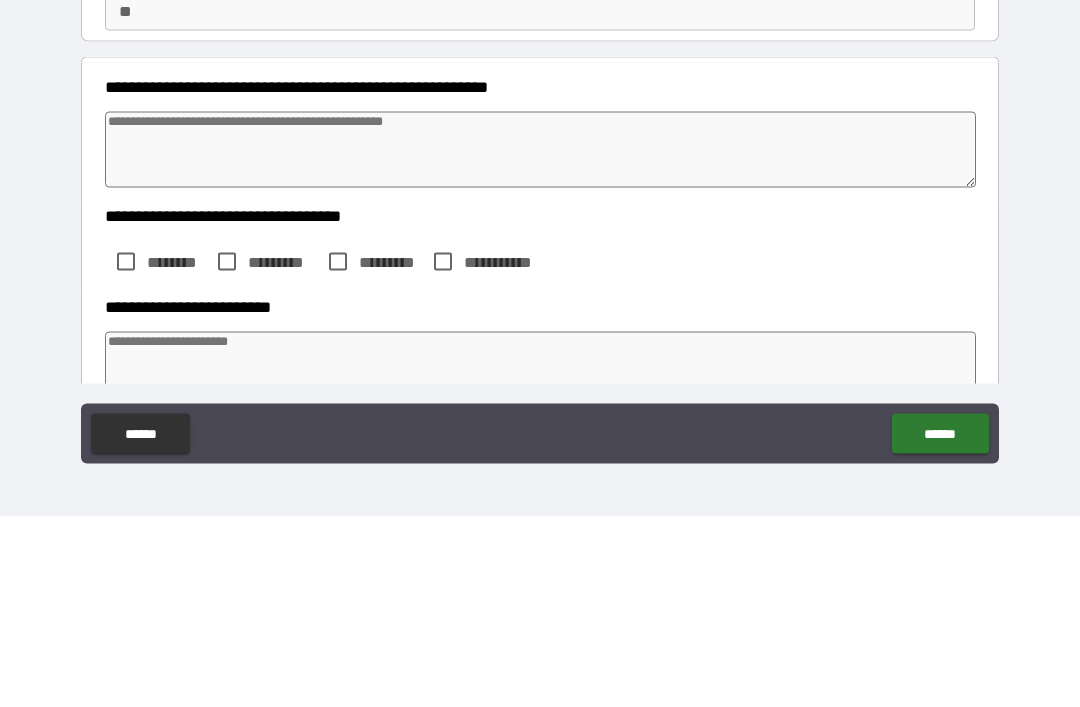 type on "*" 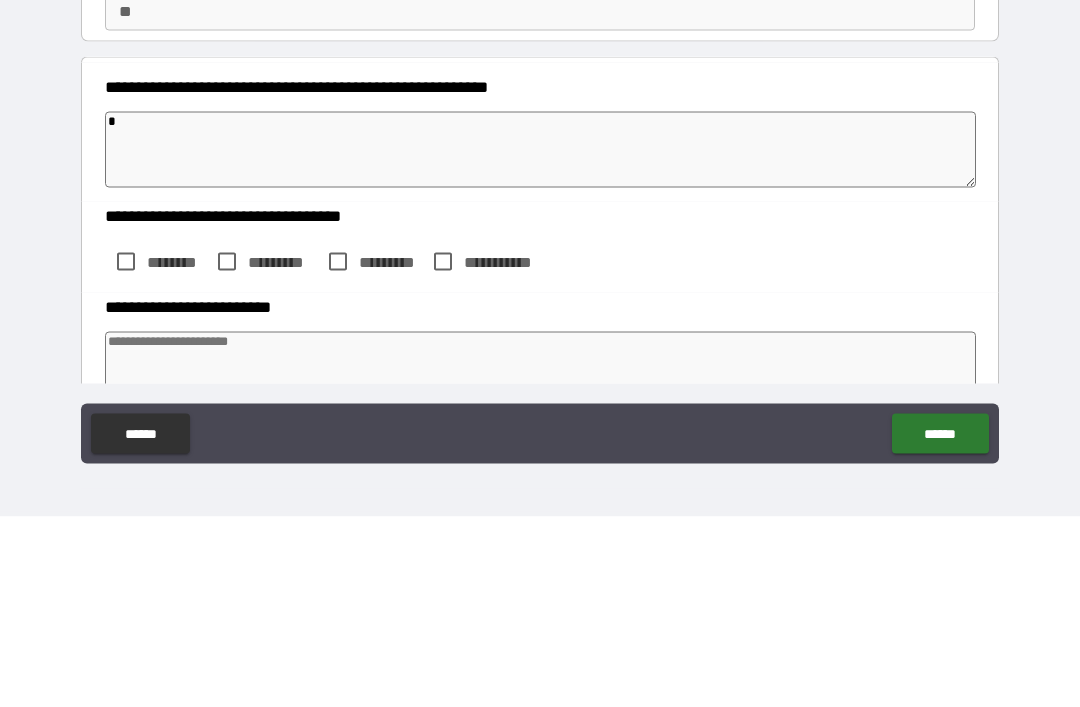 type on "*" 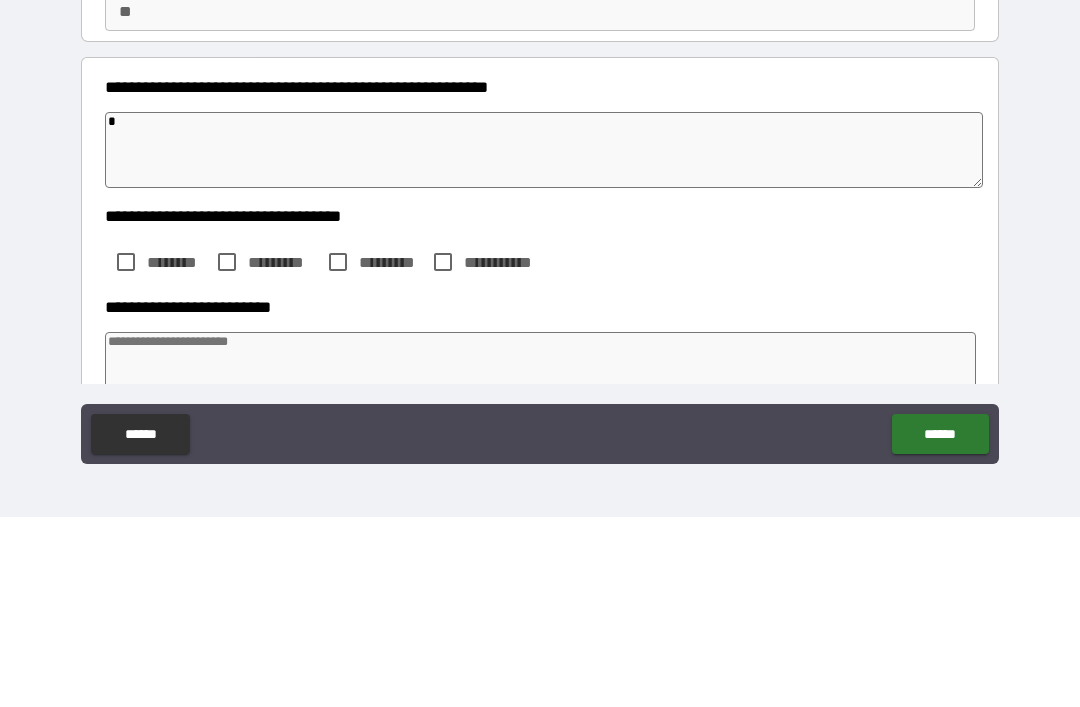 type on "*" 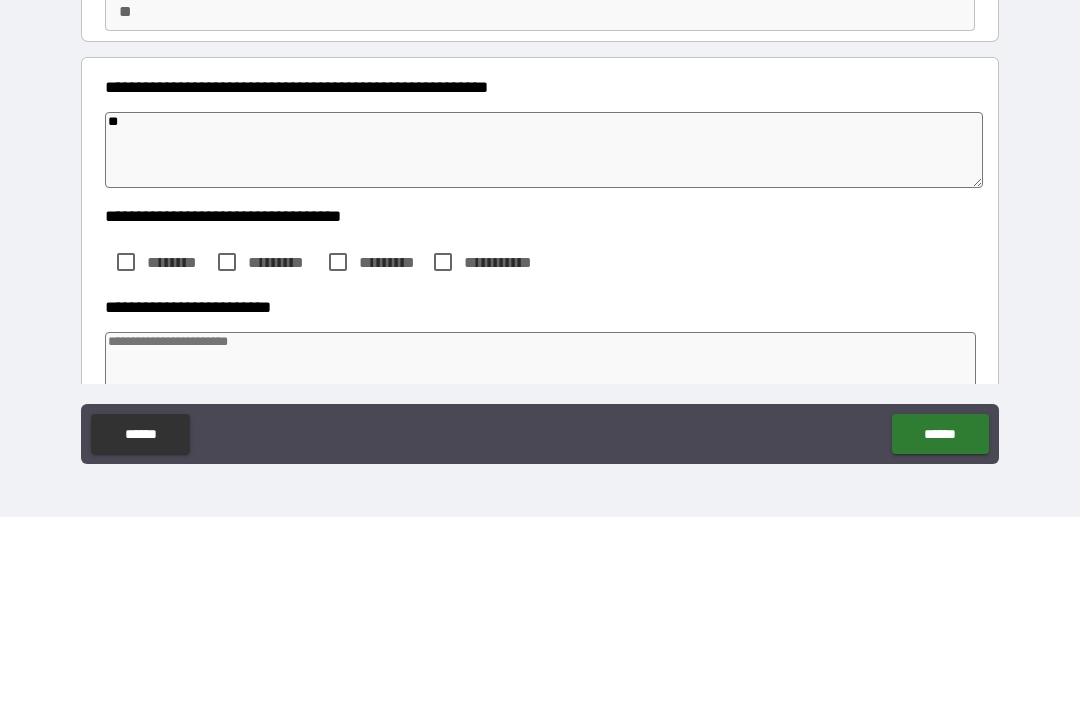 type on "*" 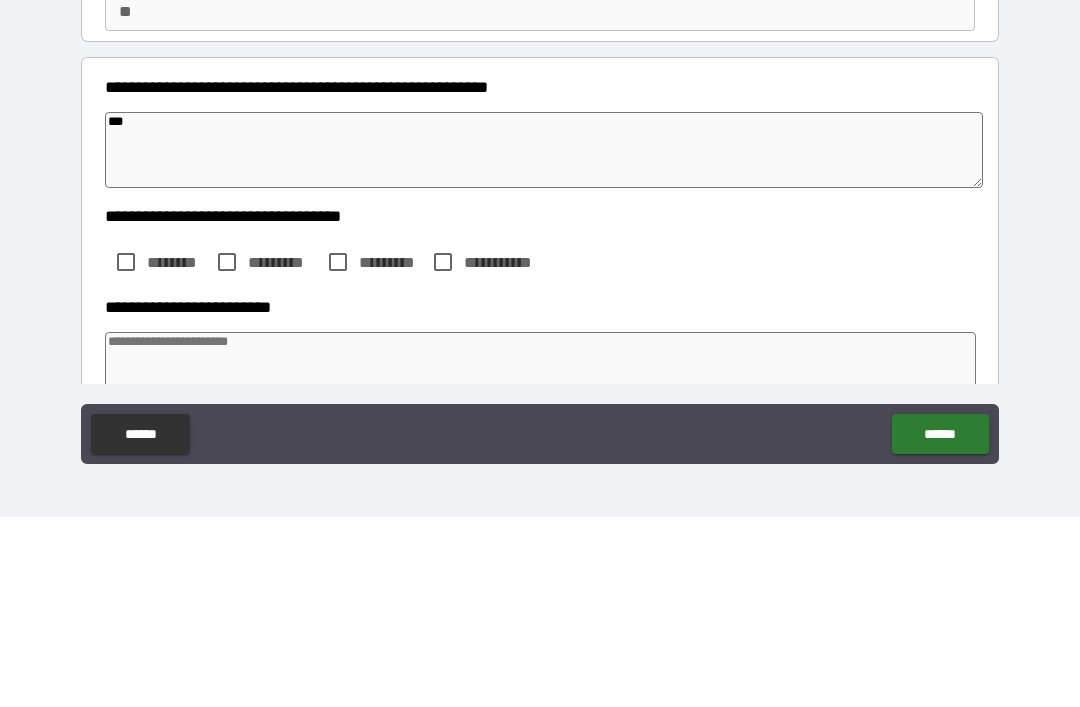 type on "*" 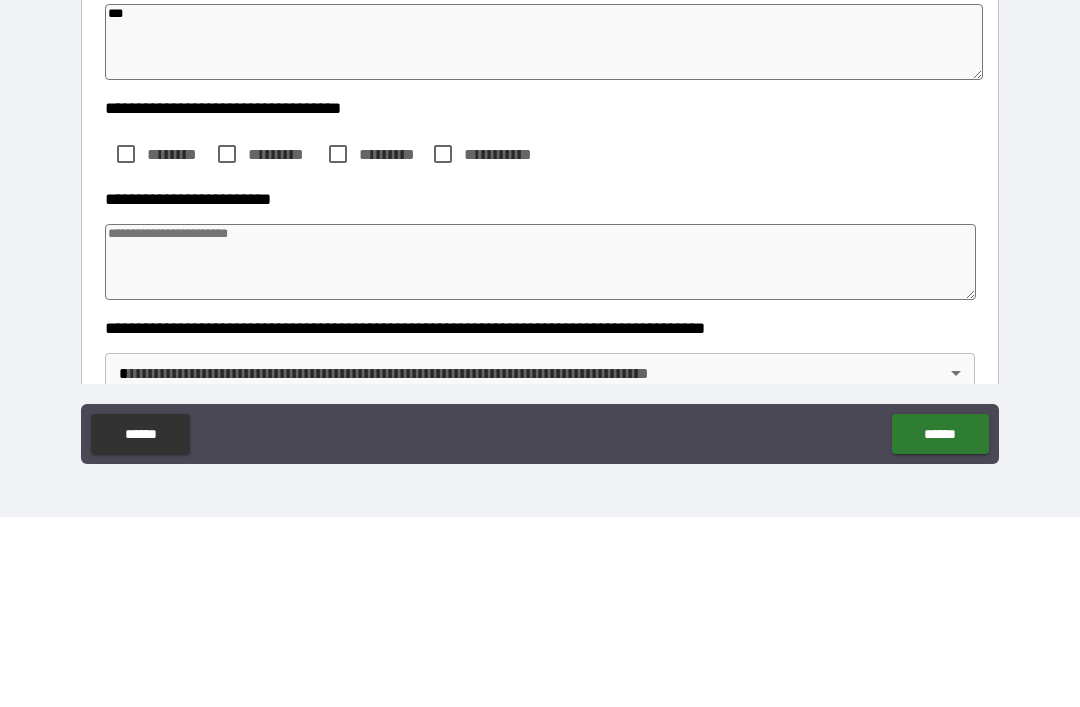 scroll, scrollTop: 135, scrollLeft: 0, axis: vertical 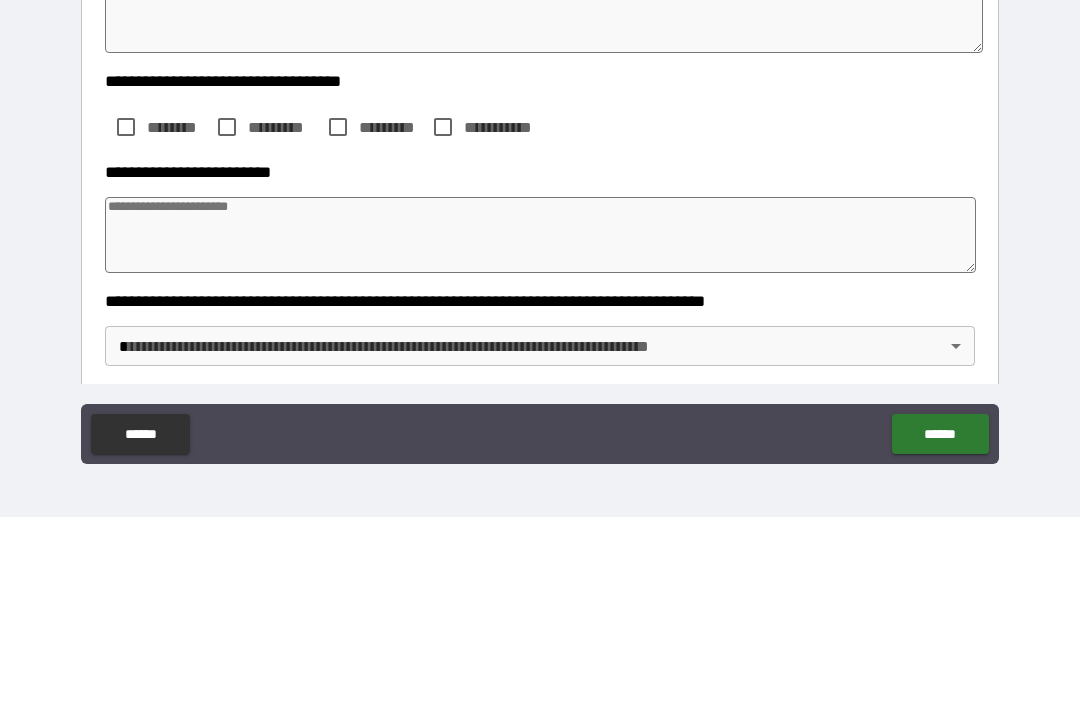 type on "***" 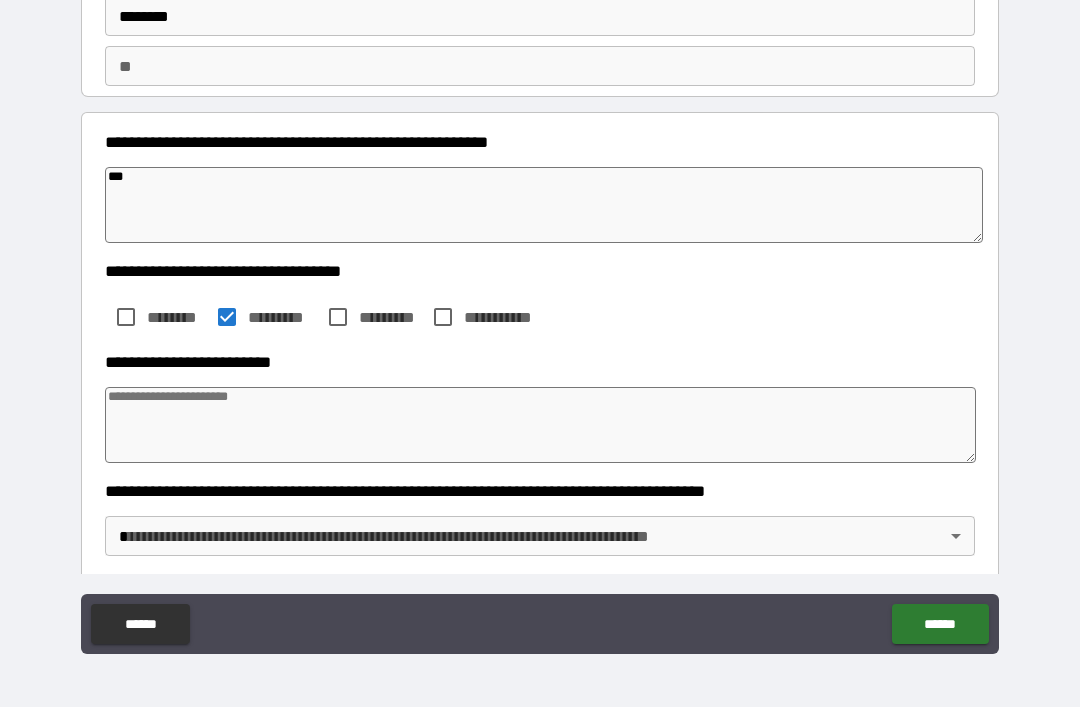 type on "*" 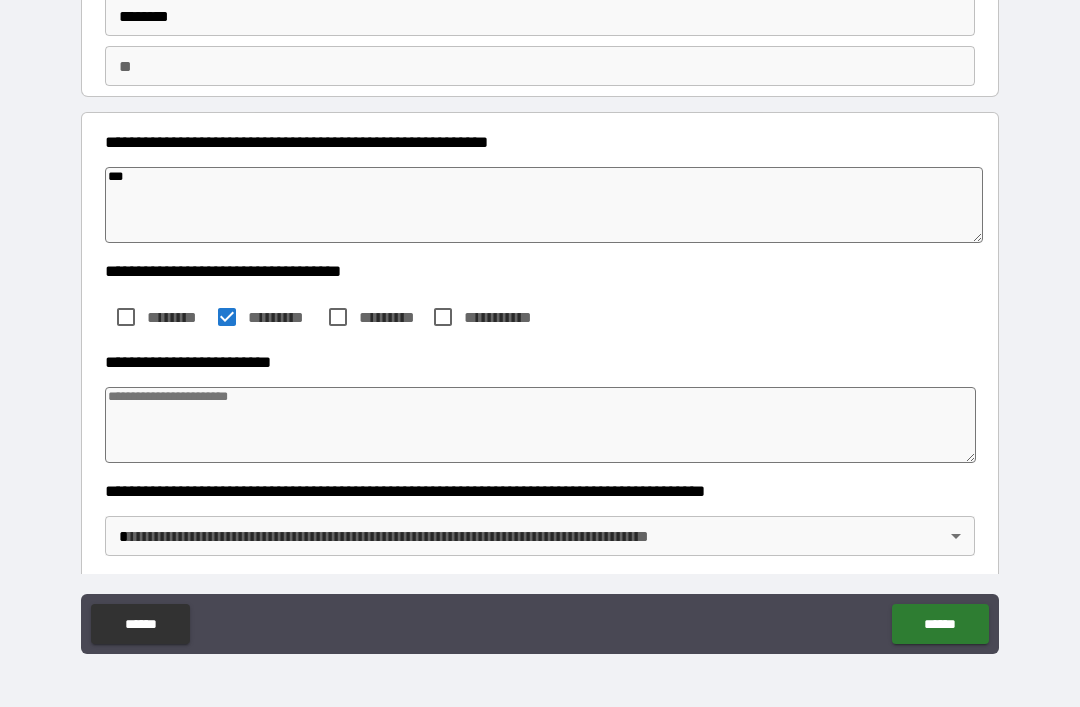 type on "*" 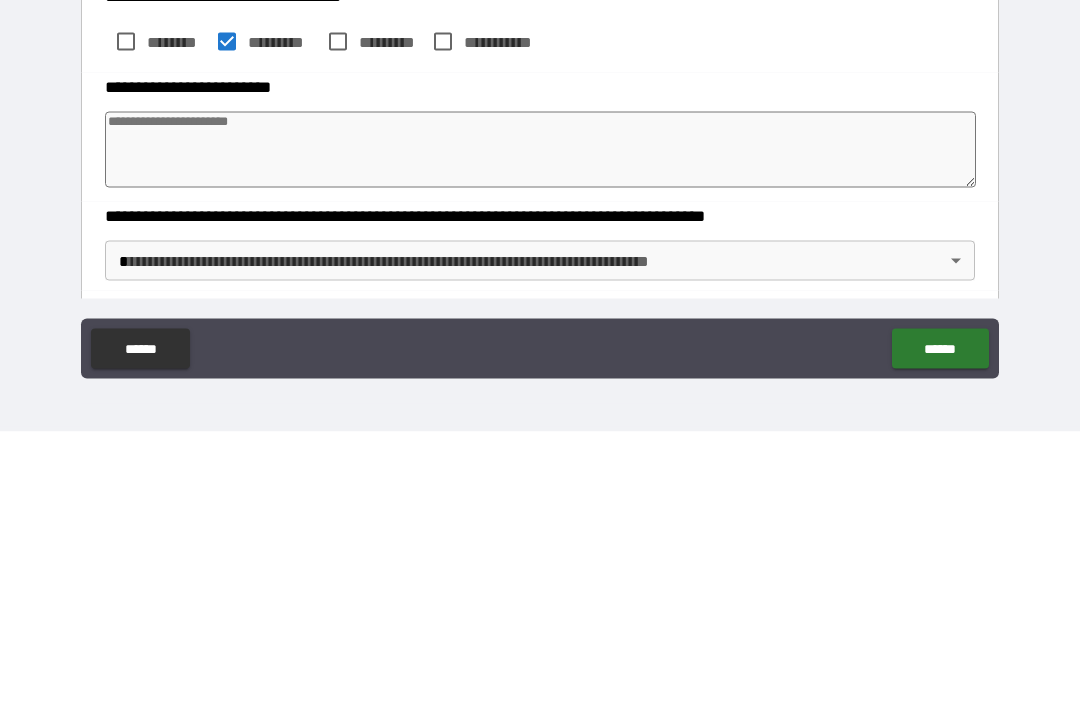 type on "*" 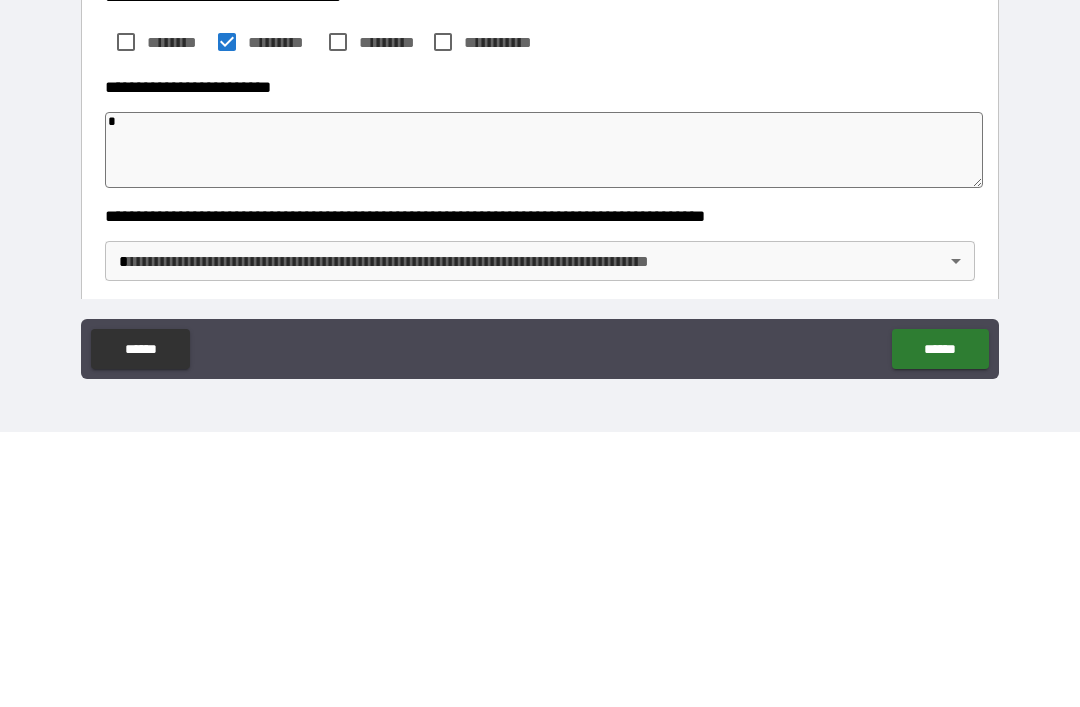 type on "*" 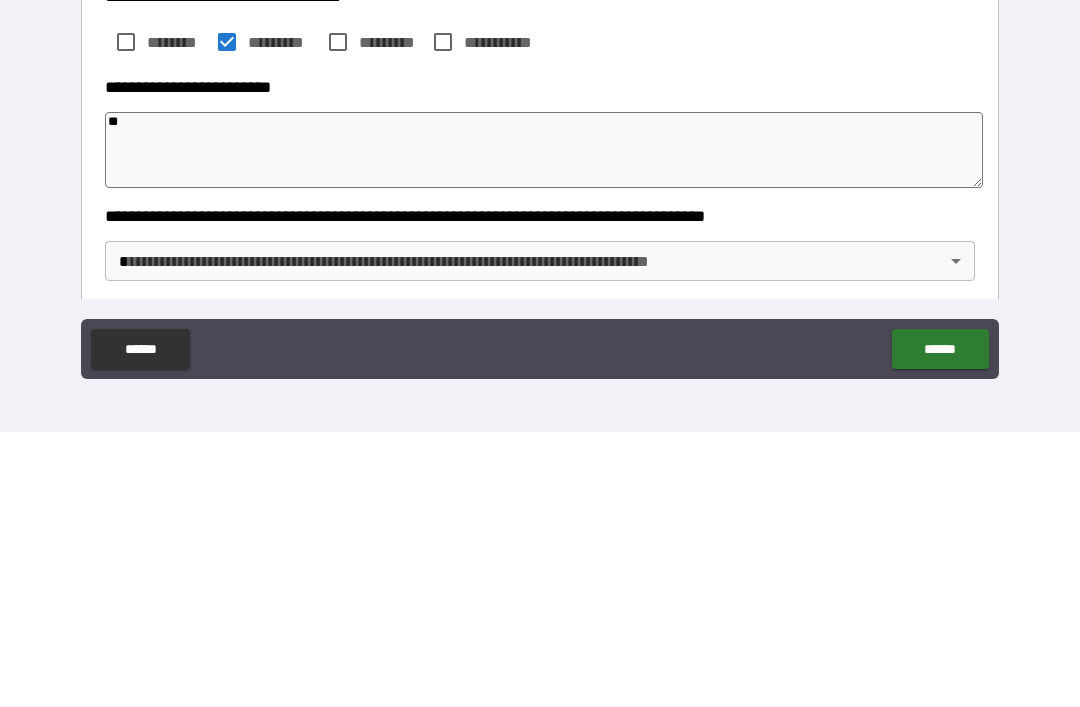 type on "*" 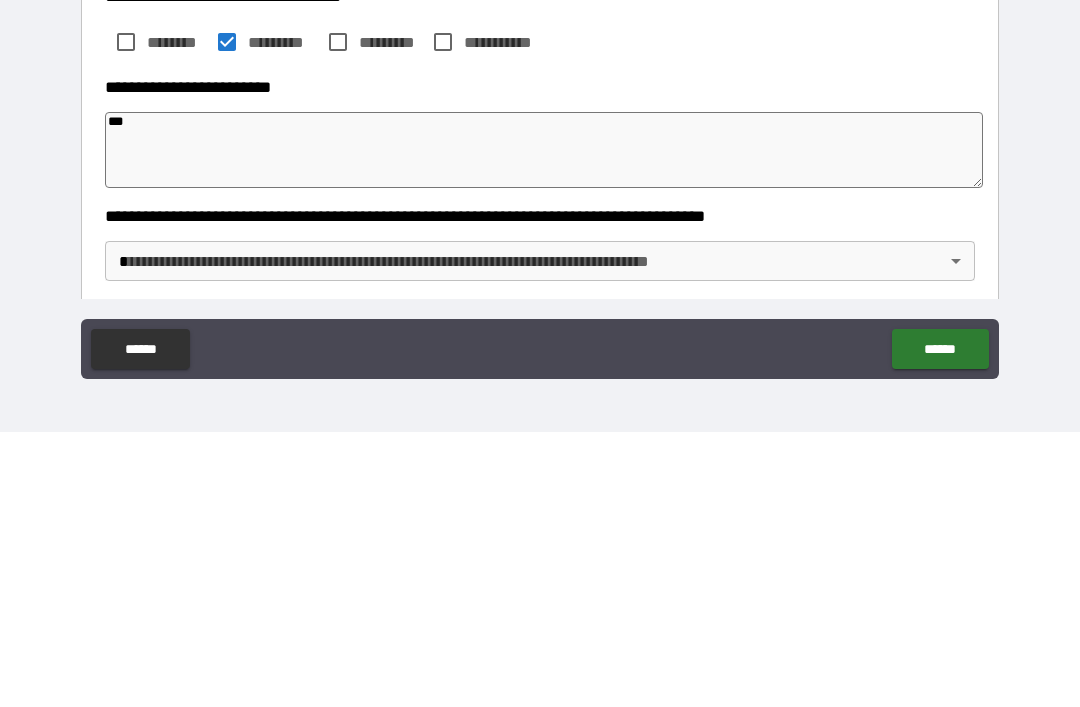 type on "*" 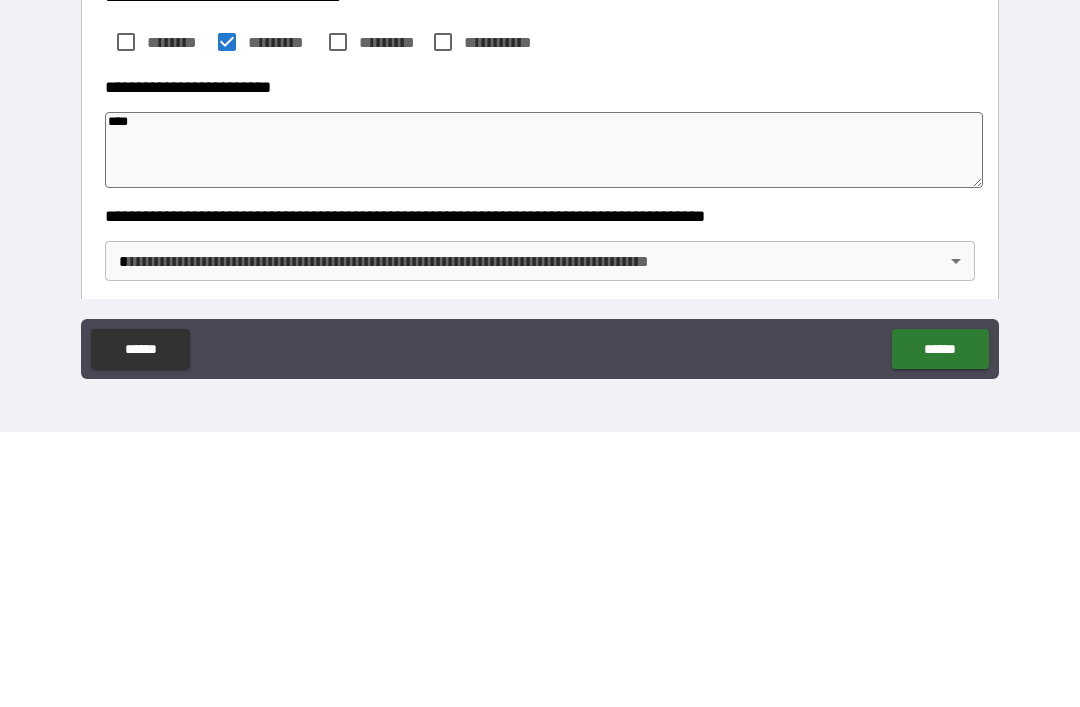 type on "*" 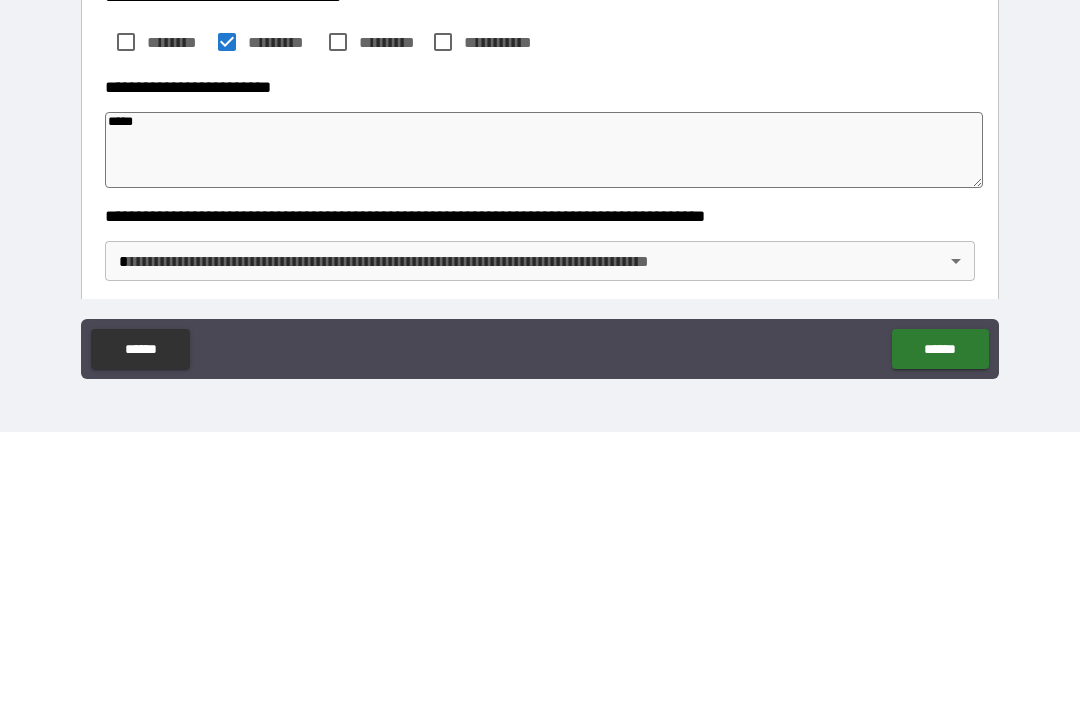 type on "*" 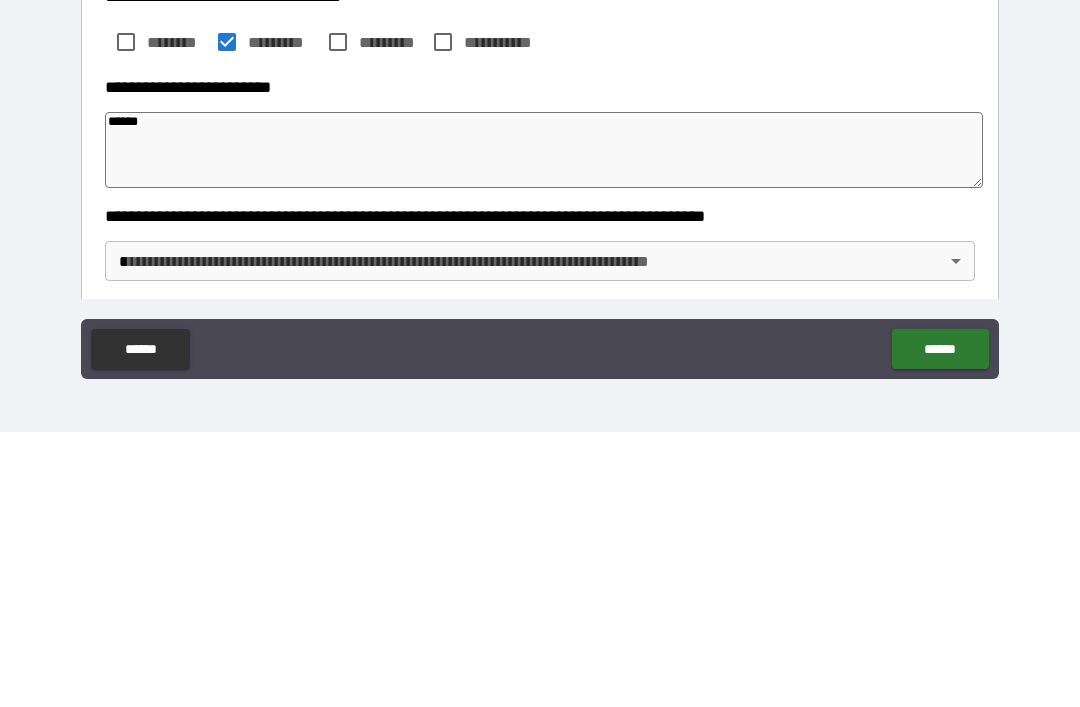 type on "*" 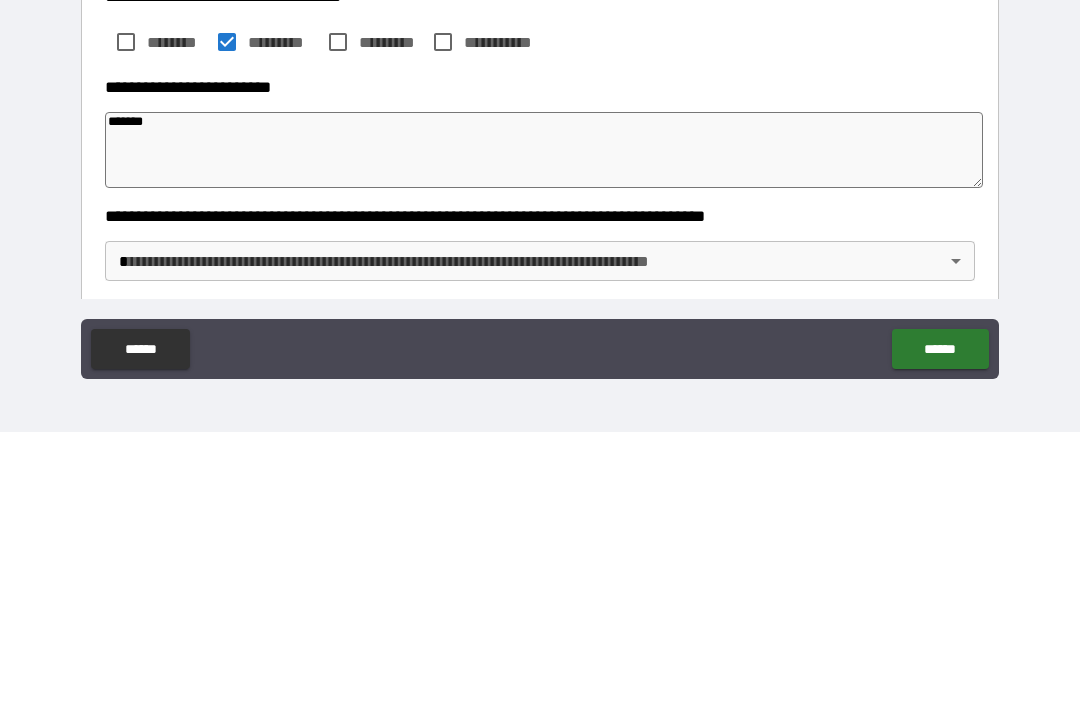 type on "*" 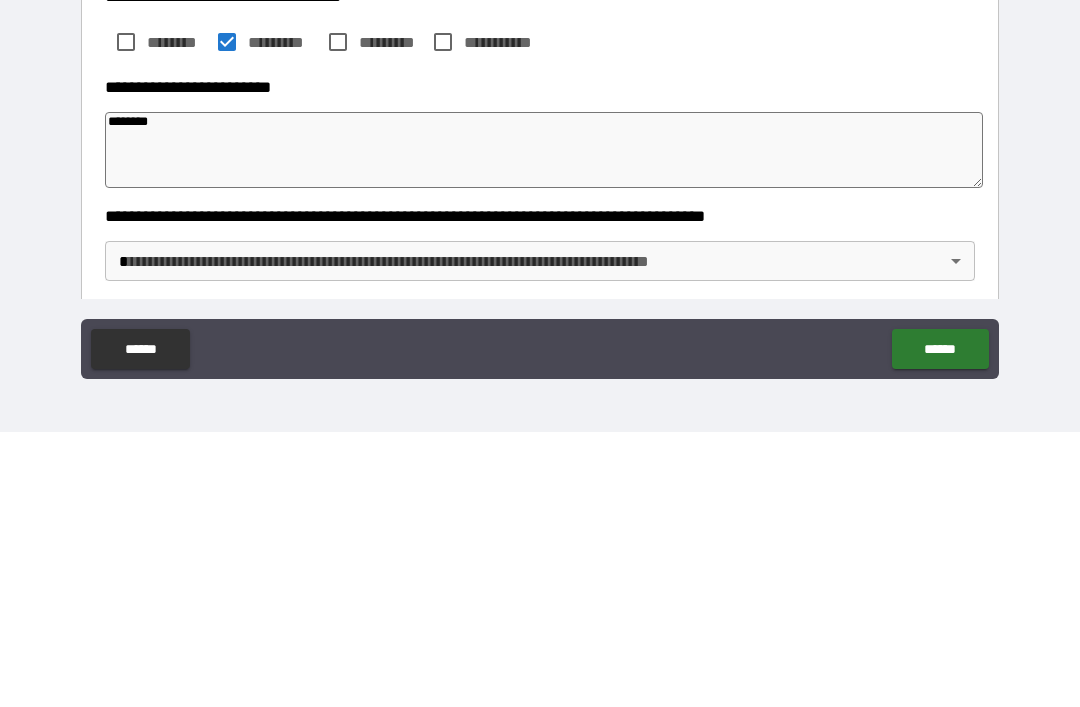 type on "*" 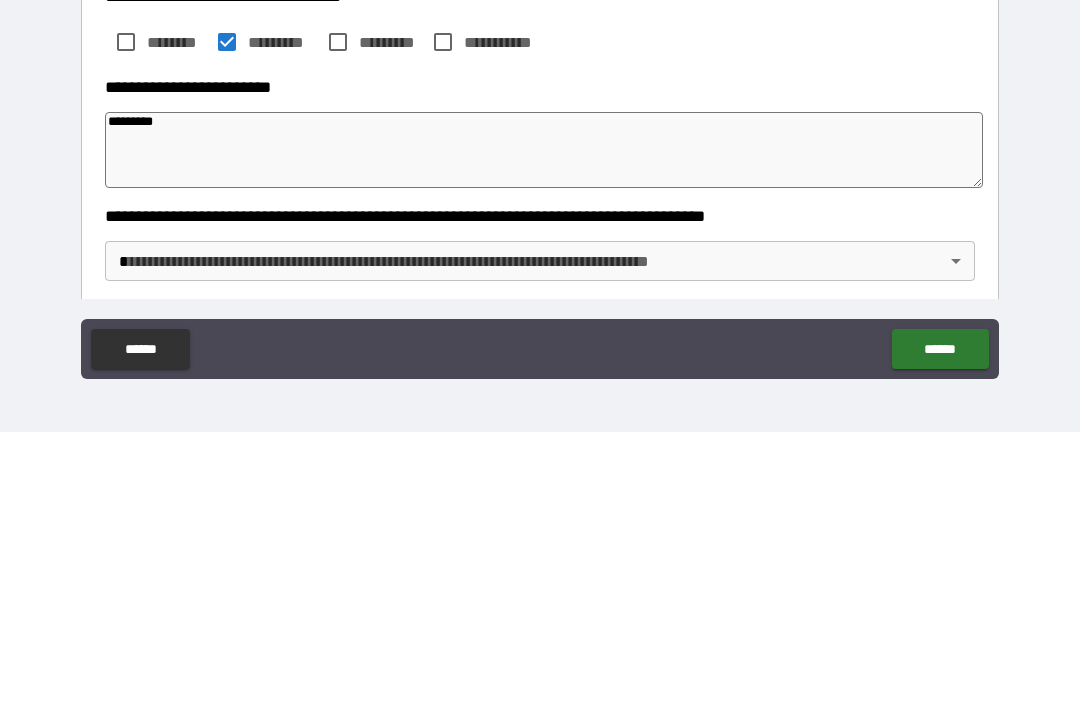 type on "*" 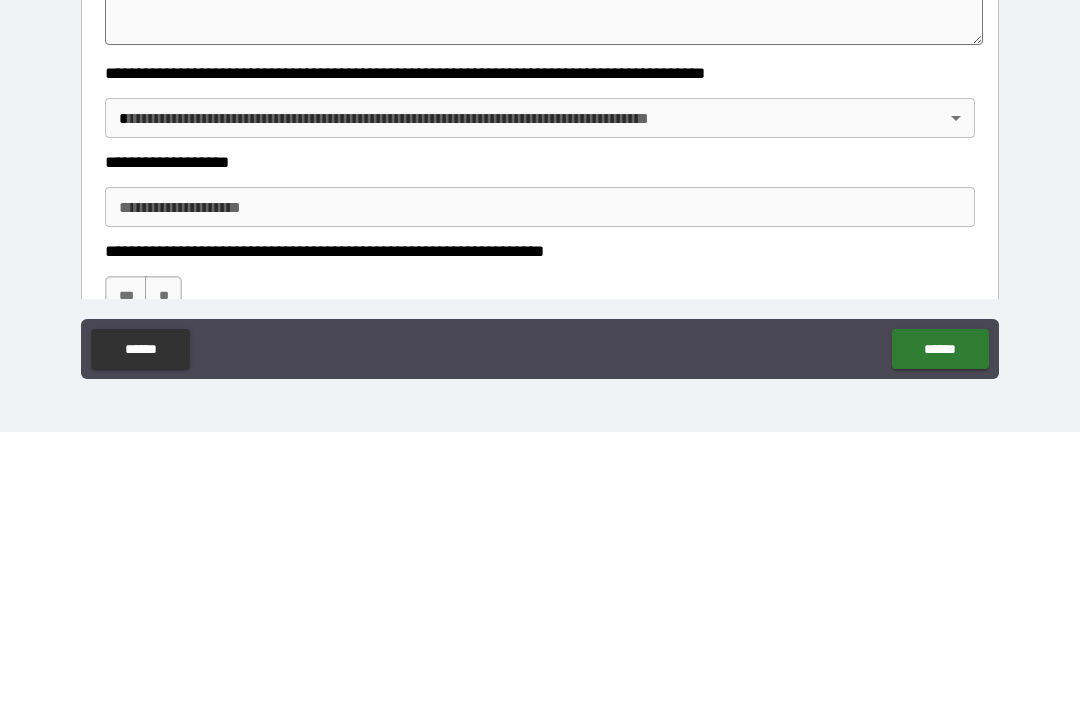 scroll, scrollTop: 285, scrollLeft: 0, axis: vertical 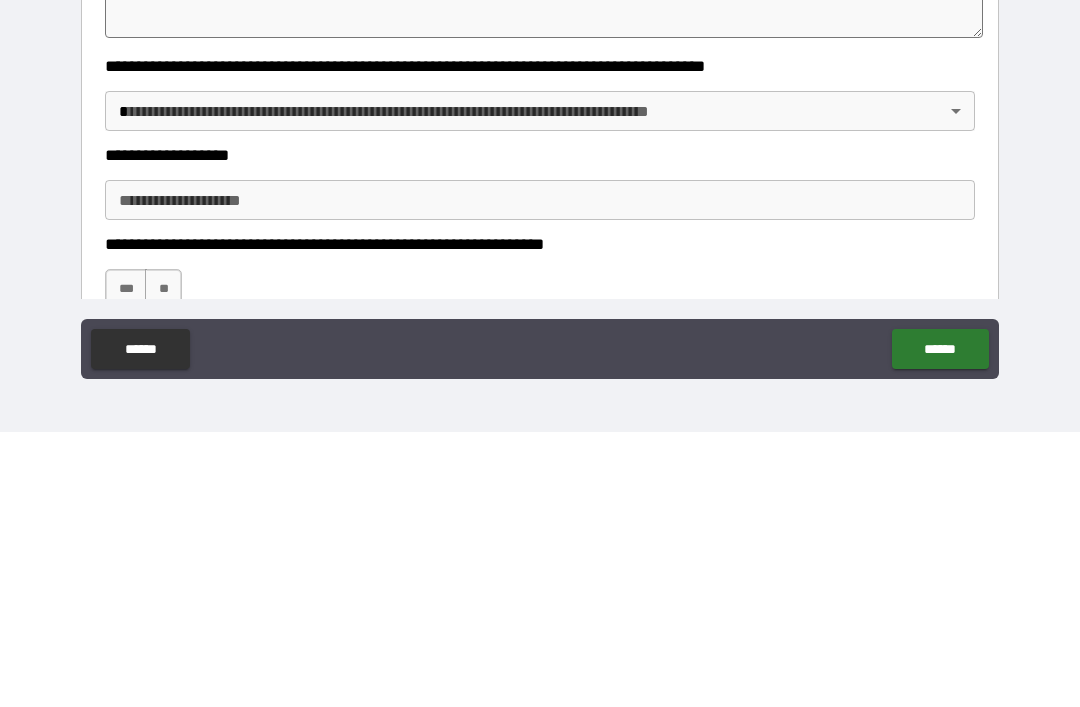 type on "********" 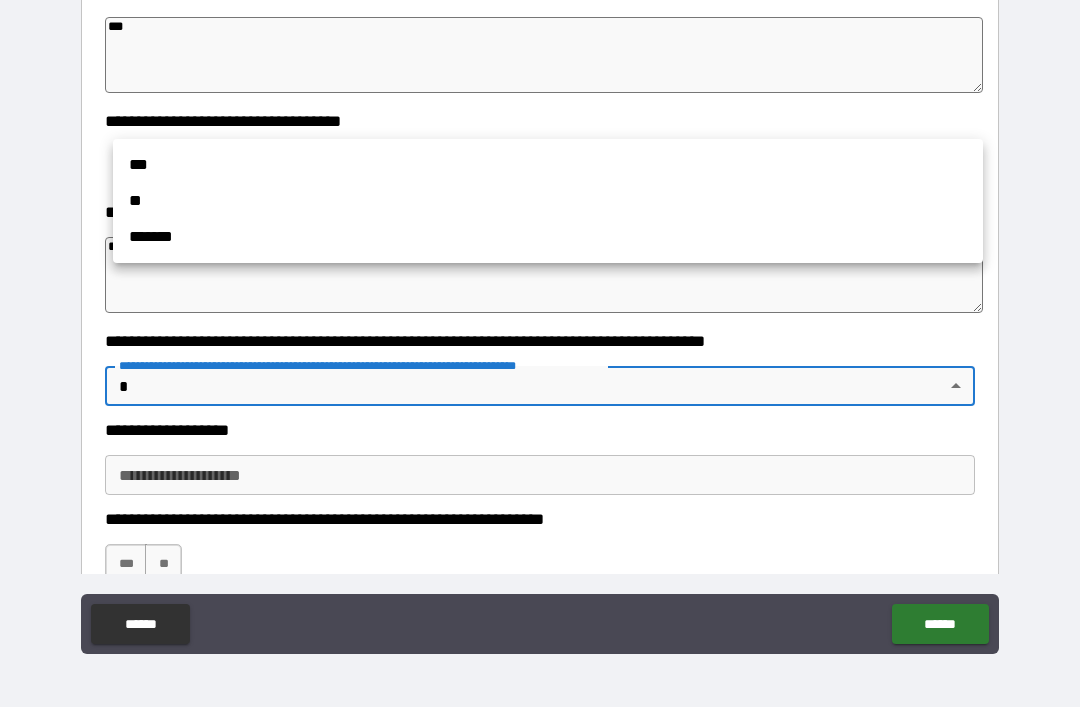 click on "**" at bounding box center (548, 201) 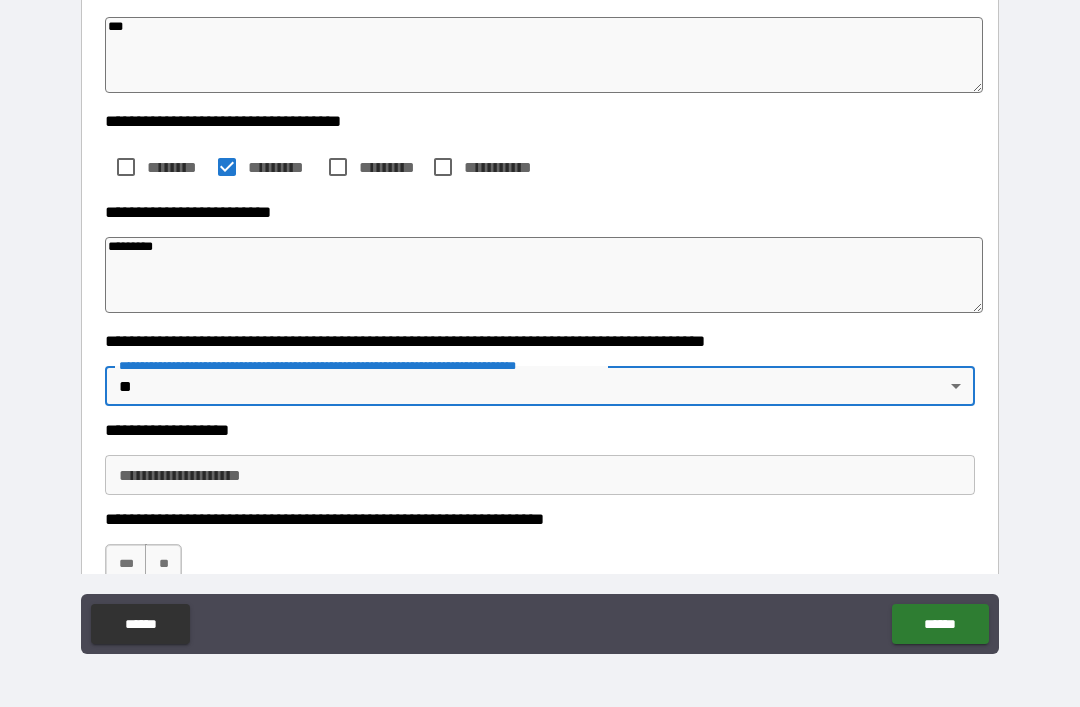 type on "*" 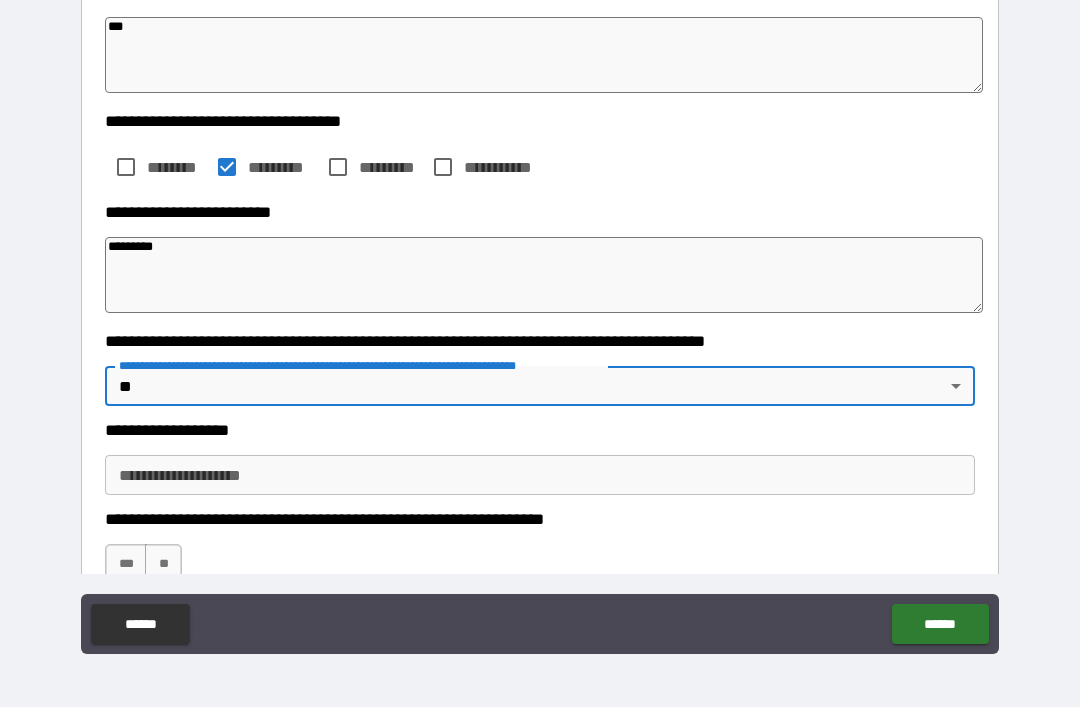 type on "*" 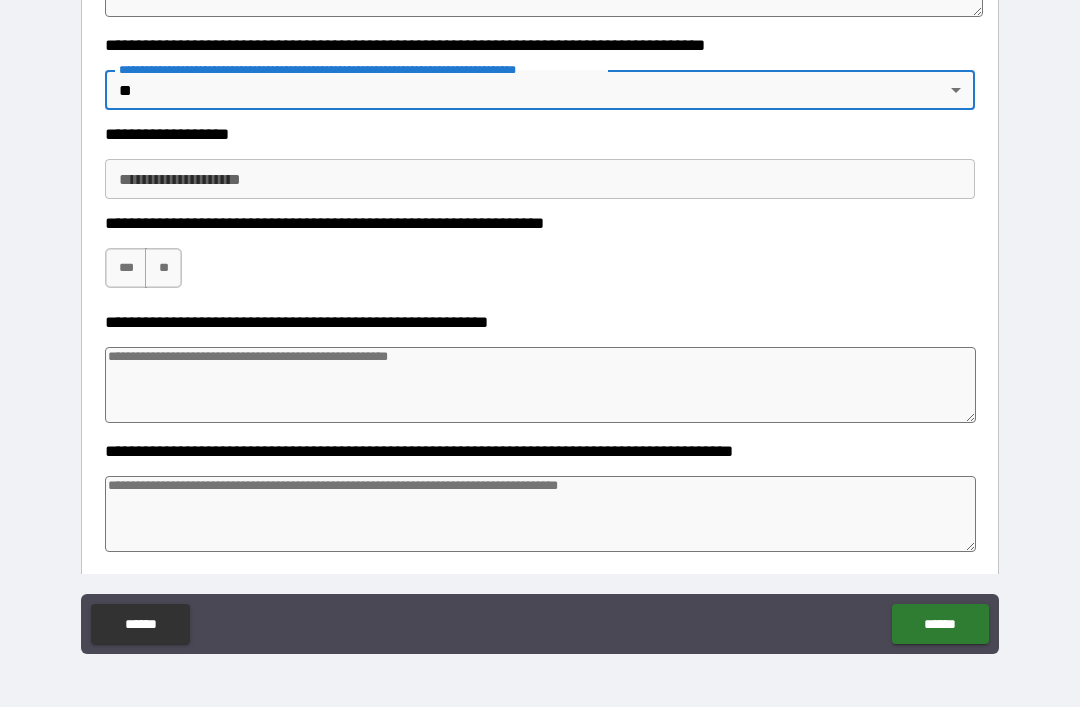 scroll, scrollTop: 582, scrollLeft: 0, axis: vertical 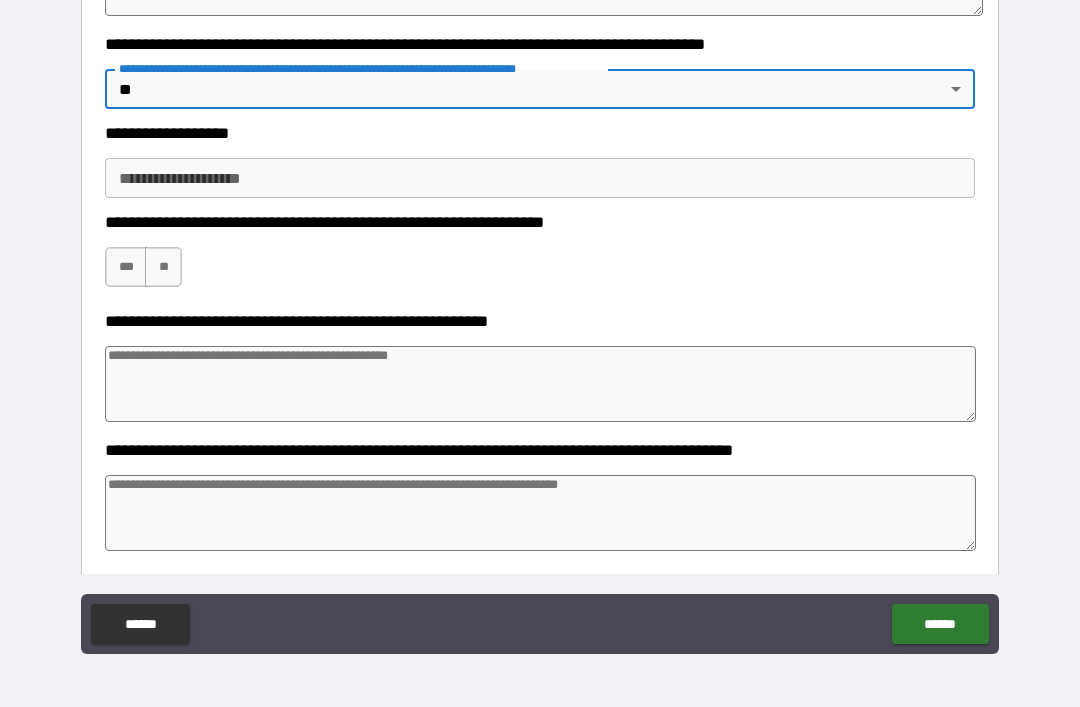 click on "**********" at bounding box center (540, 178) 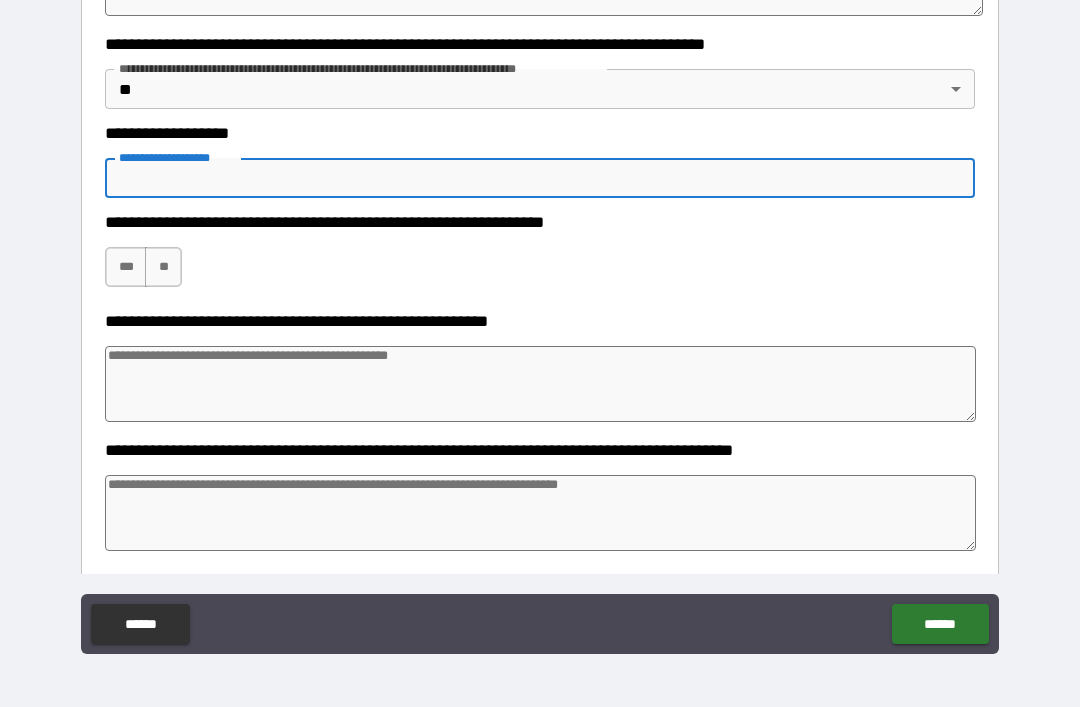 type on "*" 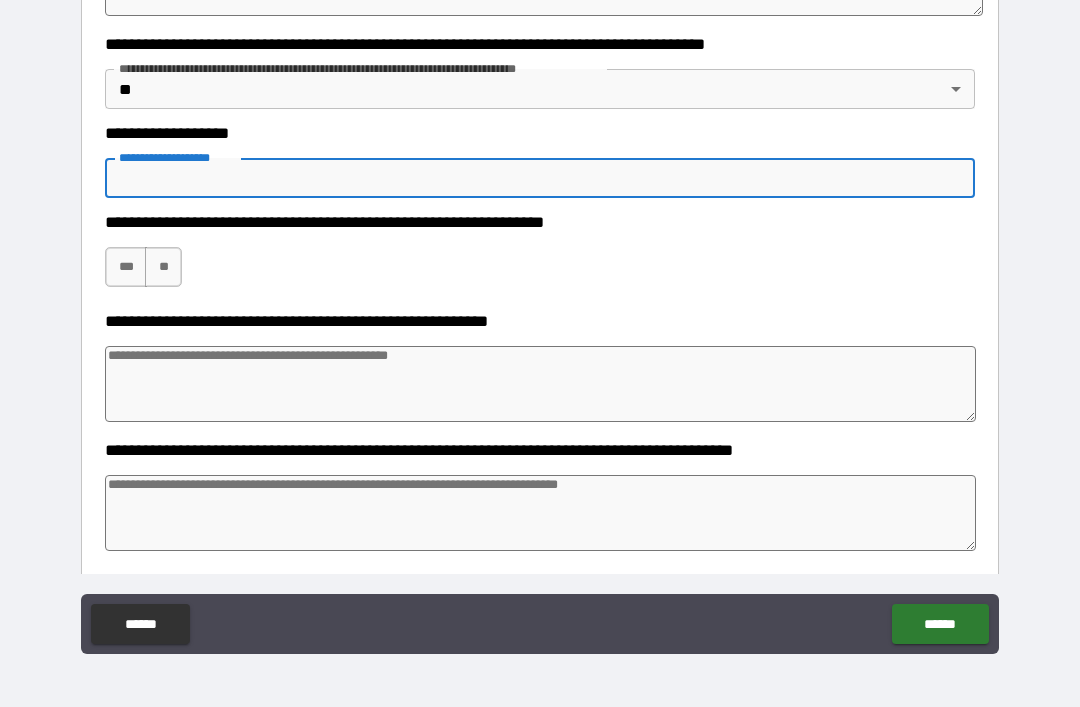 type on "*" 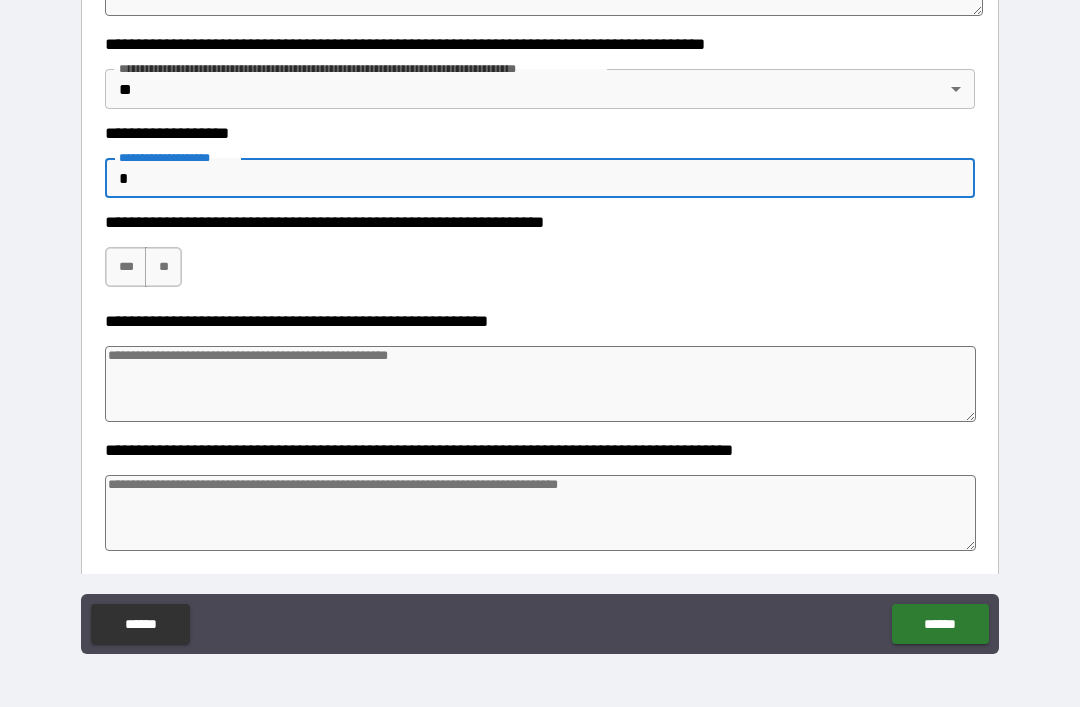 type on "*" 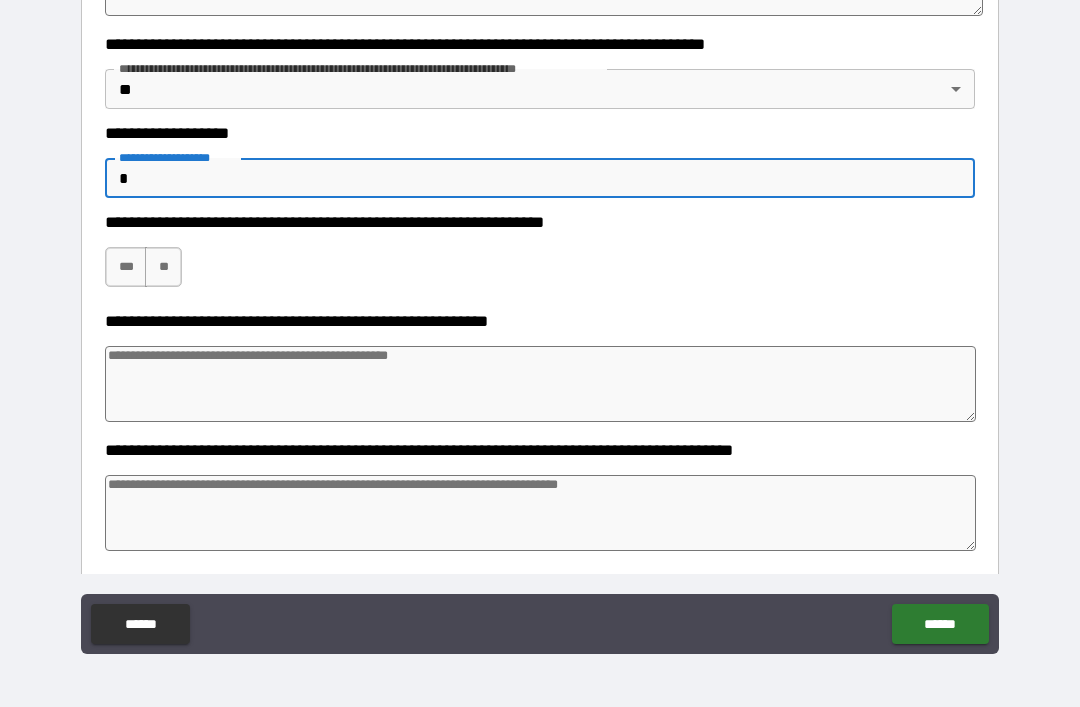 type on "*" 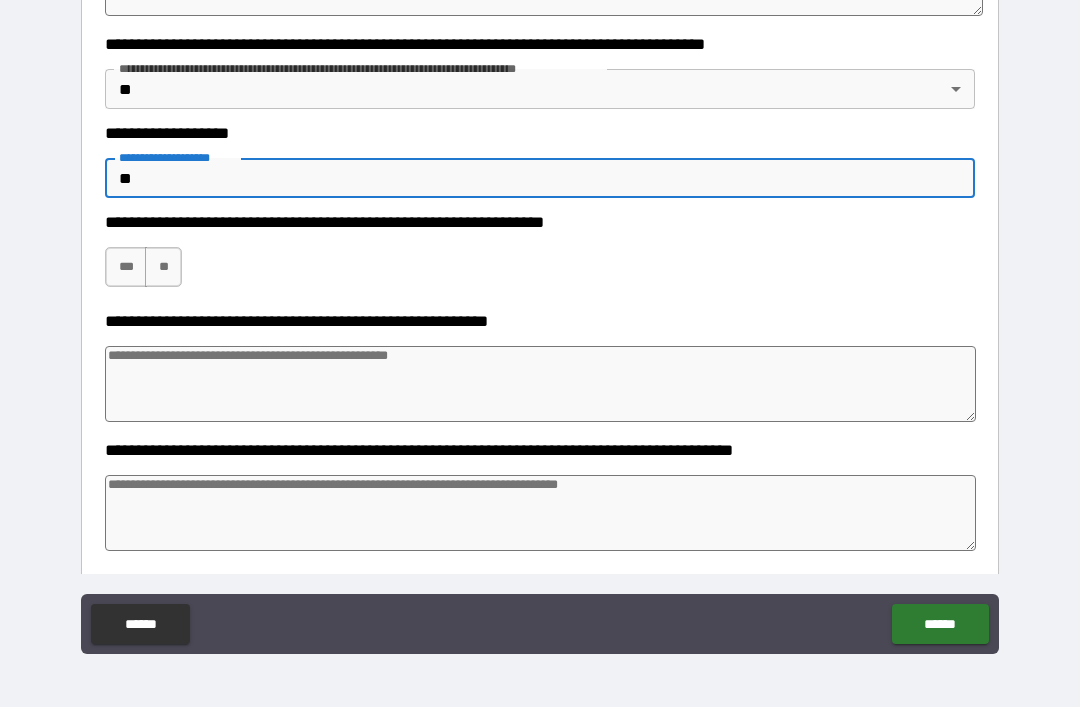 type on "*" 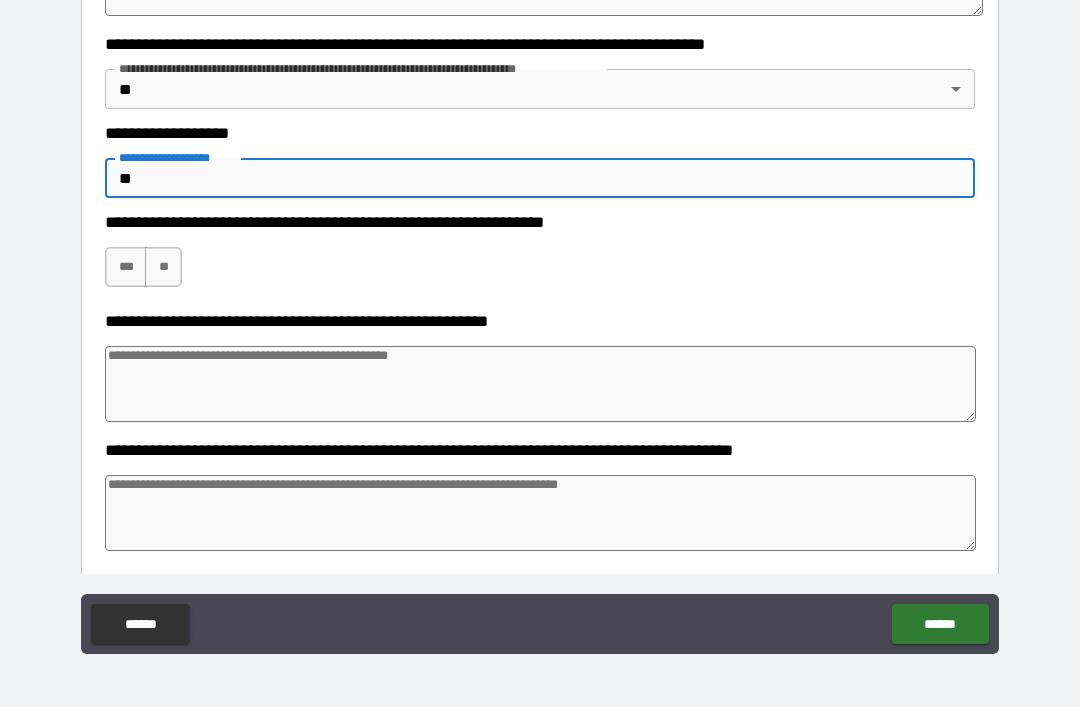 type on "***" 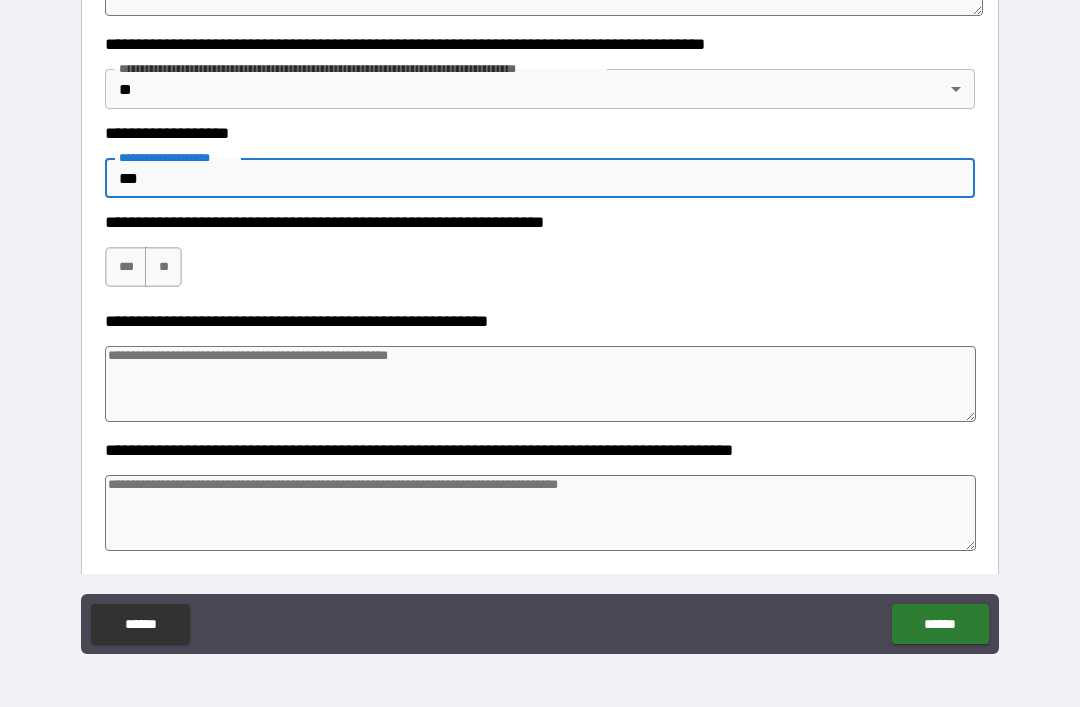 type on "*" 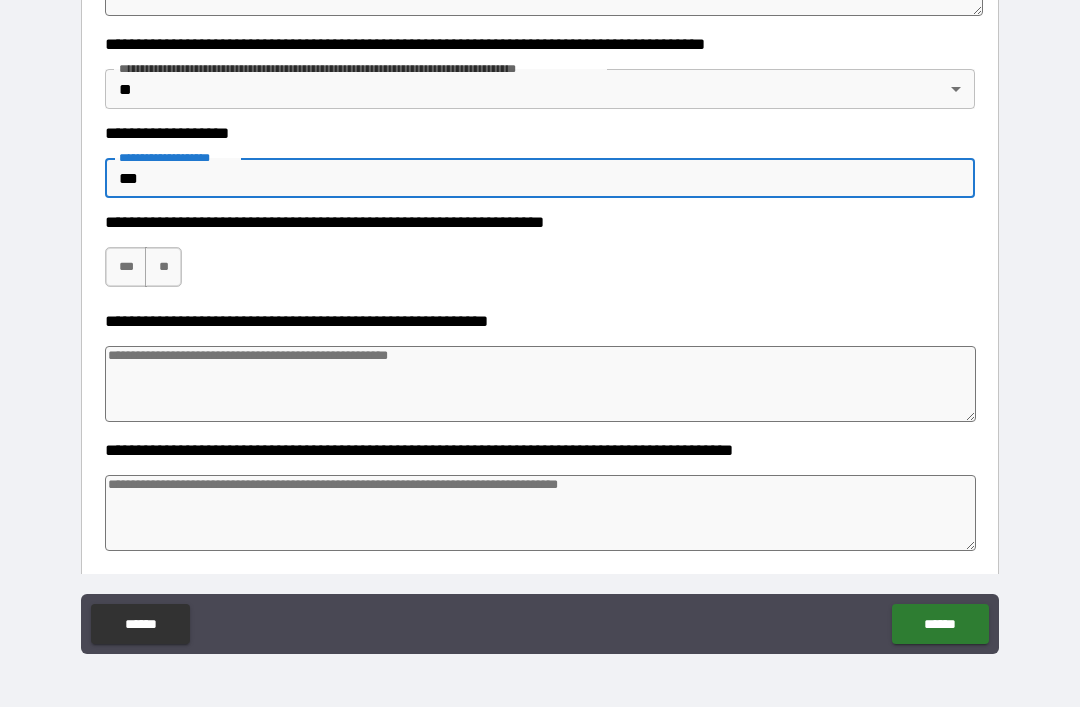 type on "*" 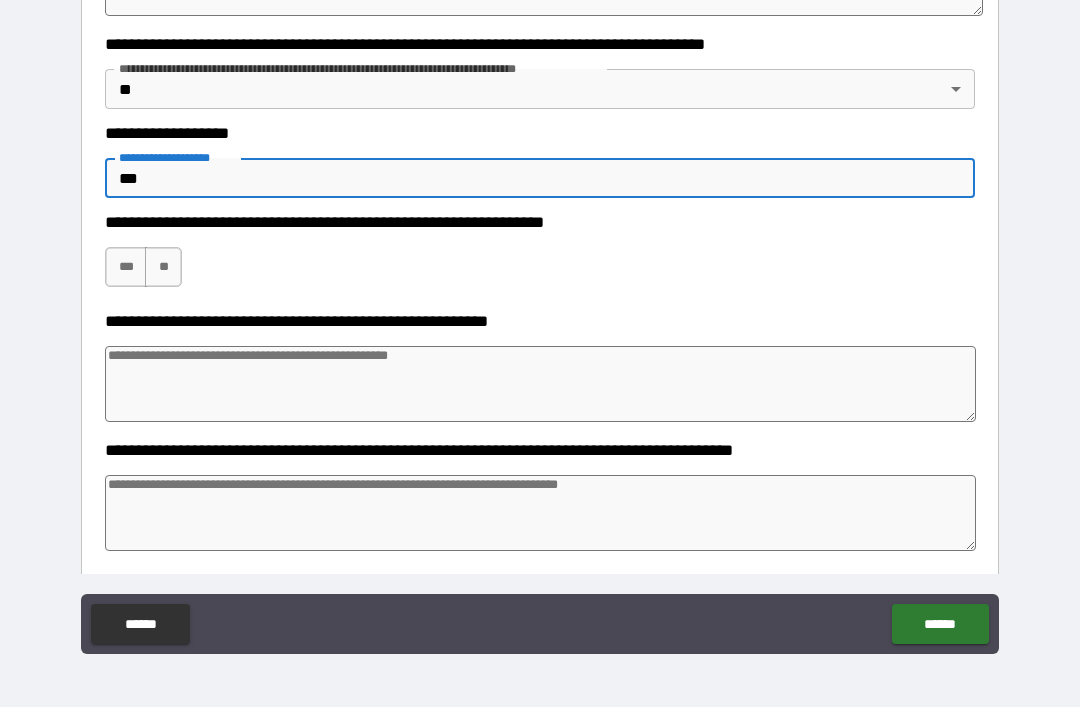 type on "*" 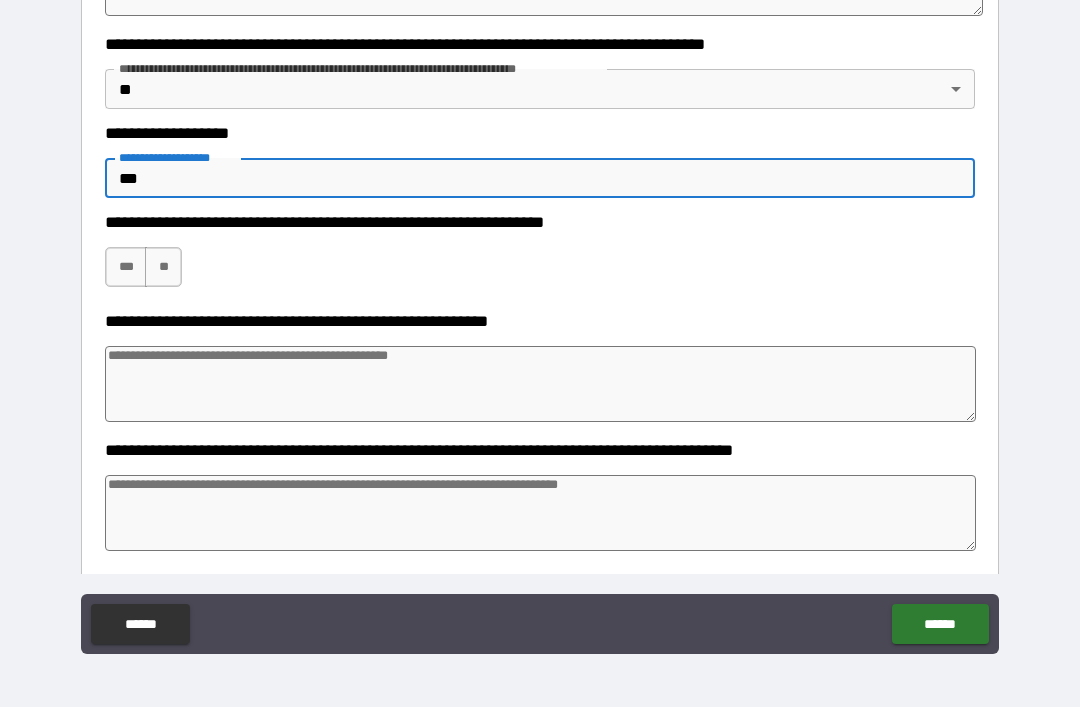 type on "****" 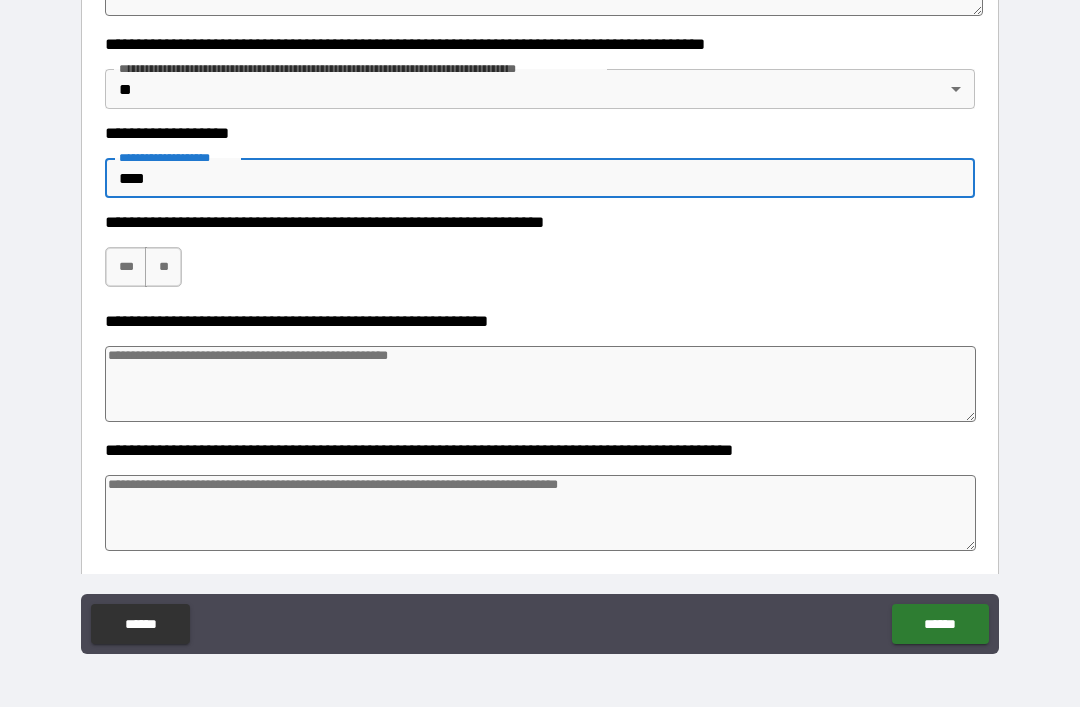 type on "*" 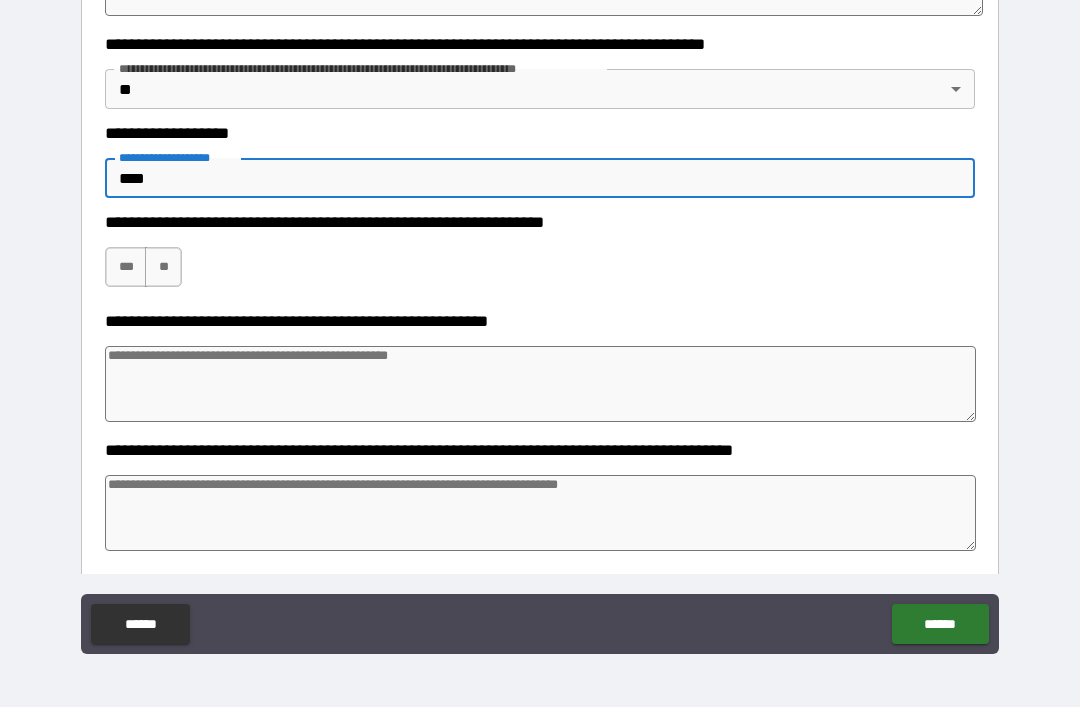 type on "*****" 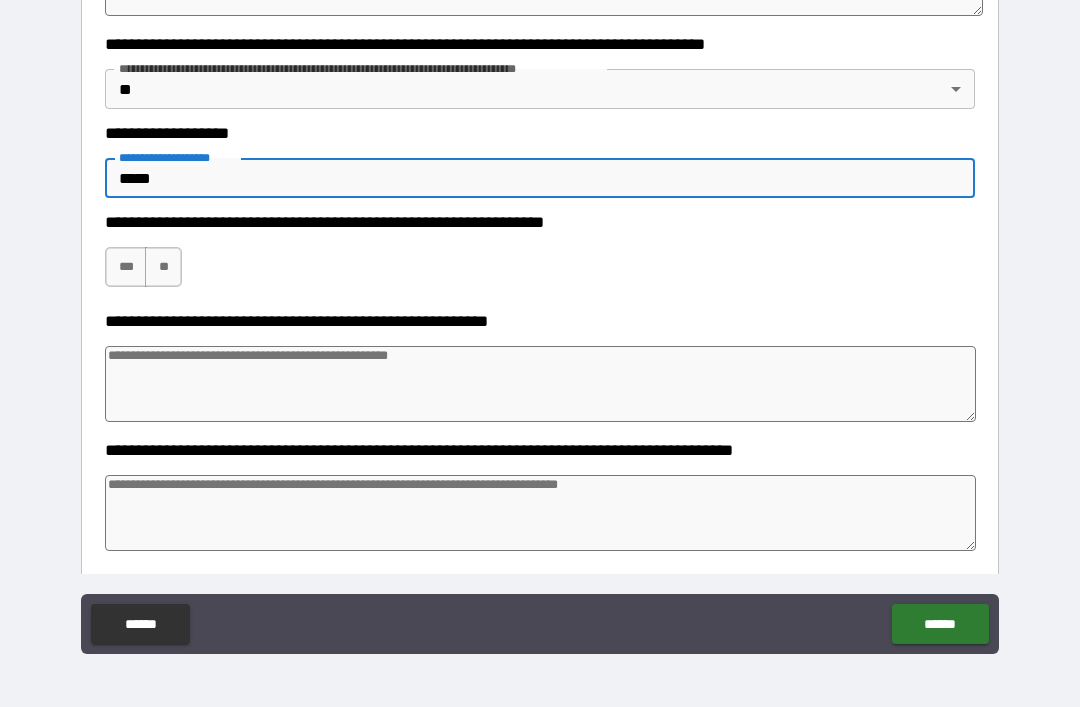 type on "*" 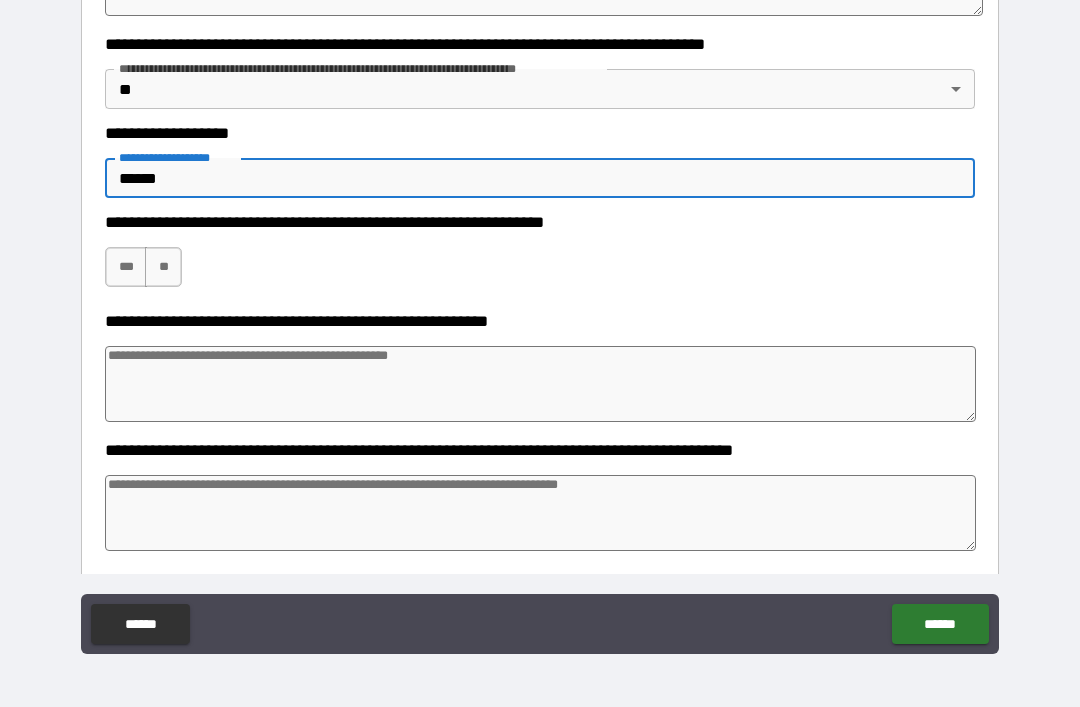 type on "*" 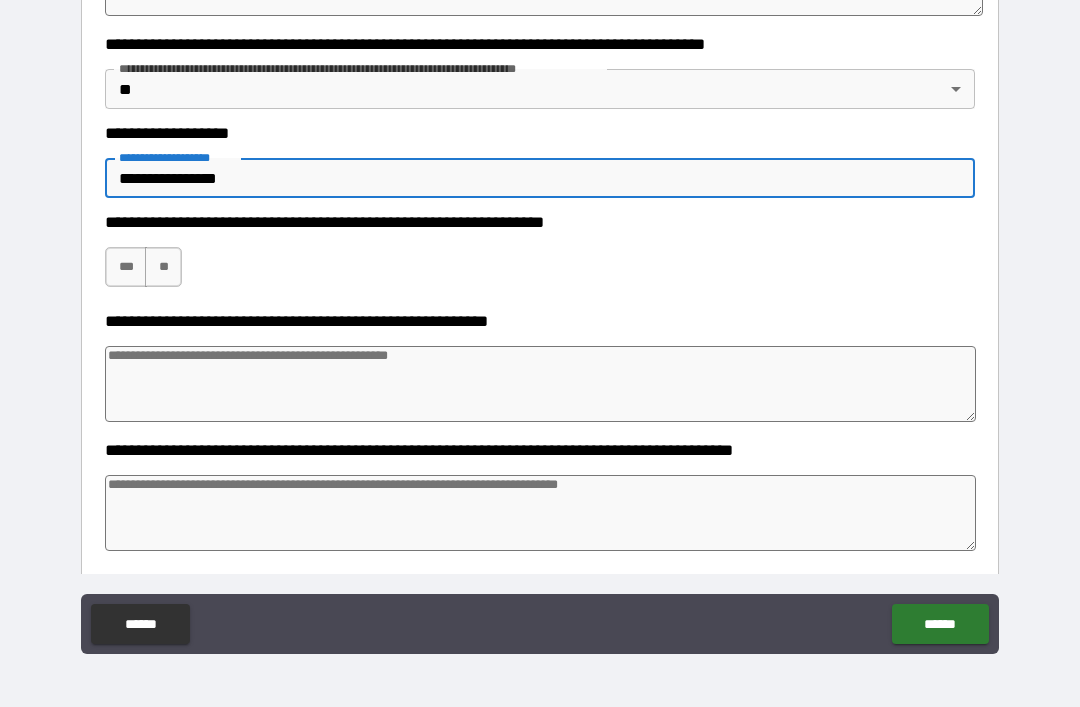 click on "***" at bounding box center [126, 267] 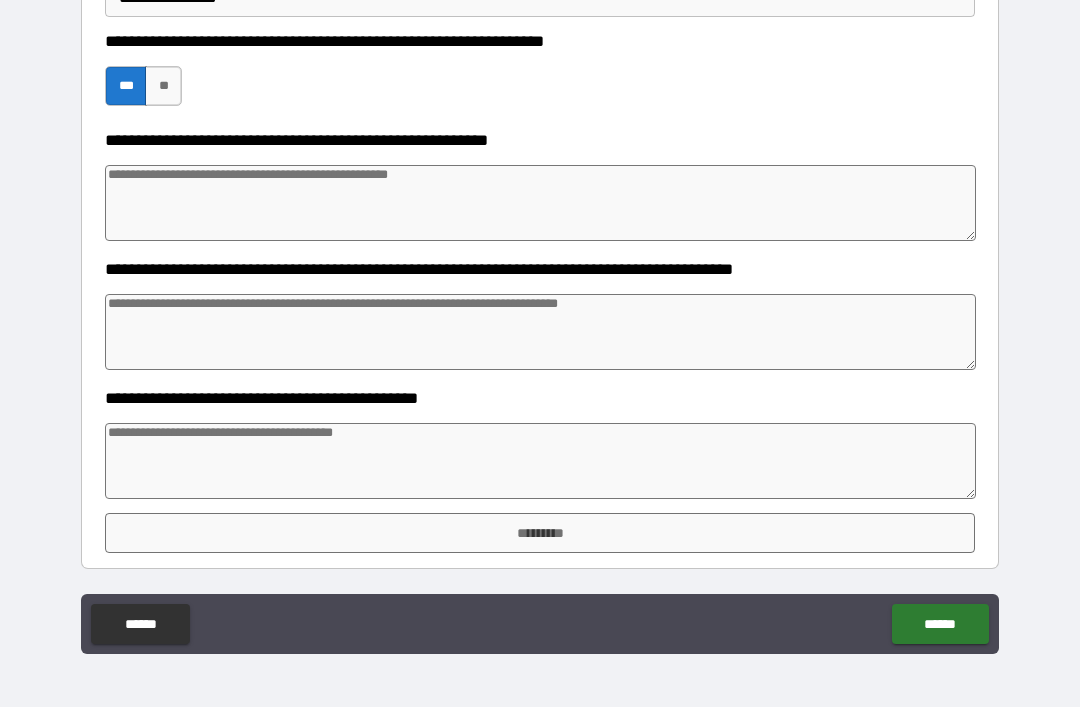 scroll, scrollTop: 763, scrollLeft: 0, axis: vertical 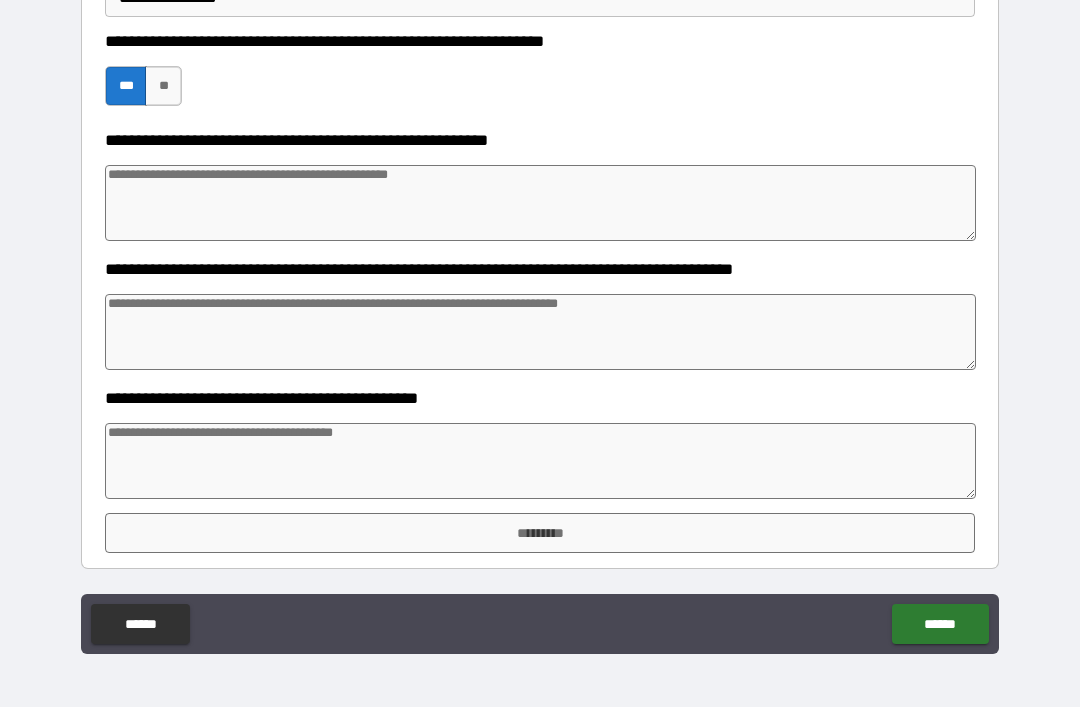click at bounding box center (540, 461) 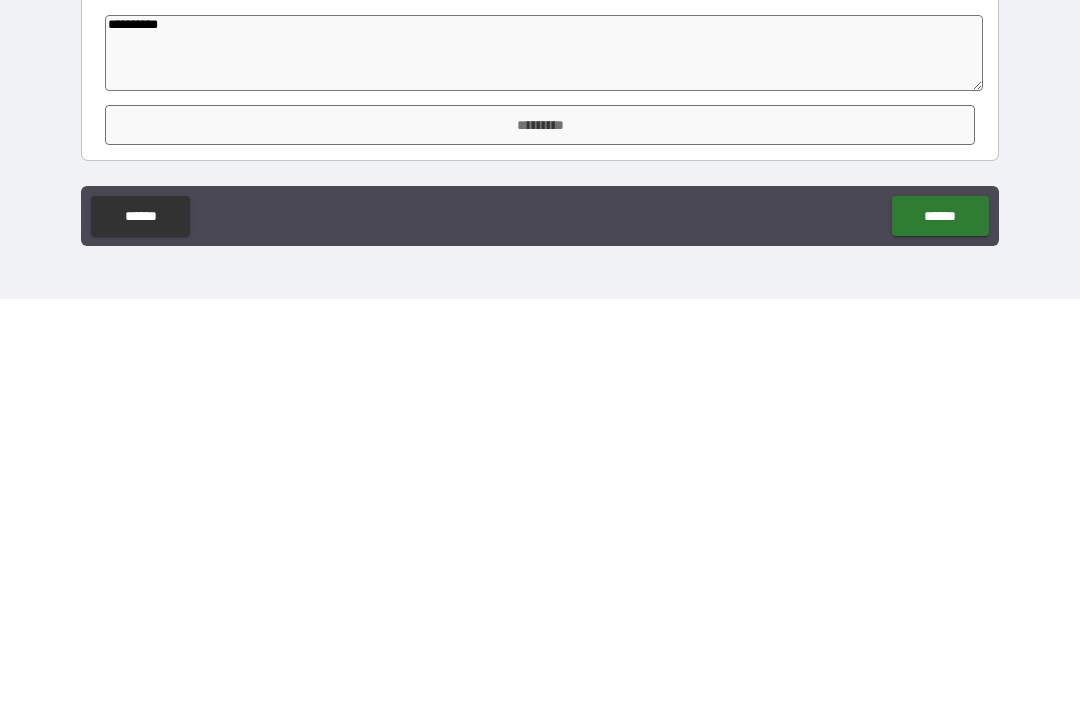 click on "******" at bounding box center [940, 624] 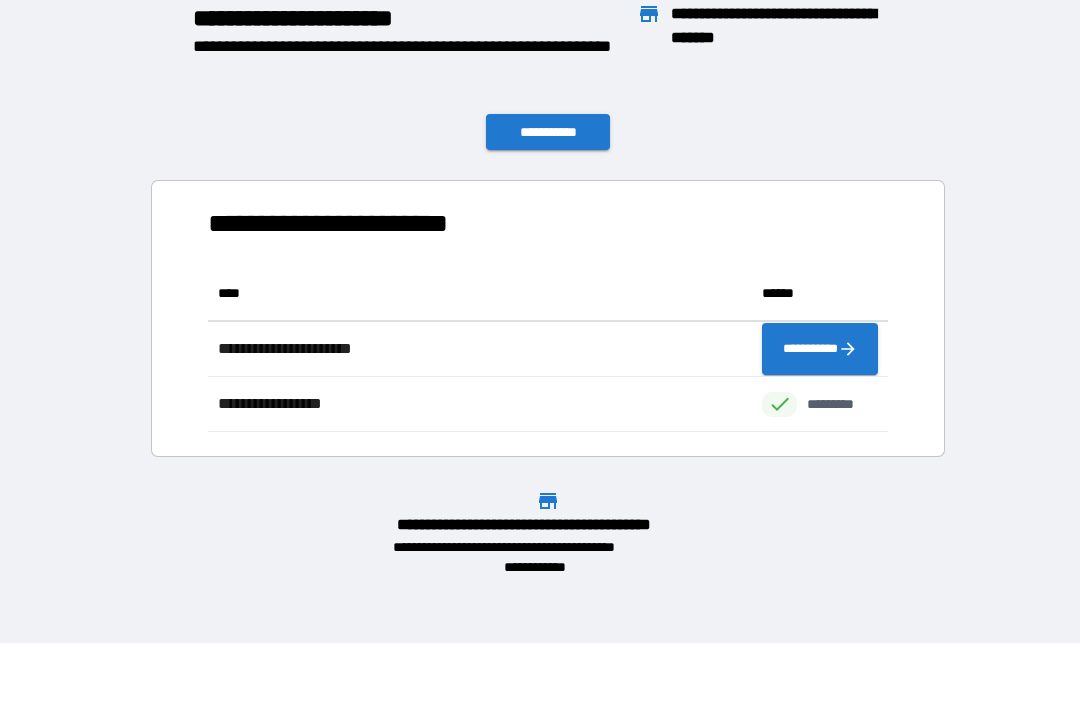 scroll, scrollTop: 166, scrollLeft: 680, axis: both 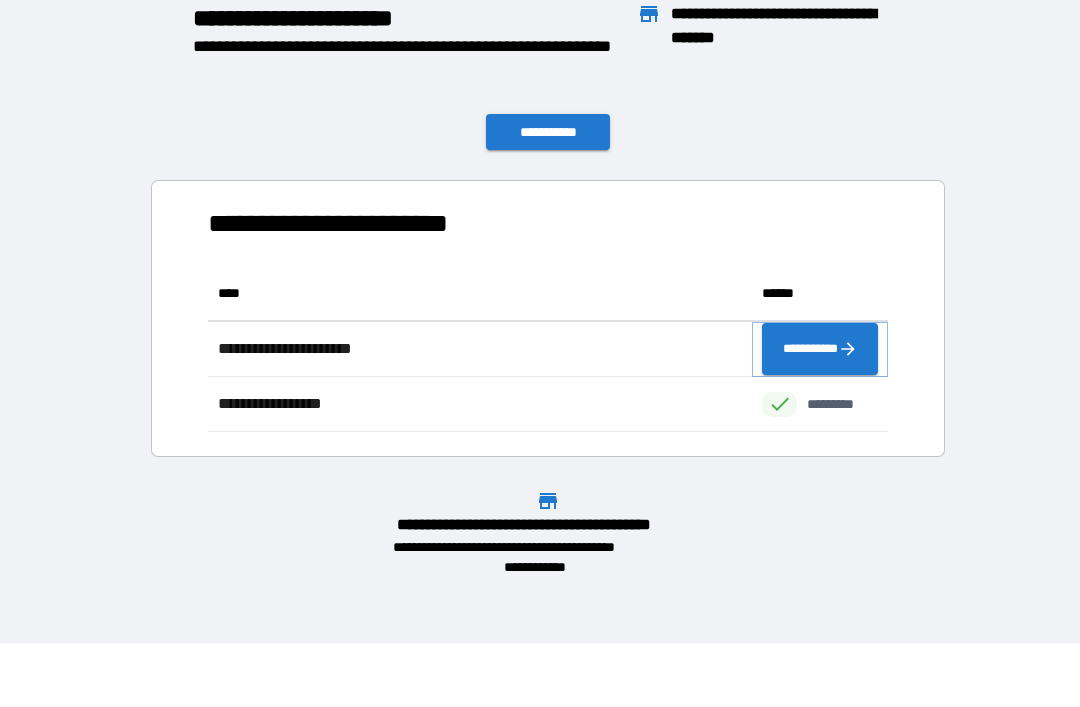 click on "**********" at bounding box center [820, 349] 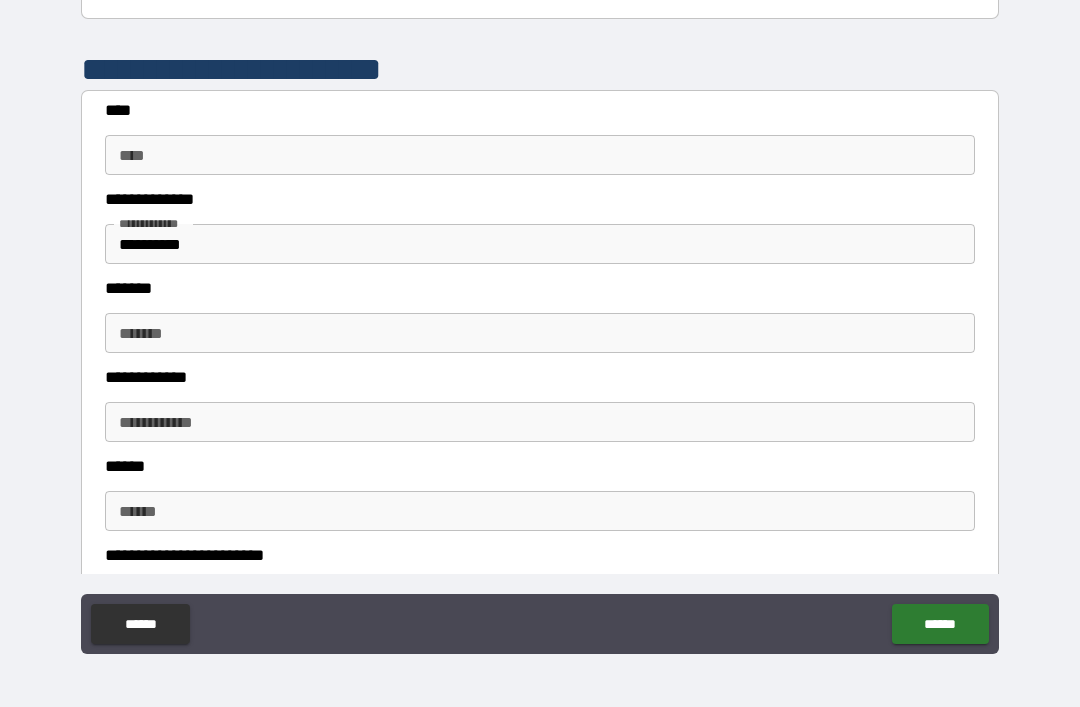 scroll, scrollTop: 365, scrollLeft: 0, axis: vertical 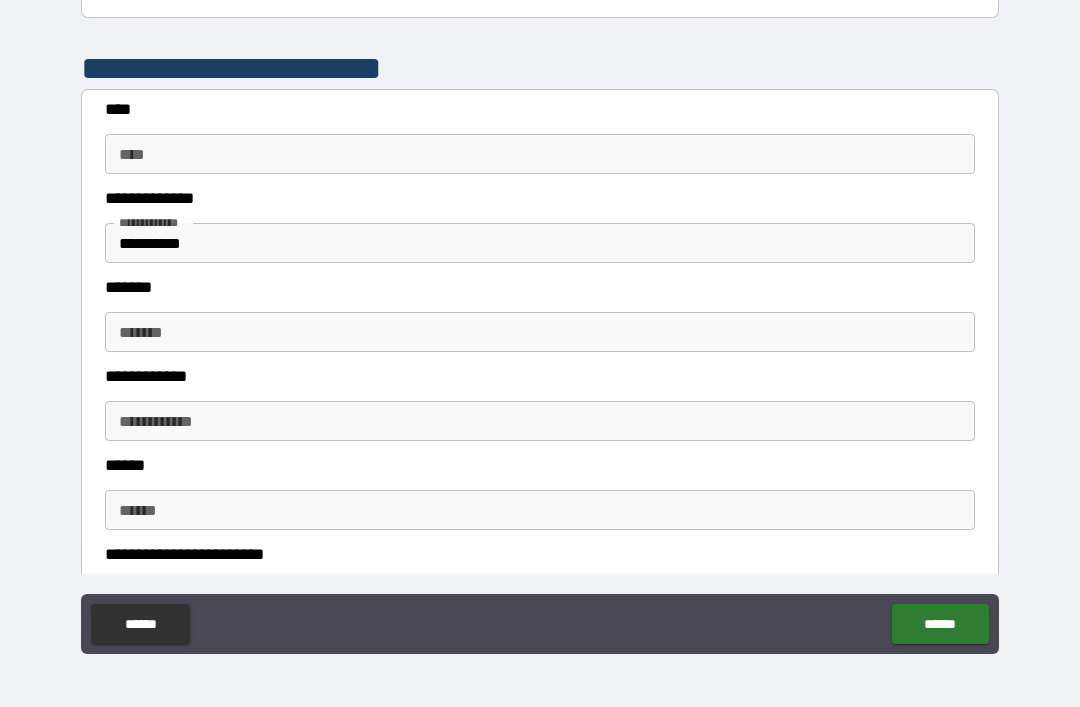 click on "****" at bounding box center (540, 154) 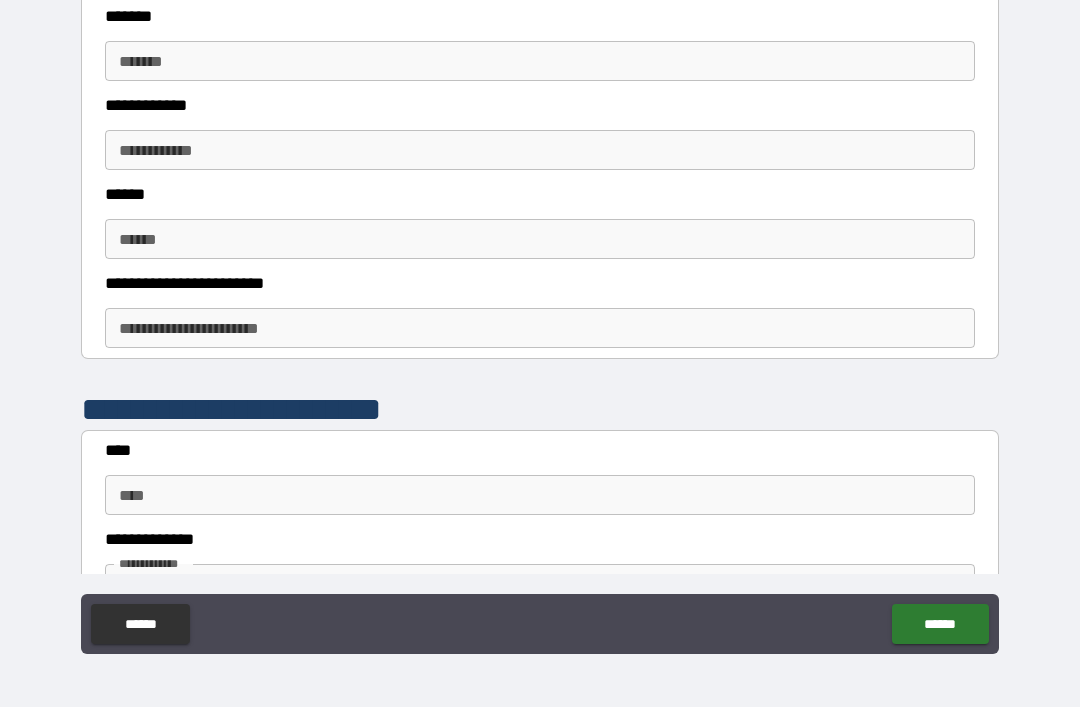 scroll, scrollTop: 636, scrollLeft: 0, axis: vertical 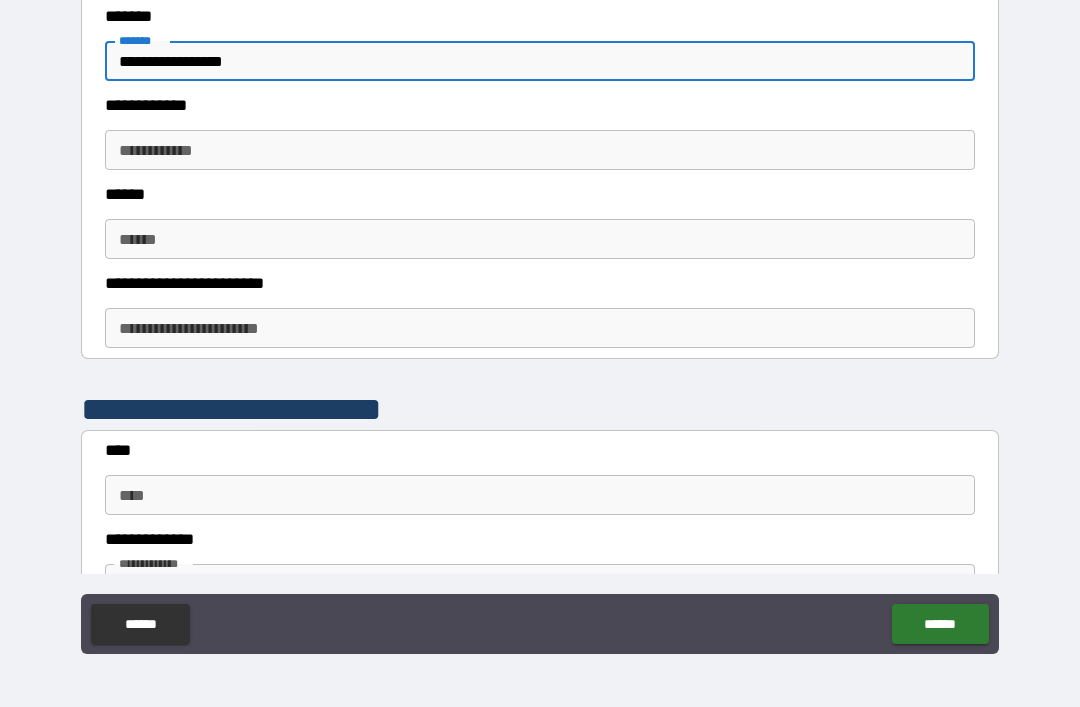click on "**********" at bounding box center [540, 150] 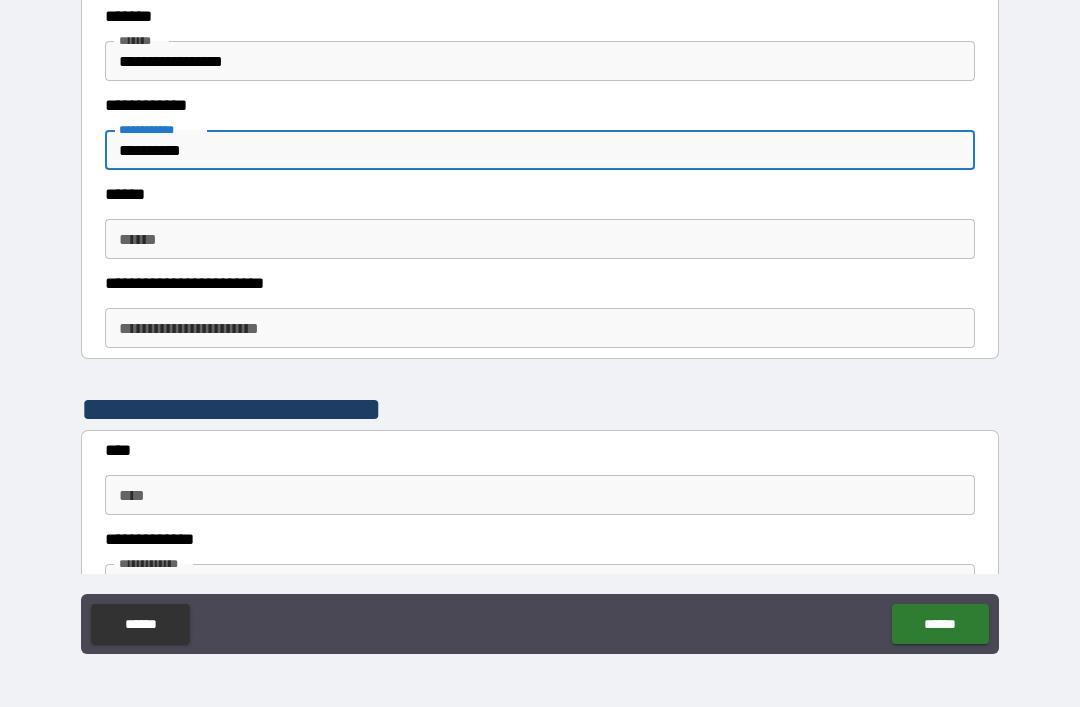 click on "******" at bounding box center (540, 239) 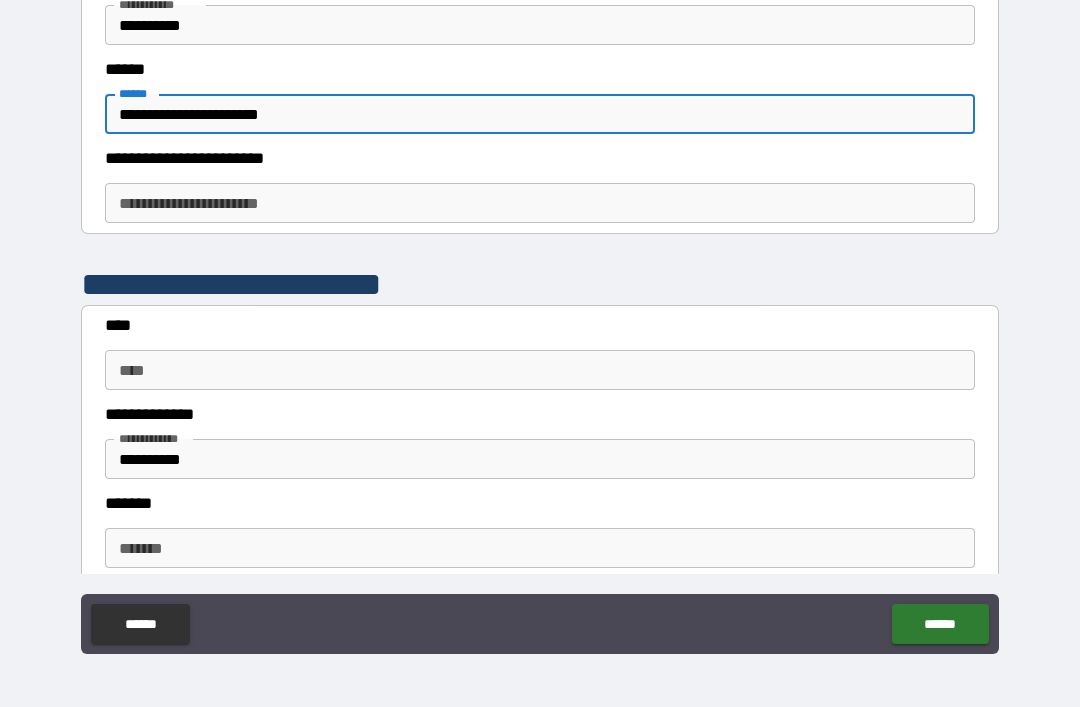 scroll, scrollTop: 770, scrollLeft: 0, axis: vertical 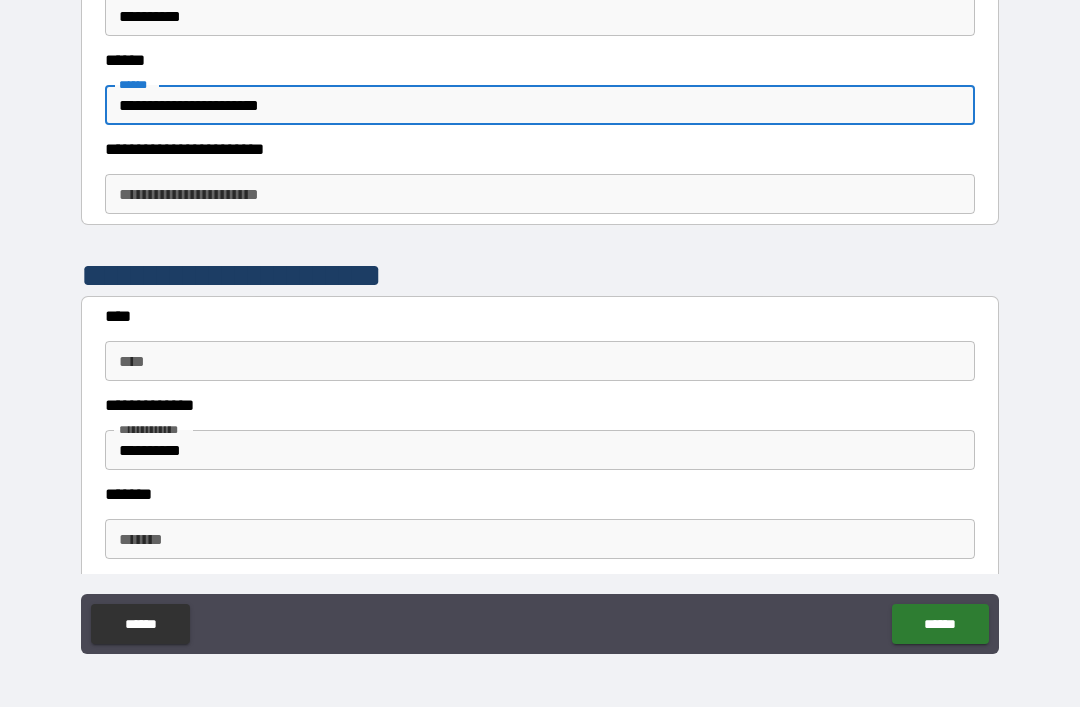 click on "**********" at bounding box center (540, 194) 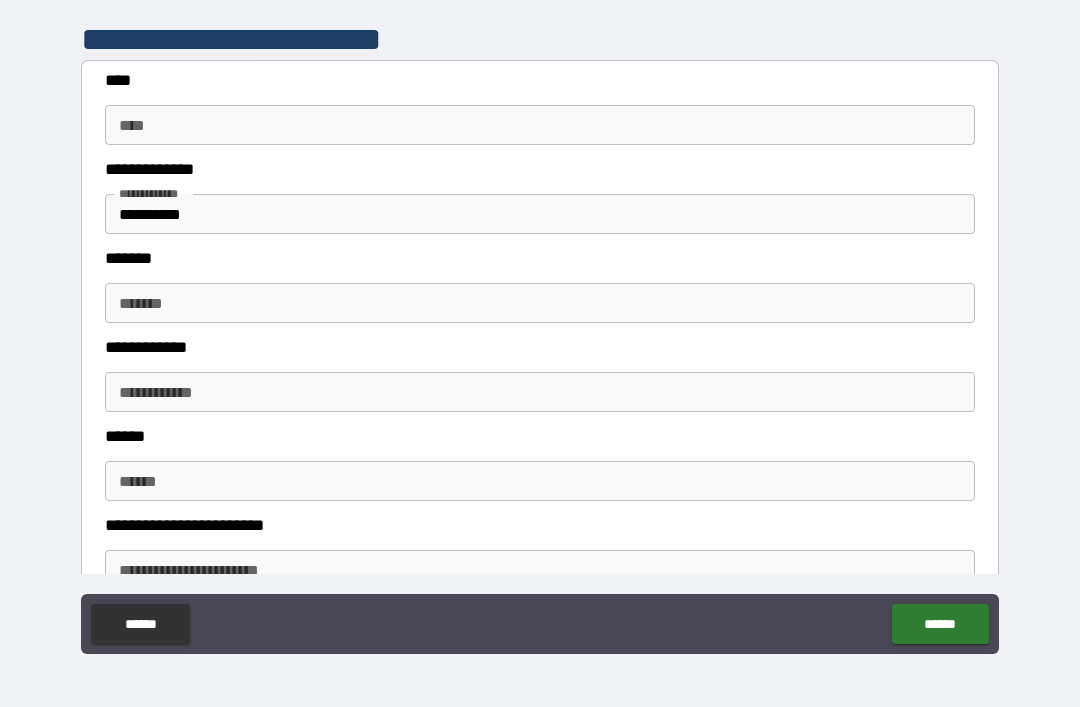 scroll, scrollTop: 1007, scrollLeft: 0, axis: vertical 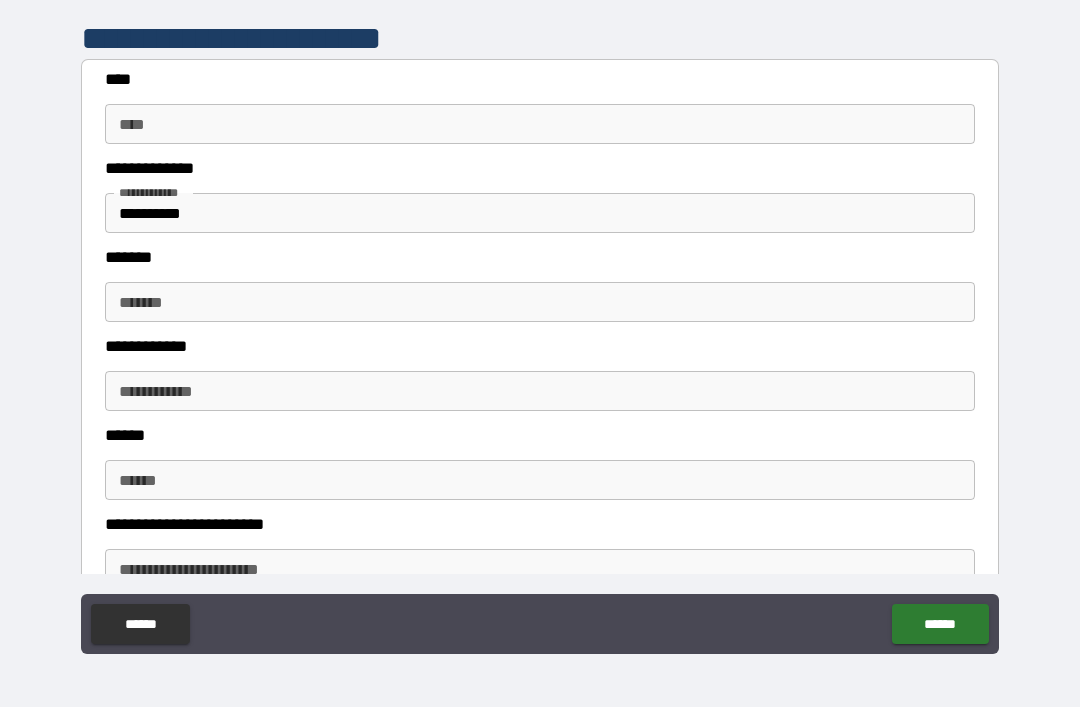click on "****" at bounding box center (540, 124) 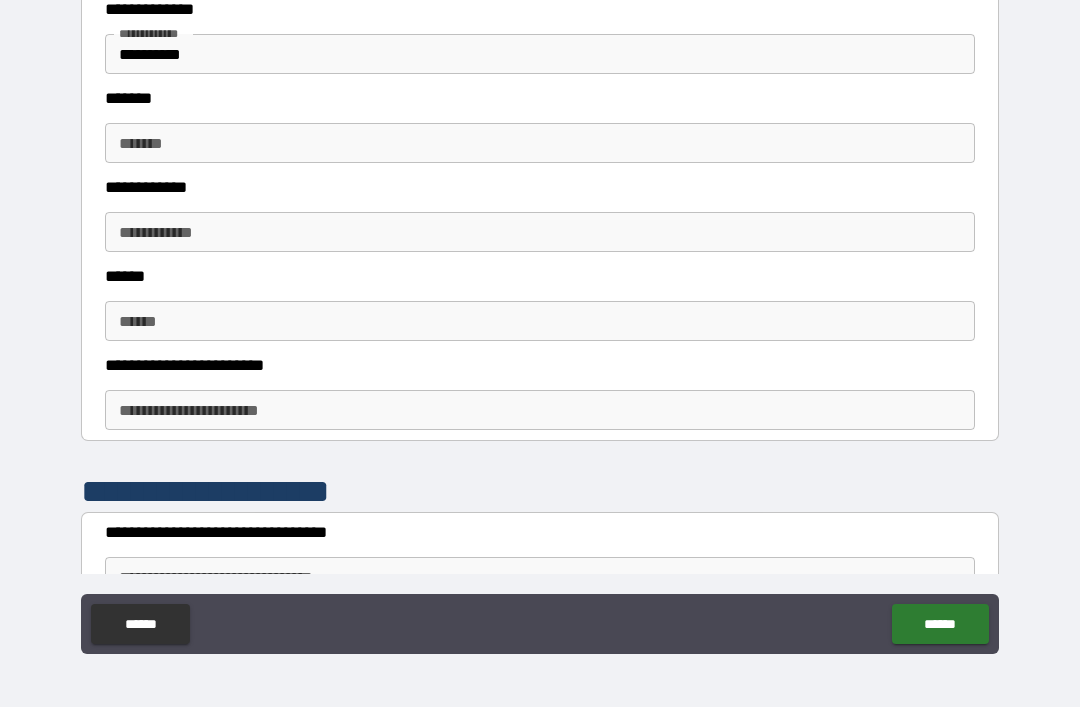 scroll, scrollTop: 1167, scrollLeft: 0, axis: vertical 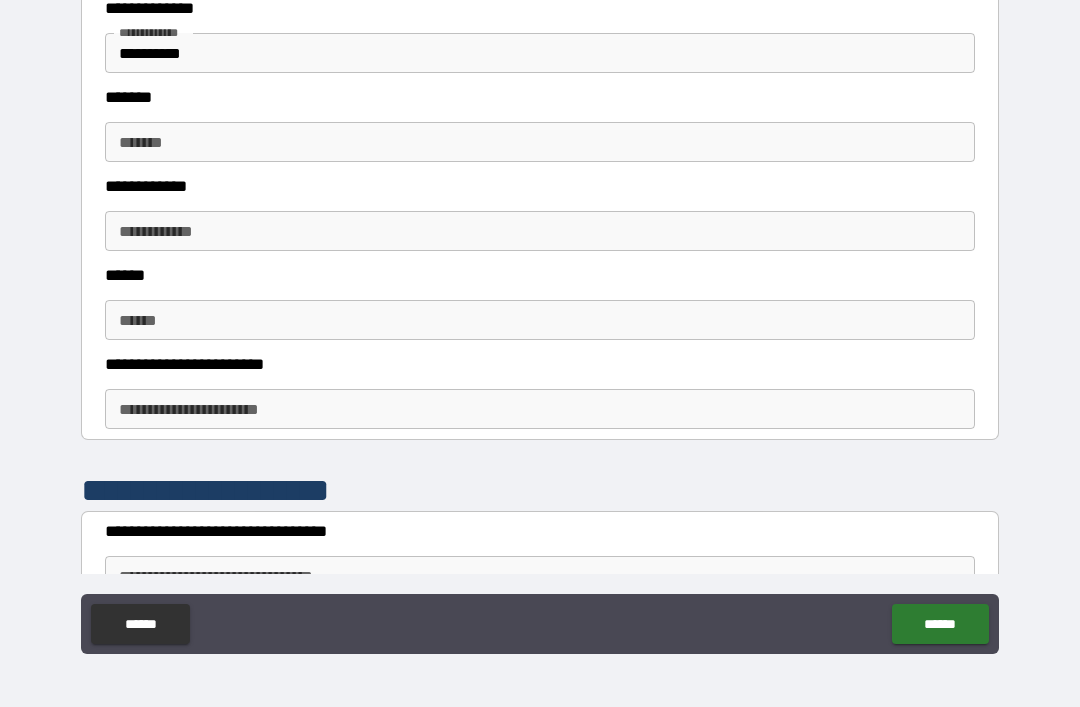 click on "*******" at bounding box center (540, 142) 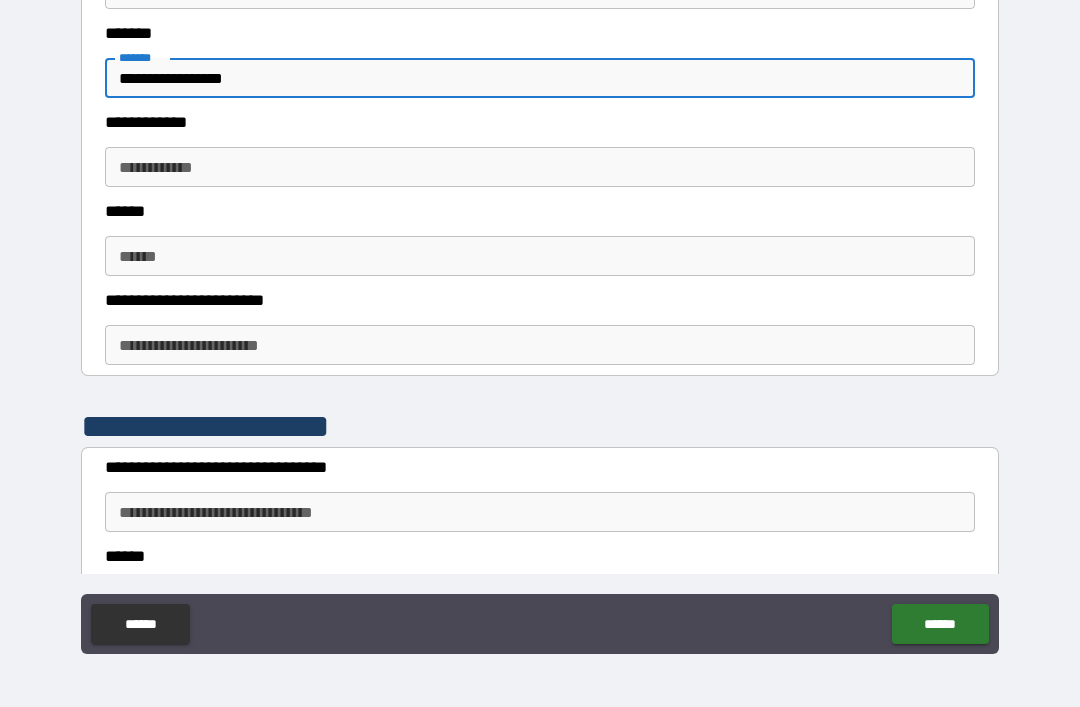 scroll, scrollTop: 1233, scrollLeft: 0, axis: vertical 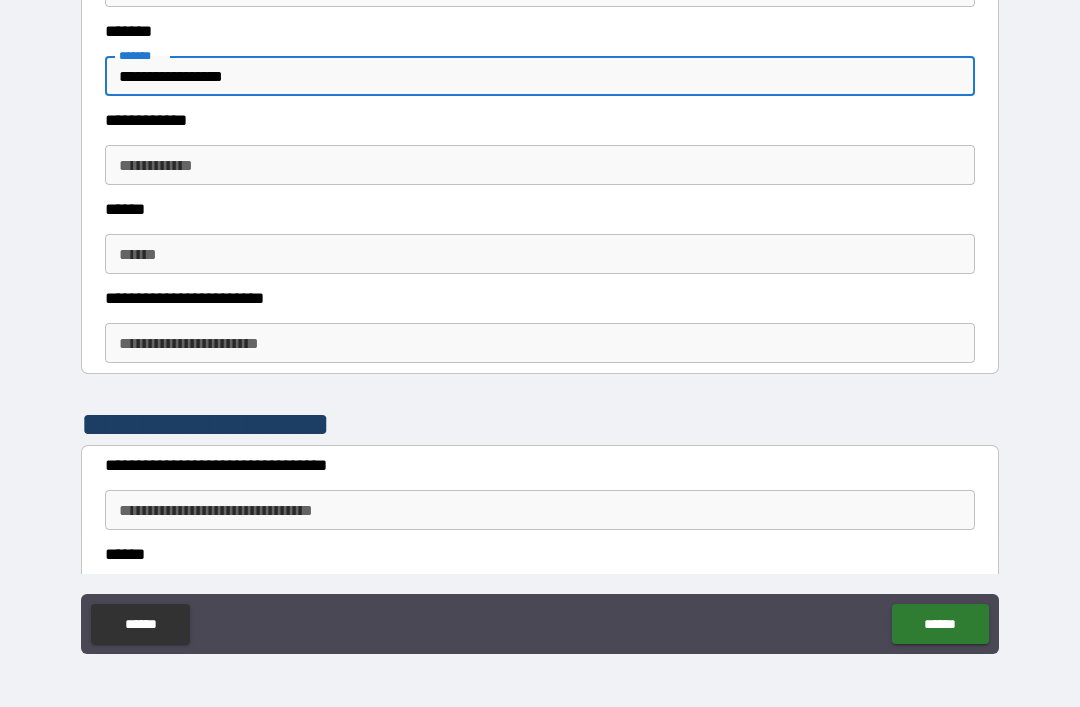click on "**********" at bounding box center (540, 165) 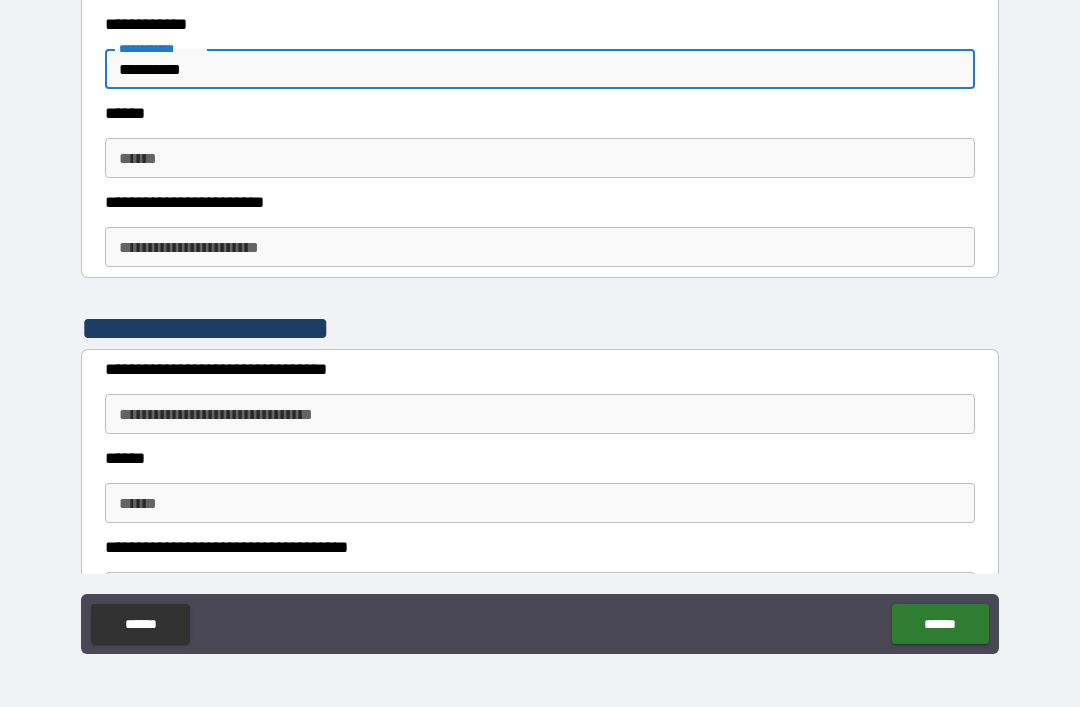 scroll, scrollTop: 1342, scrollLeft: 0, axis: vertical 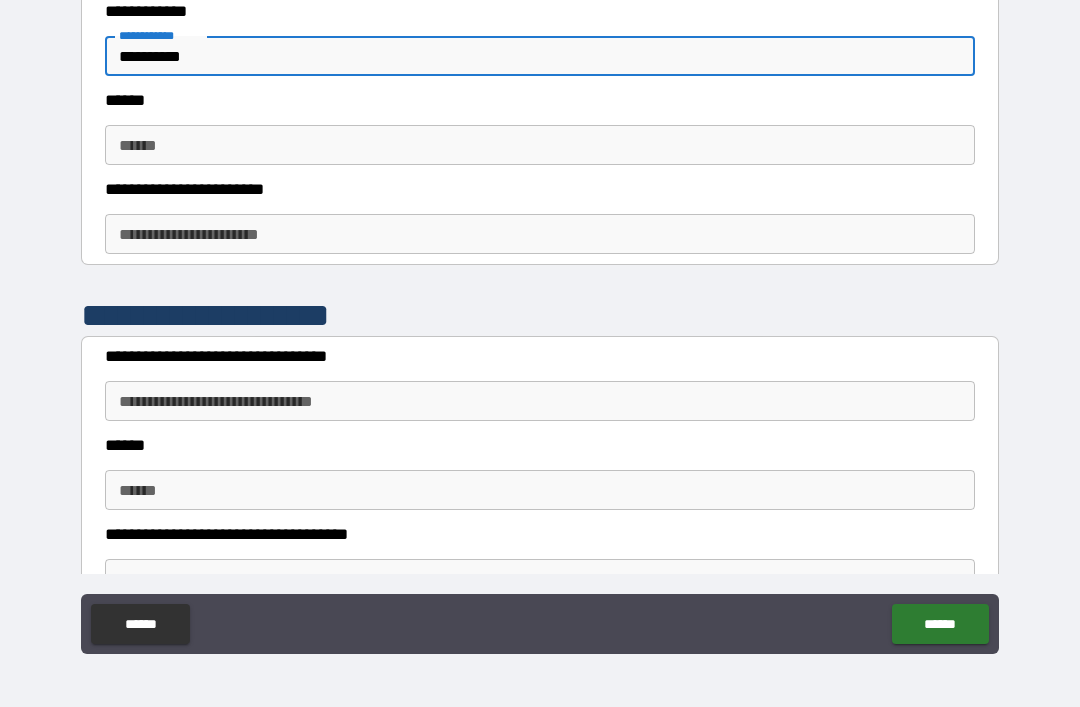 click on "******" at bounding box center [540, 145] 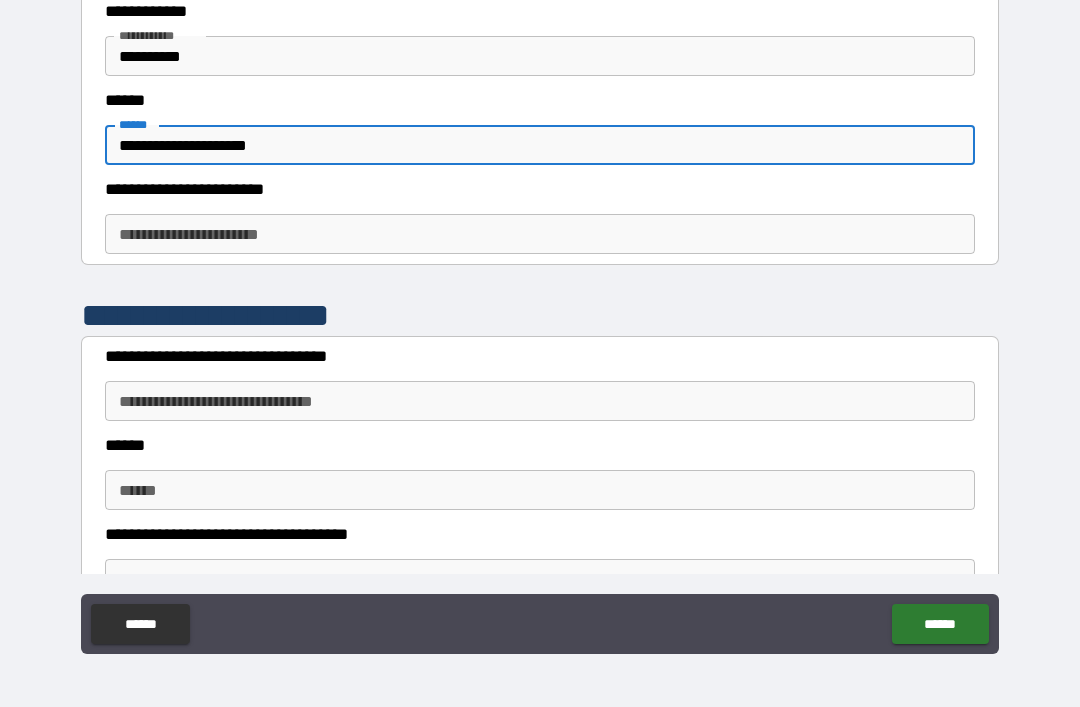 click on "**********" at bounding box center [540, 234] 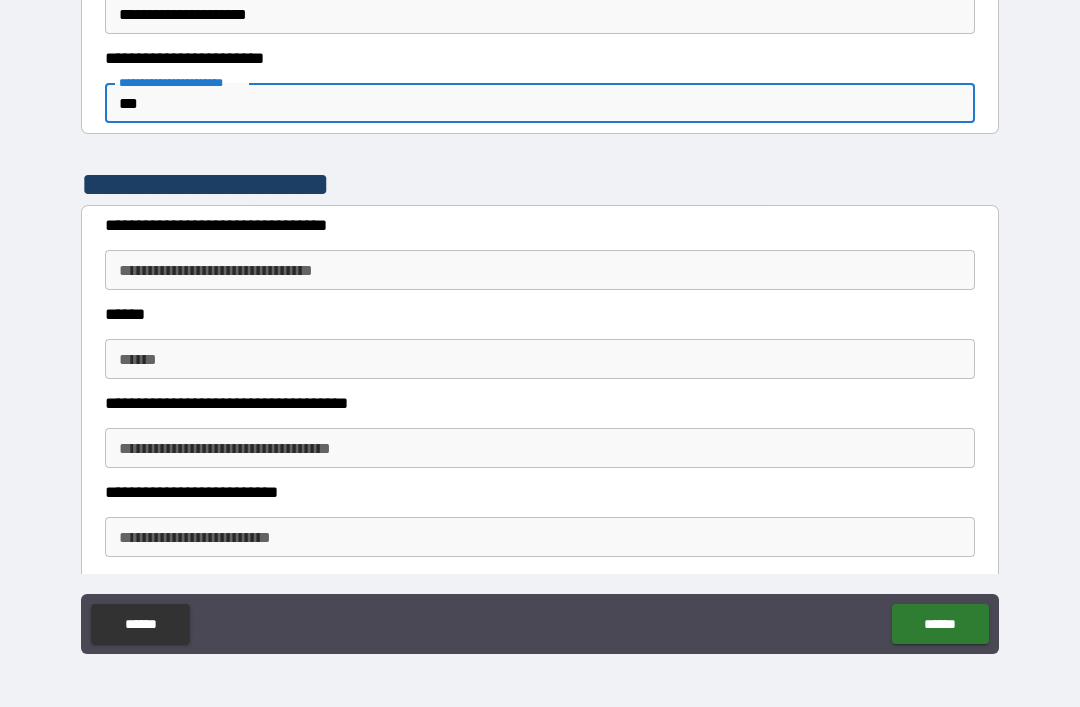 scroll, scrollTop: 1495, scrollLeft: 0, axis: vertical 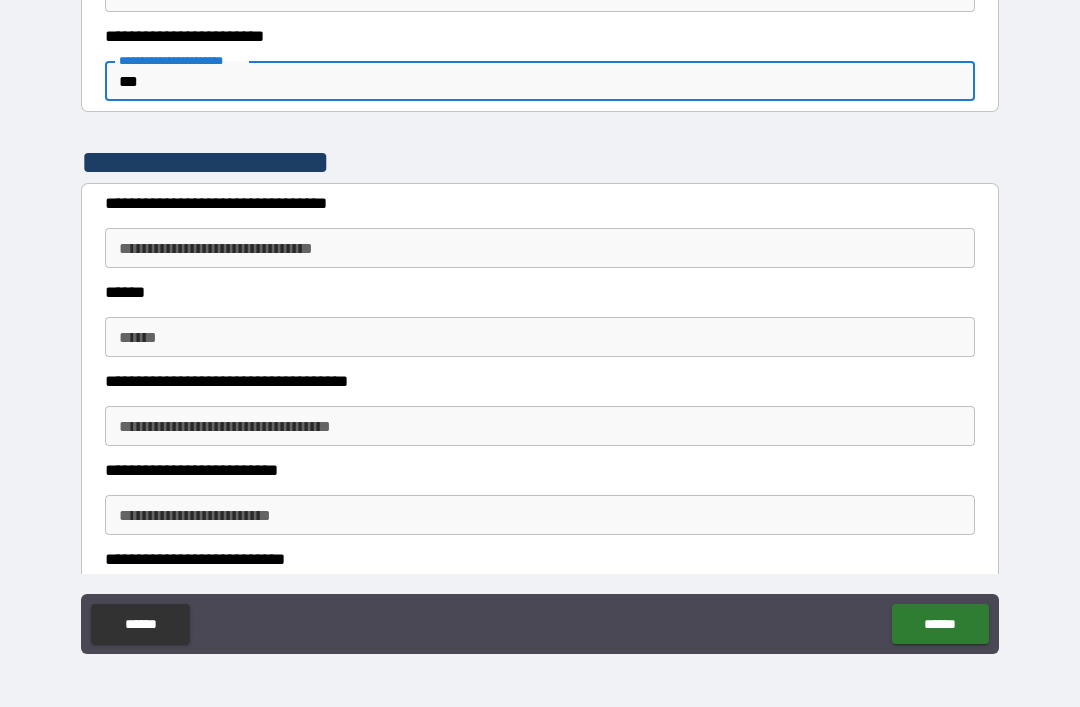 click on "**********" at bounding box center [540, 248] 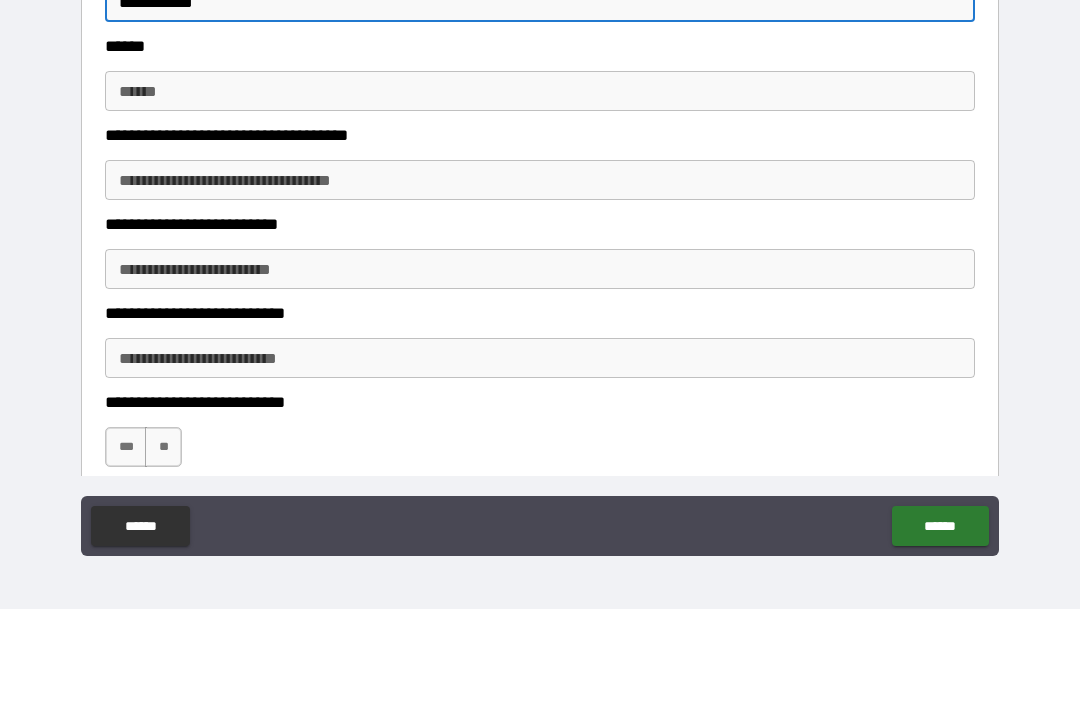 scroll, scrollTop: 1662, scrollLeft: 0, axis: vertical 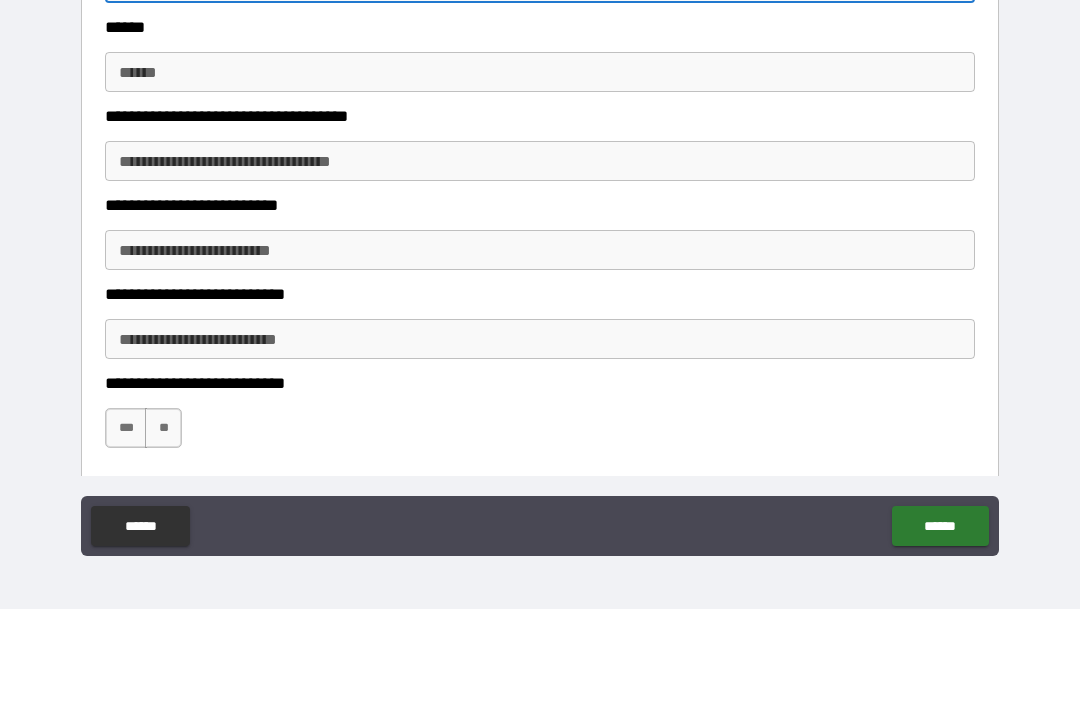 click on "******" at bounding box center [540, 170] 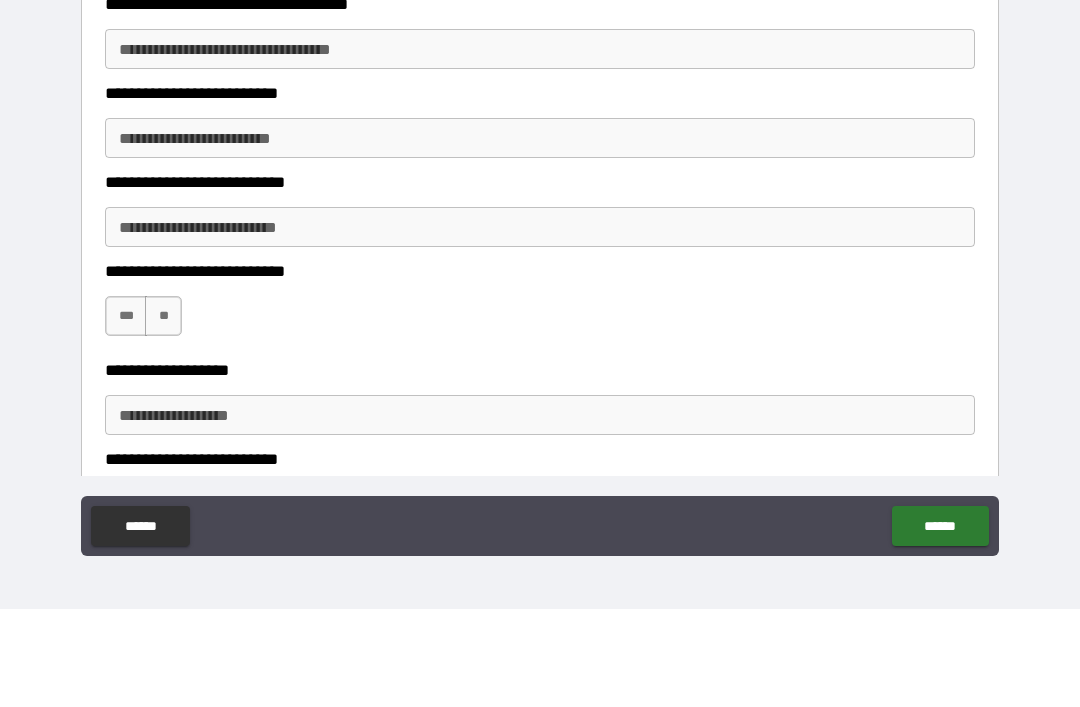 scroll, scrollTop: 1775, scrollLeft: 0, axis: vertical 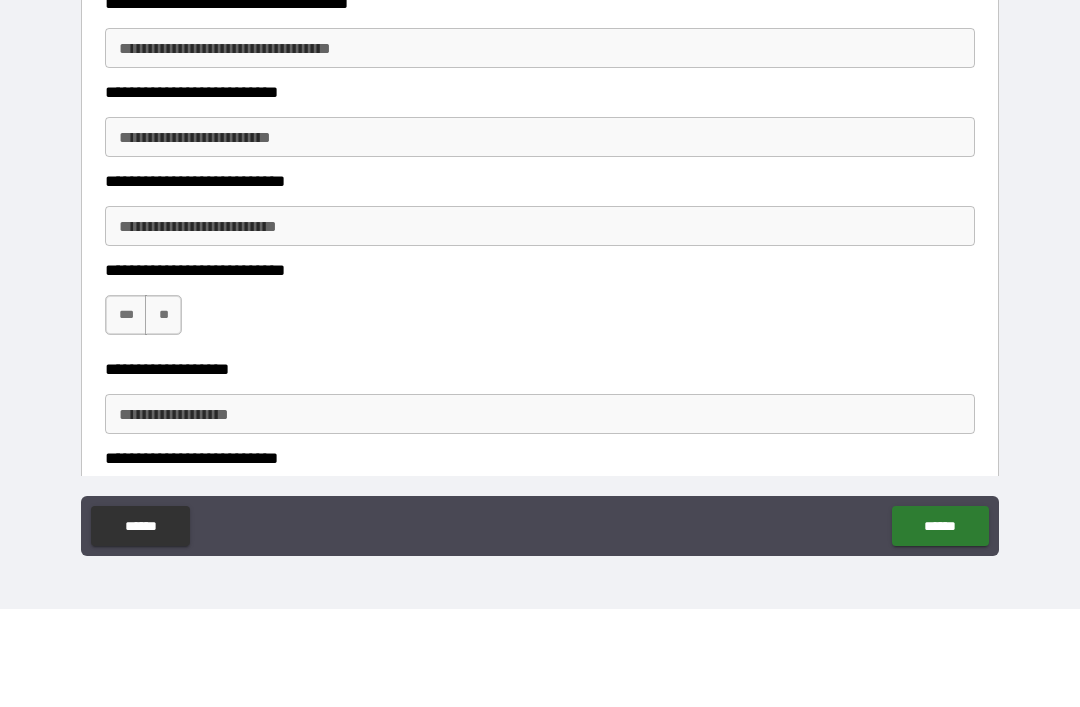 click on "**********" at bounding box center [540, 235] 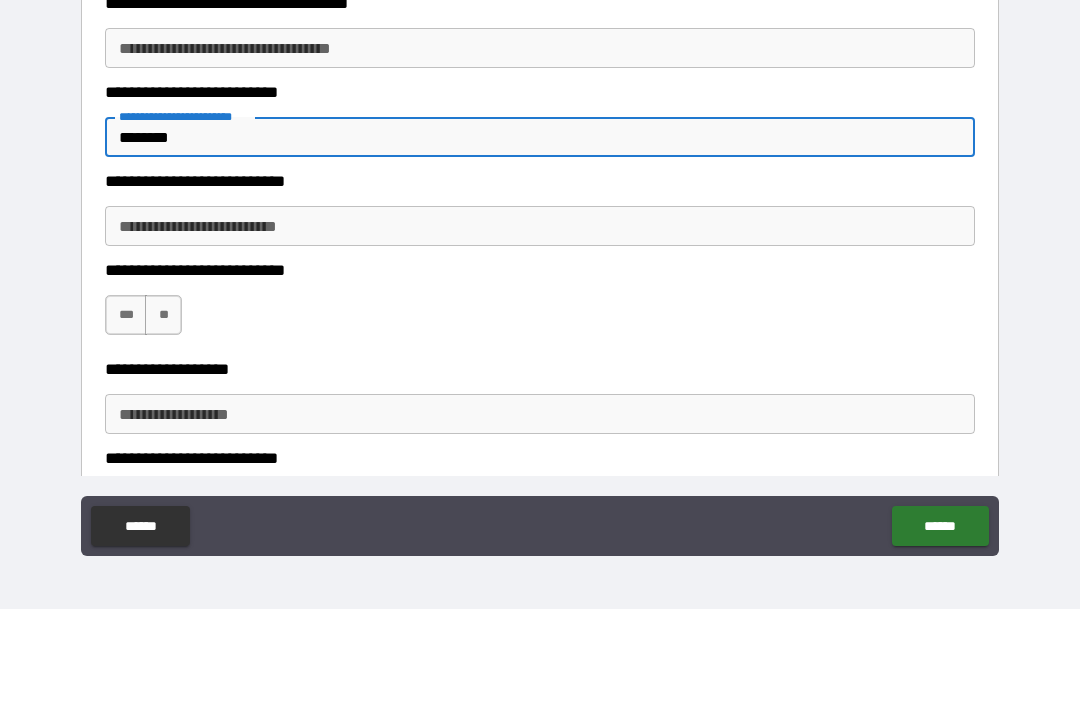 click on "**********" at bounding box center [540, 146] 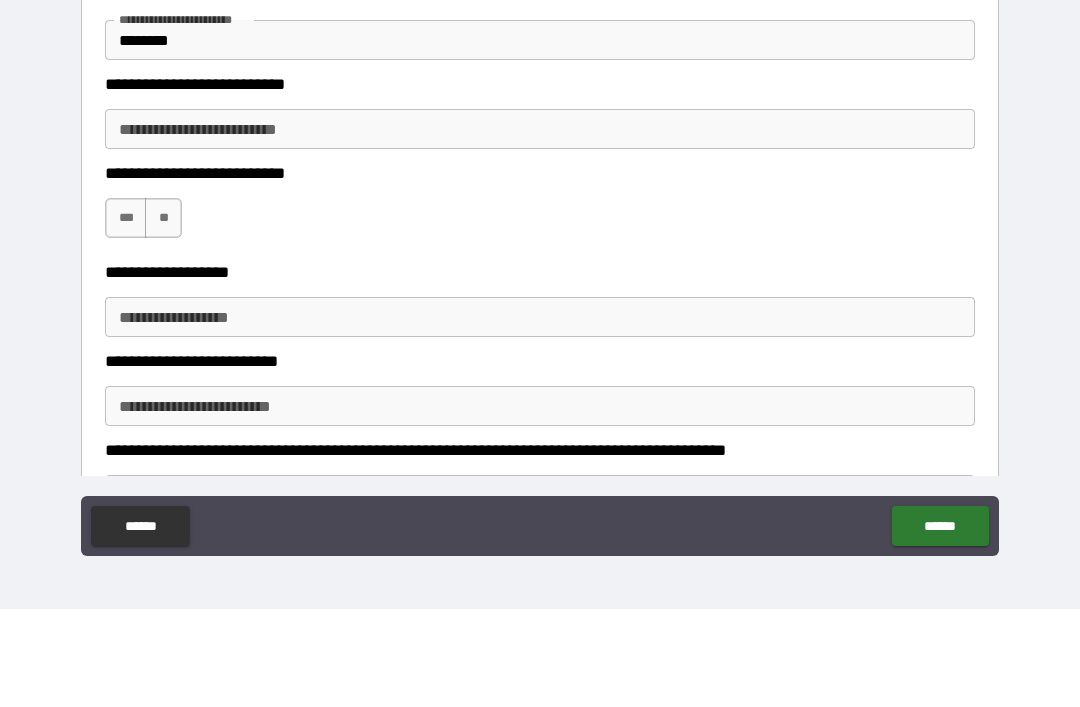 scroll, scrollTop: 1874, scrollLeft: 0, axis: vertical 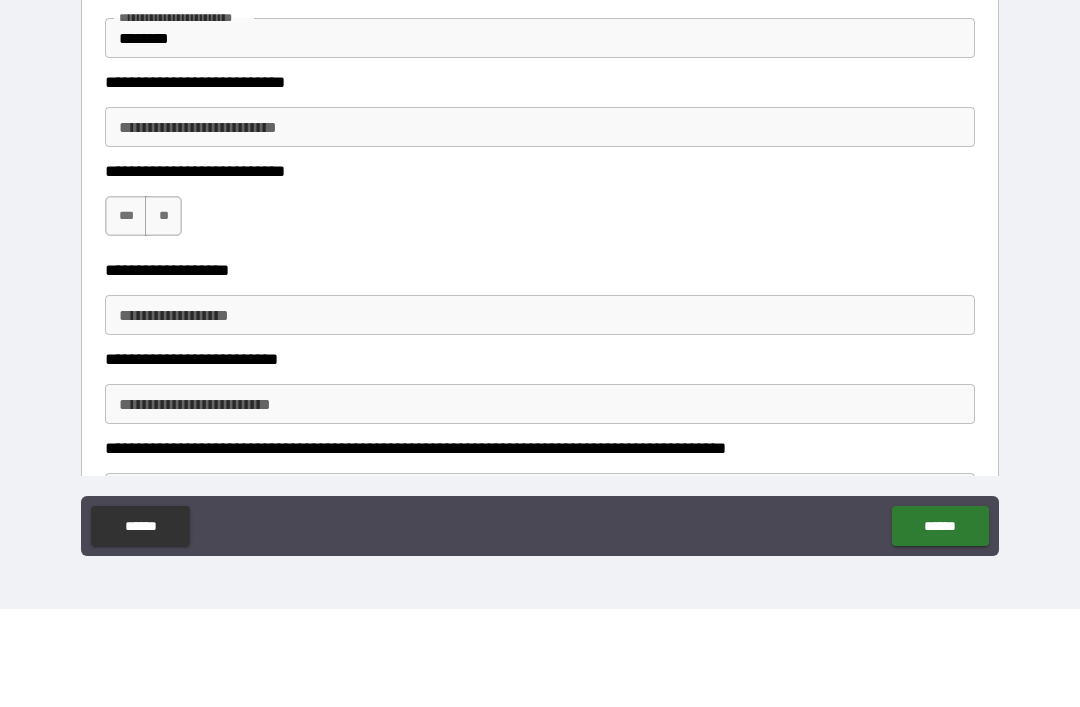 click on "**********" at bounding box center [540, 225] 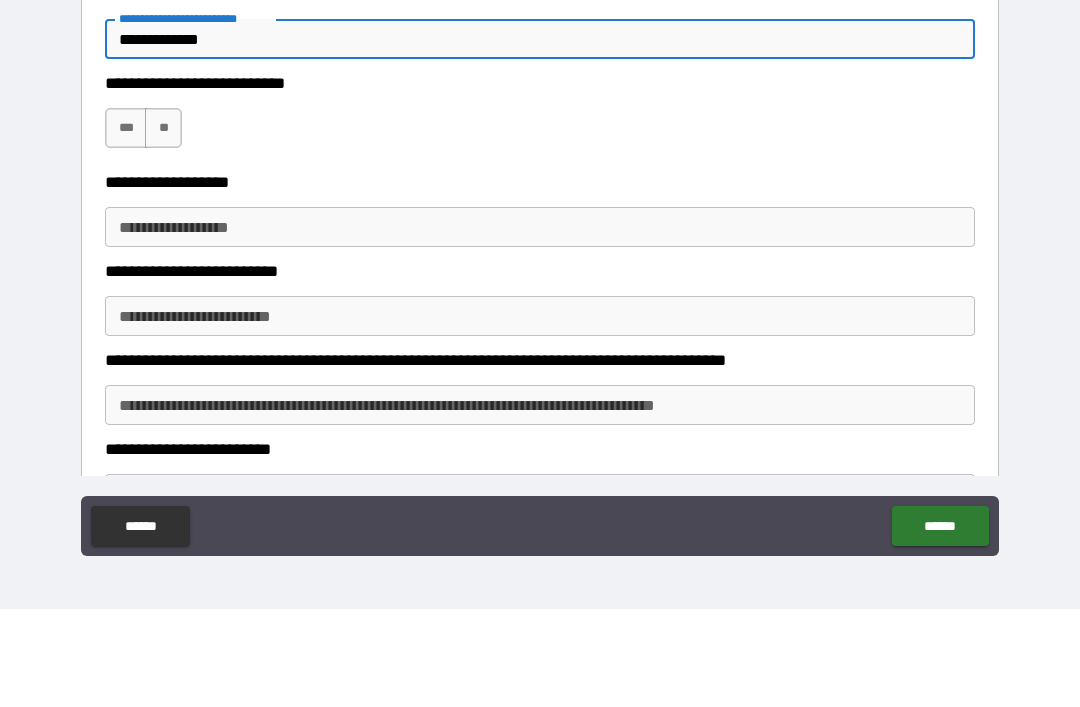 scroll, scrollTop: 1968, scrollLeft: 0, axis: vertical 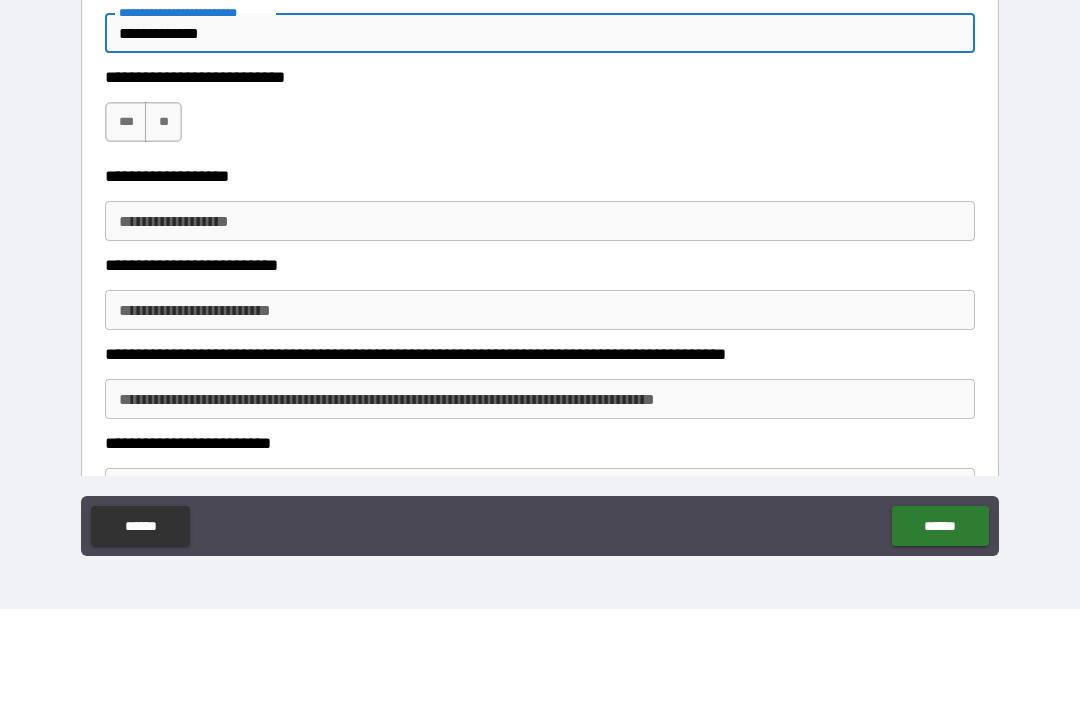 click on "**" at bounding box center (163, 220) 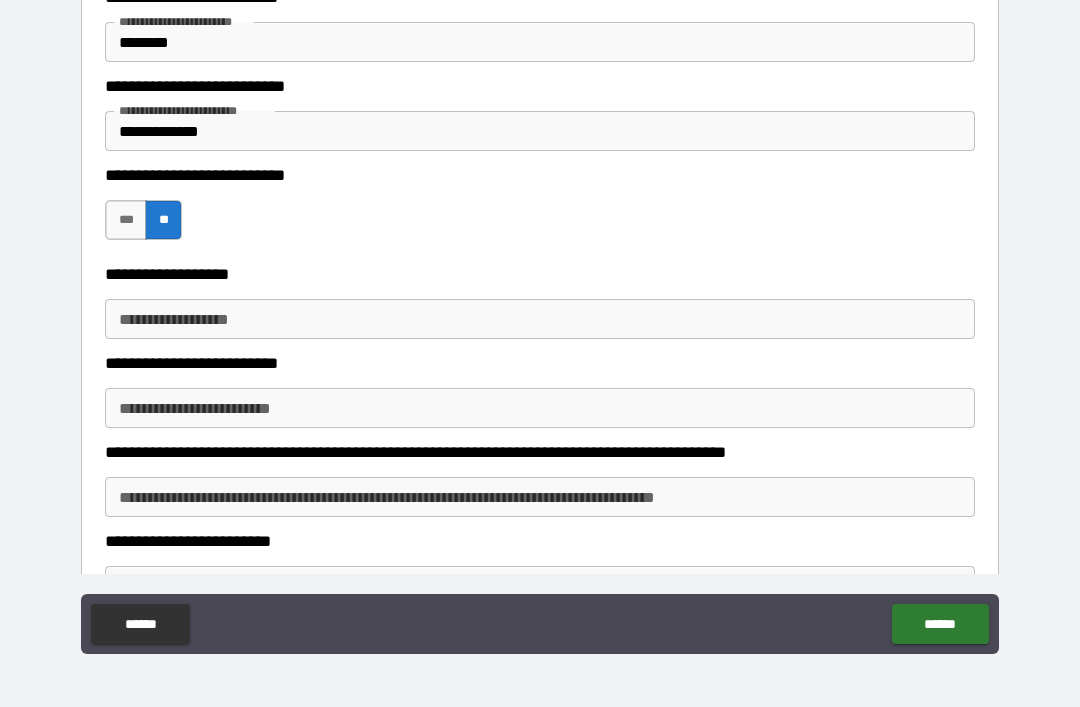 click on "**********" at bounding box center [540, 319] 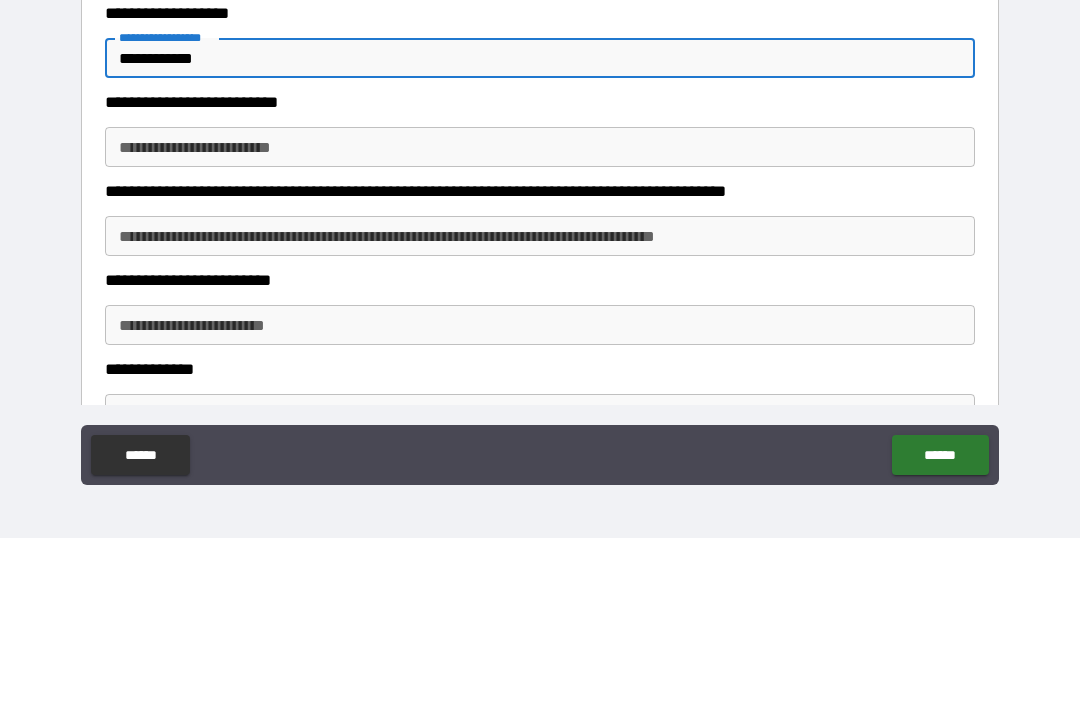 scroll, scrollTop: 2069, scrollLeft: 0, axis: vertical 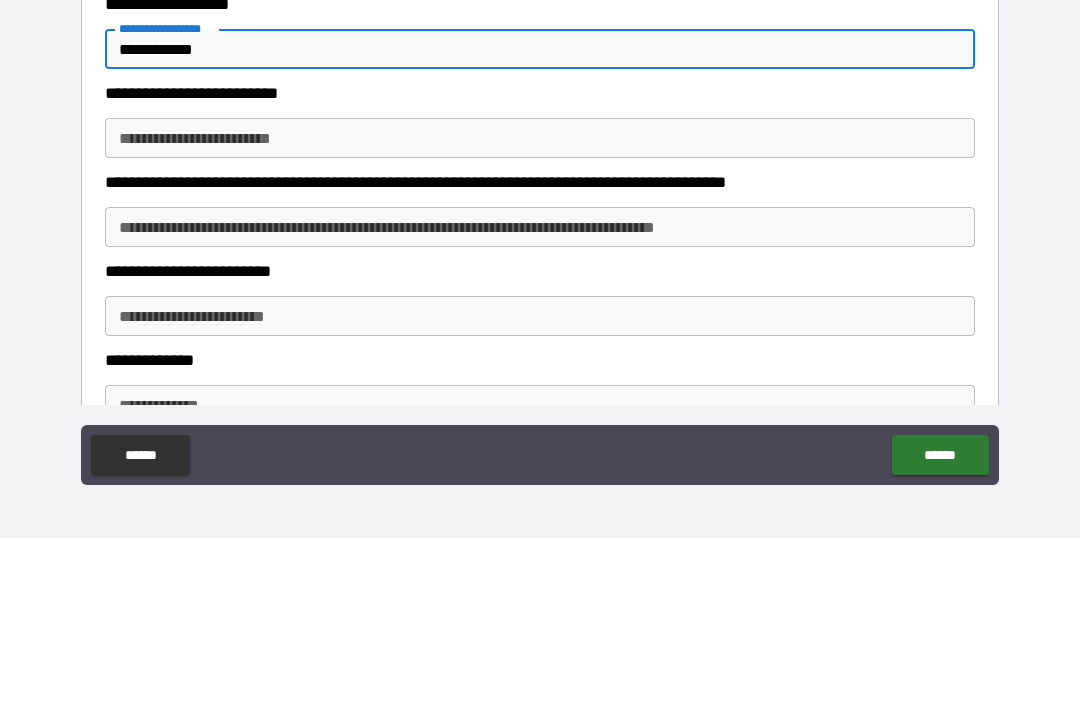 click on "**********" at bounding box center [540, 307] 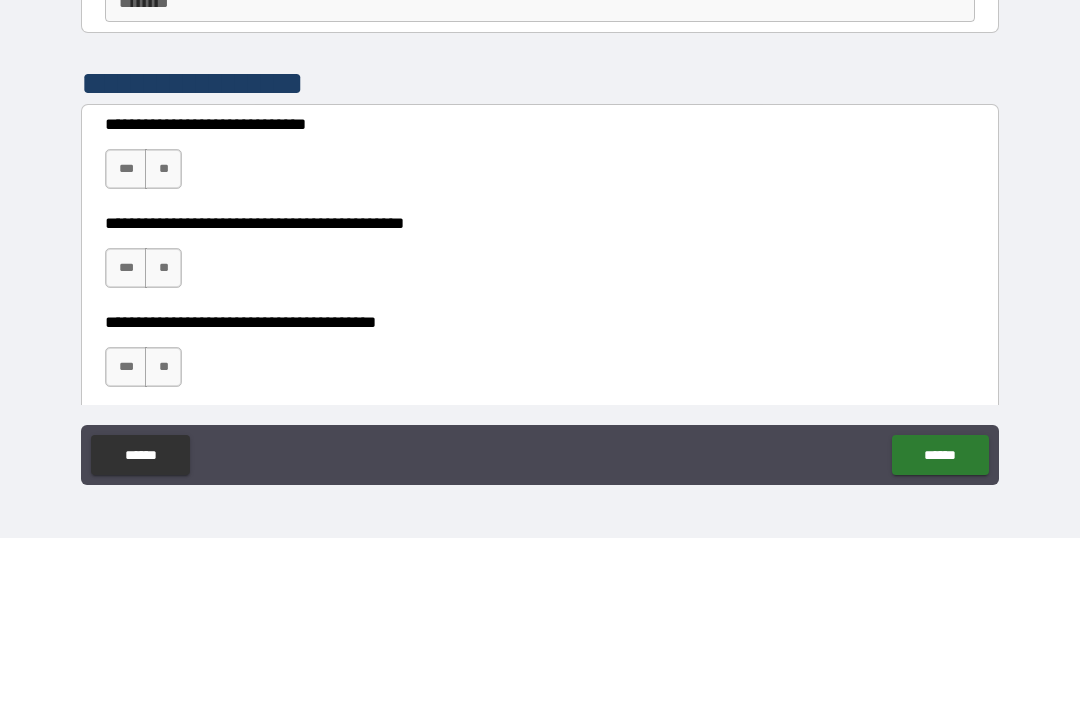 scroll, scrollTop: 2570, scrollLeft: 0, axis: vertical 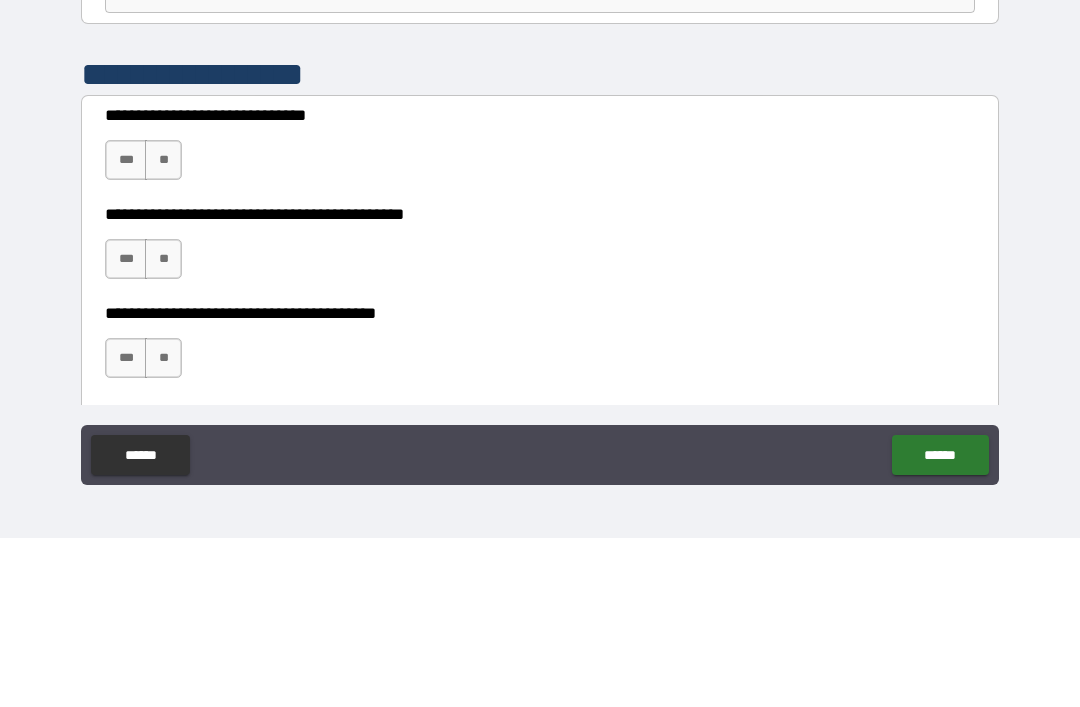 click on "***" at bounding box center [126, 329] 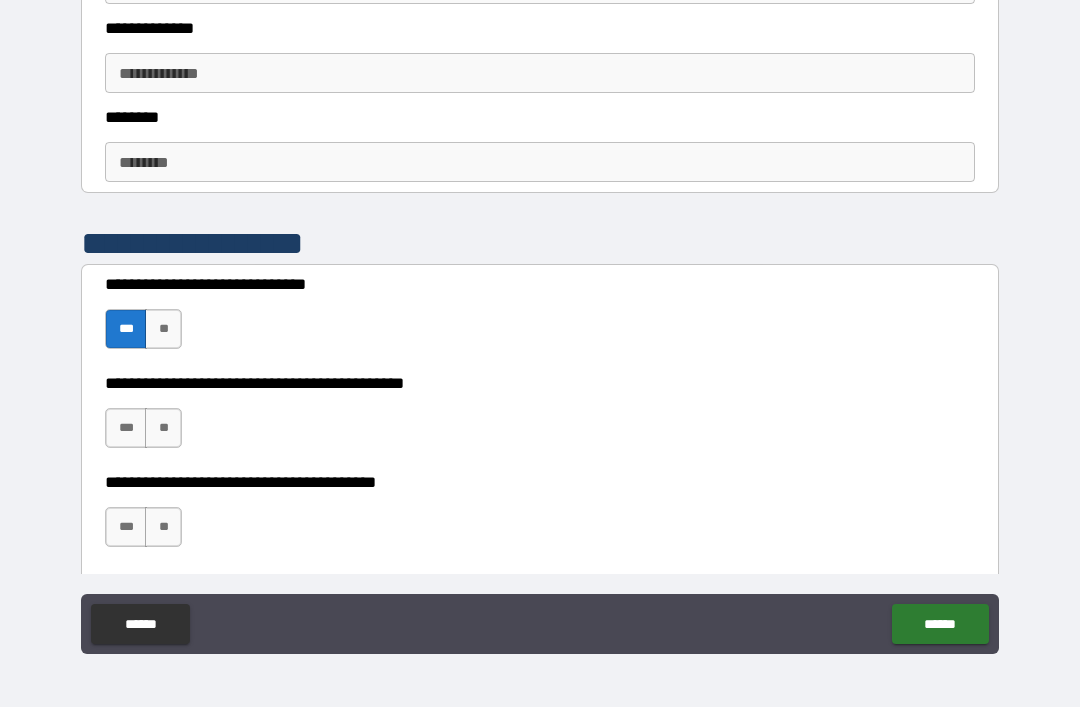 click on "***" at bounding box center [126, 428] 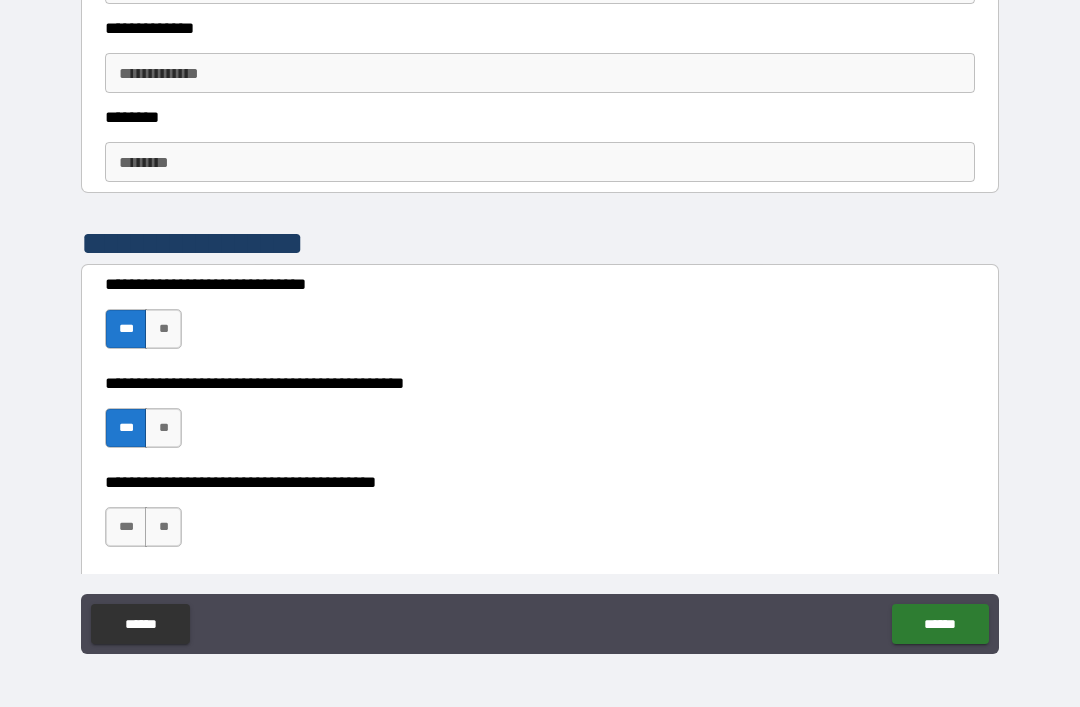 click on "***" at bounding box center [126, 527] 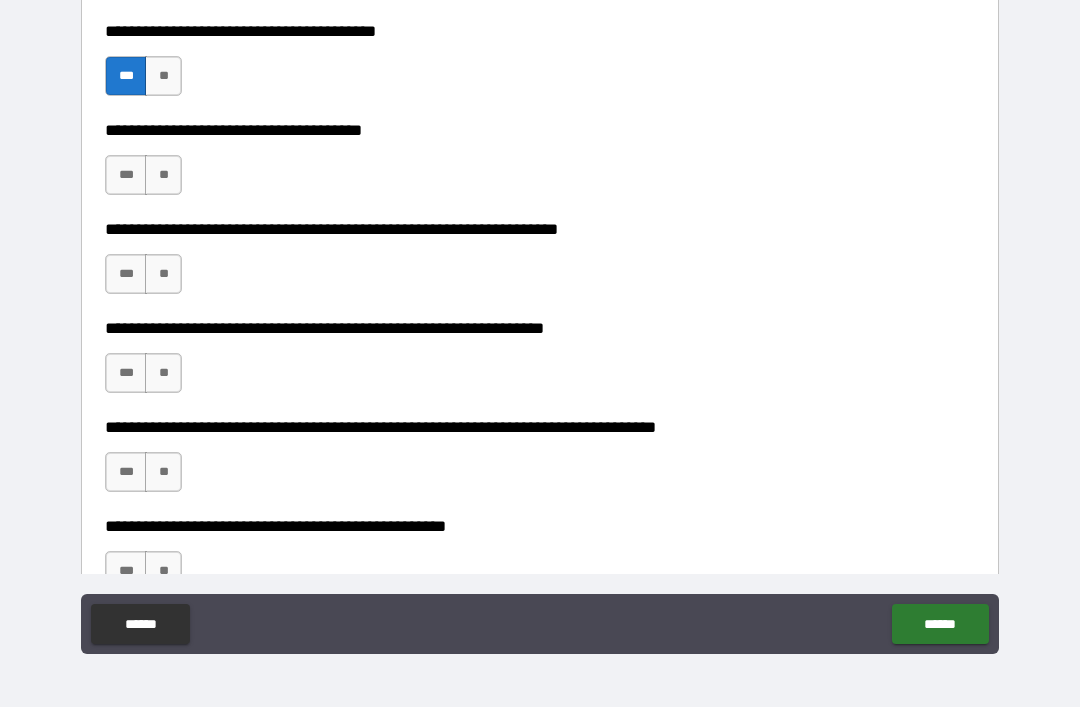 scroll, scrollTop: 3022, scrollLeft: 0, axis: vertical 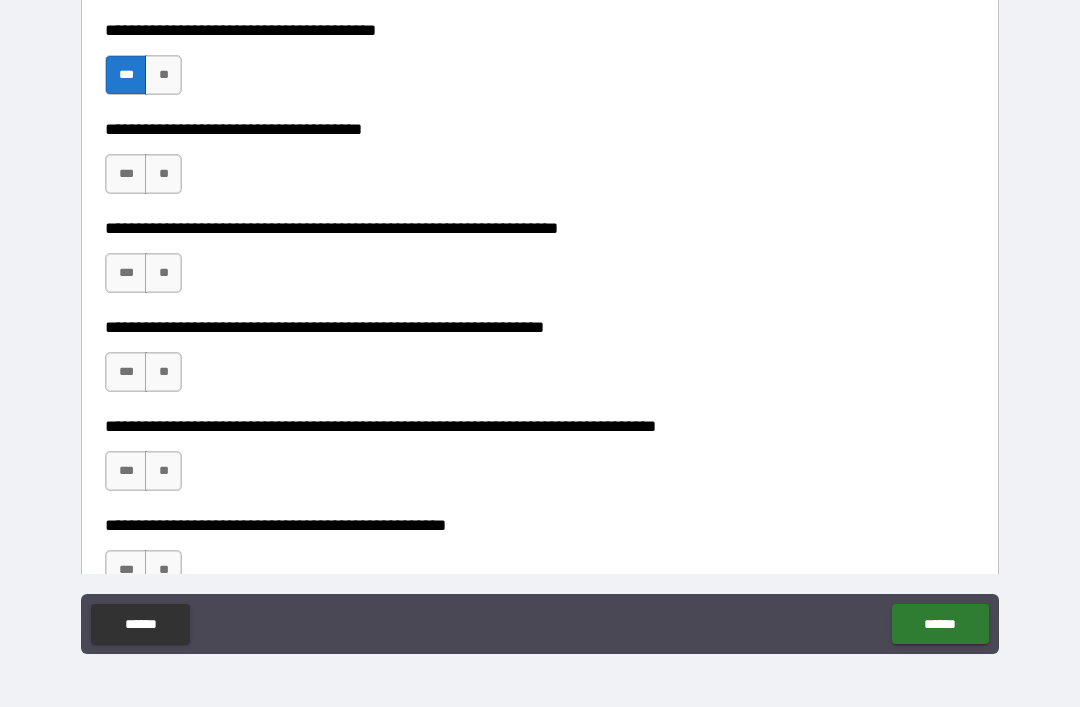 click on "**" at bounding box center [163, 174] 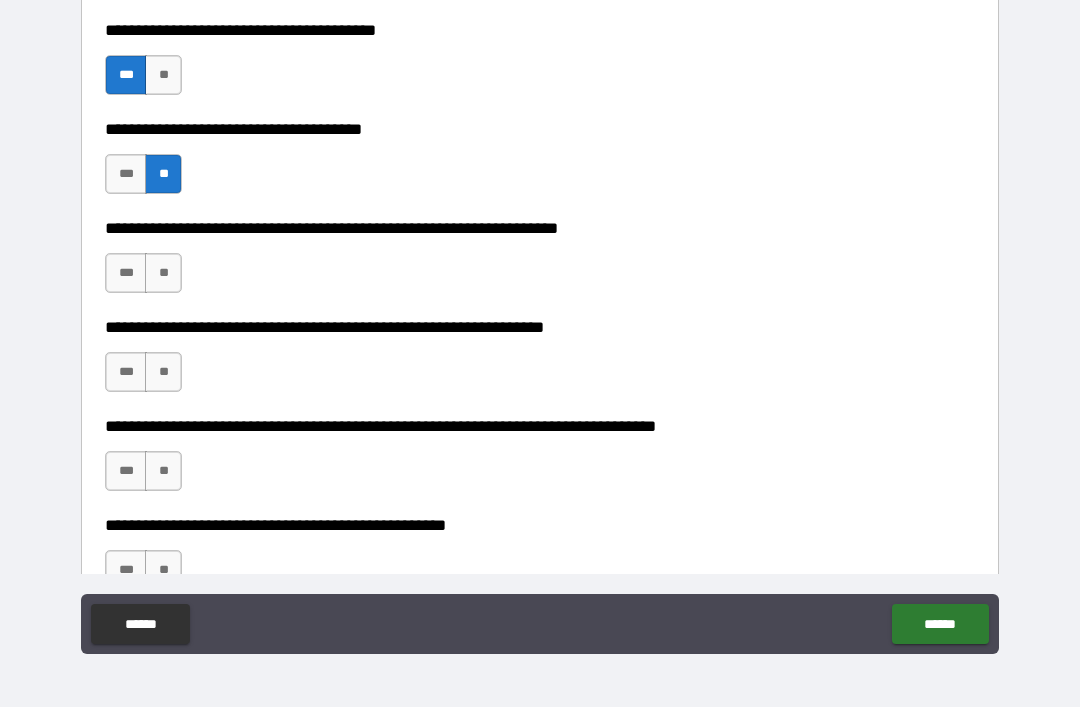 click on "**" at bounding box center (163, 273) 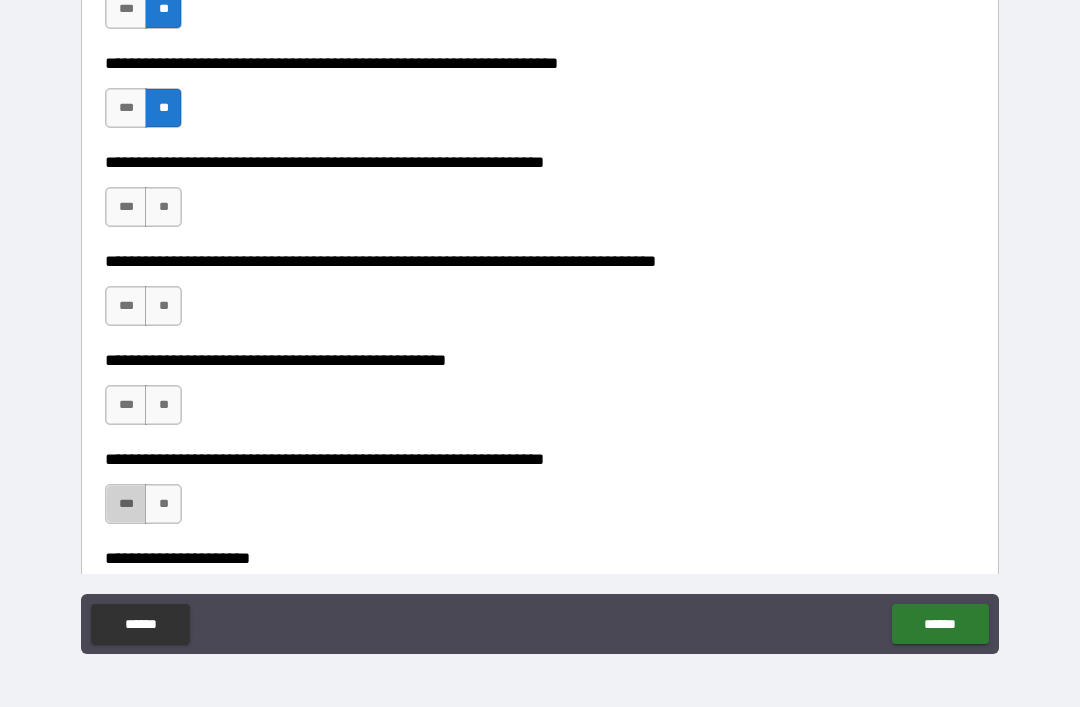 scroll, scrollTop: 3177, scrollLeft: 0, axis: vertical 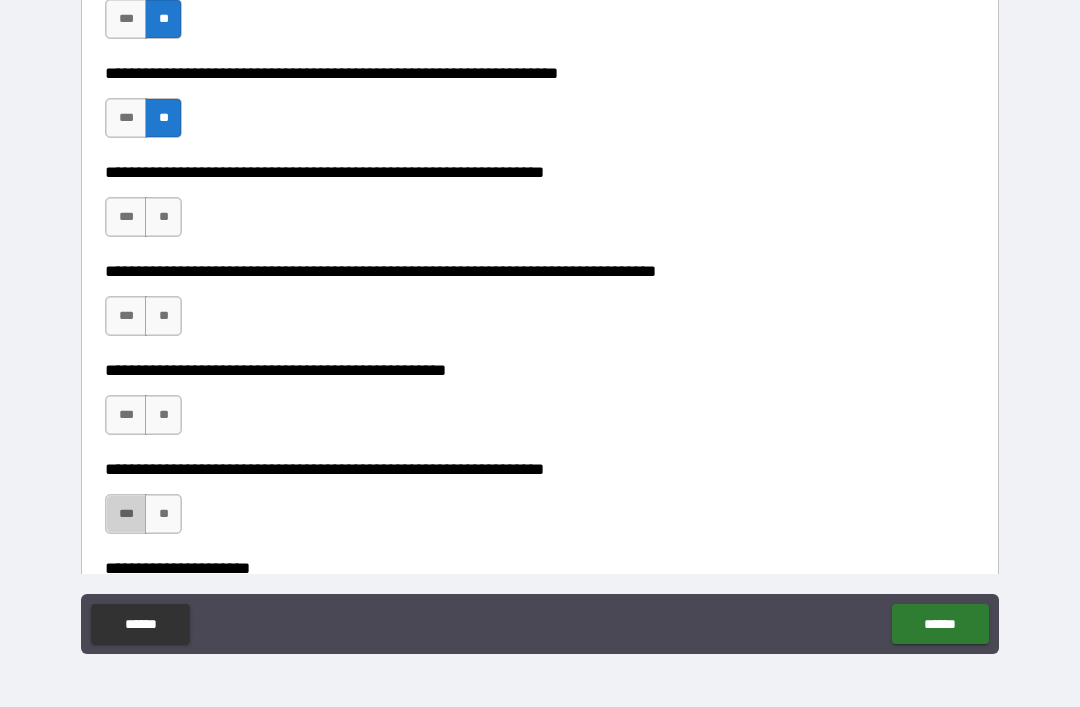 click on "**" at bounding box center [163, 316] 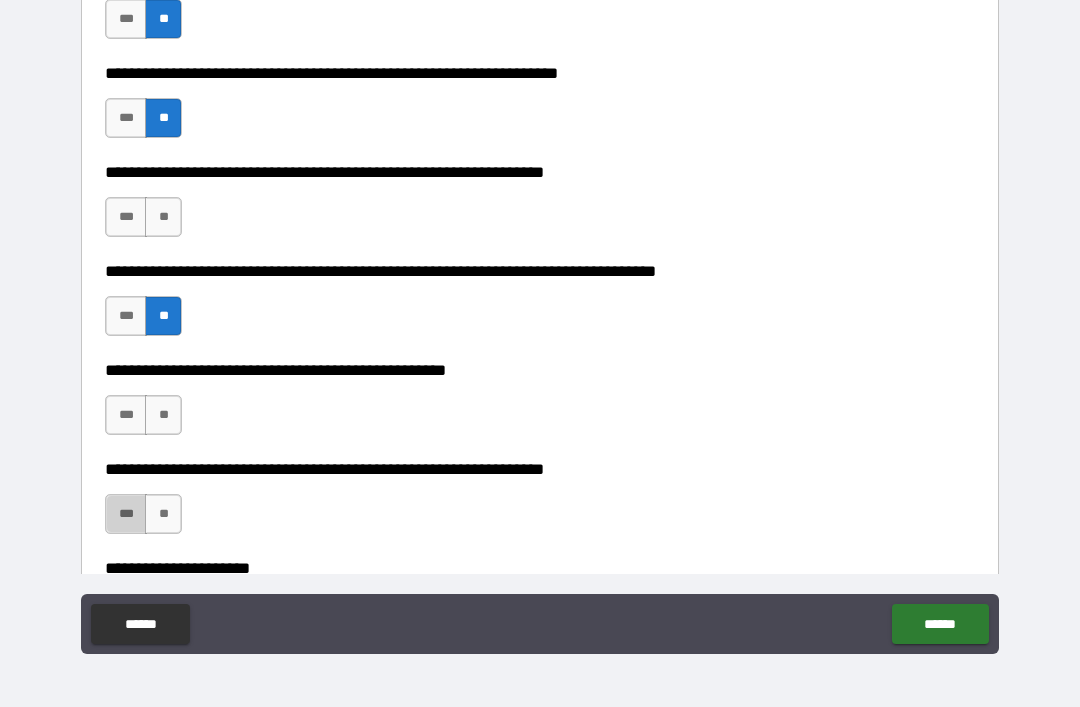 click on "**" at bounding box center (163, 415) 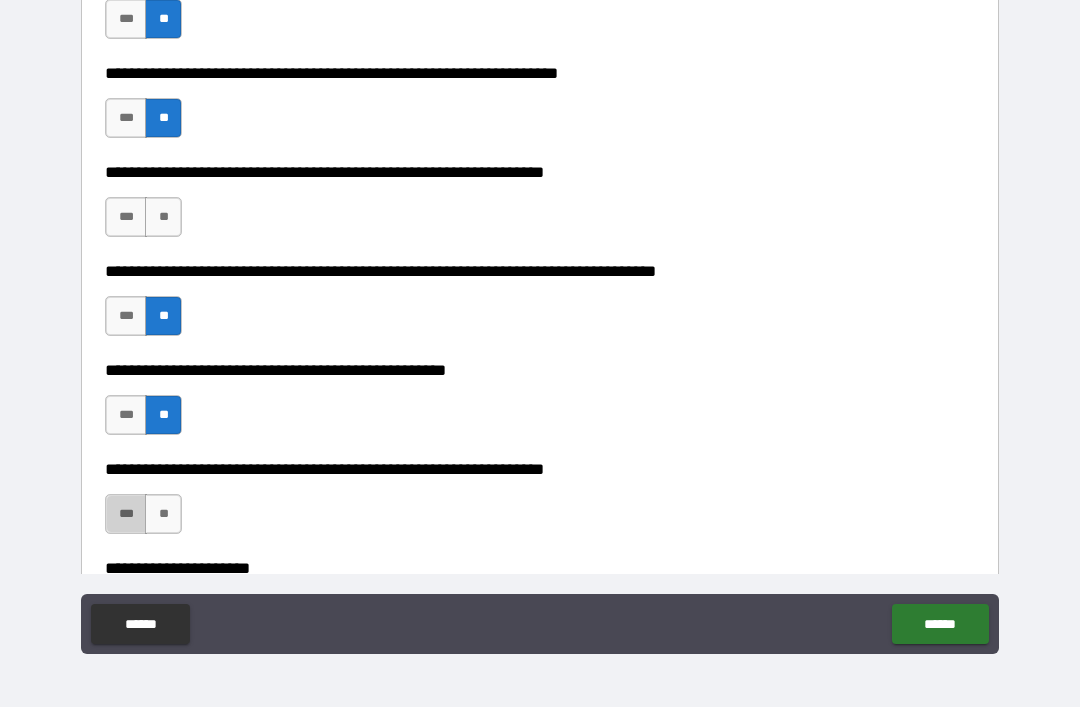 click on "**" at bounding box center [163, 514] 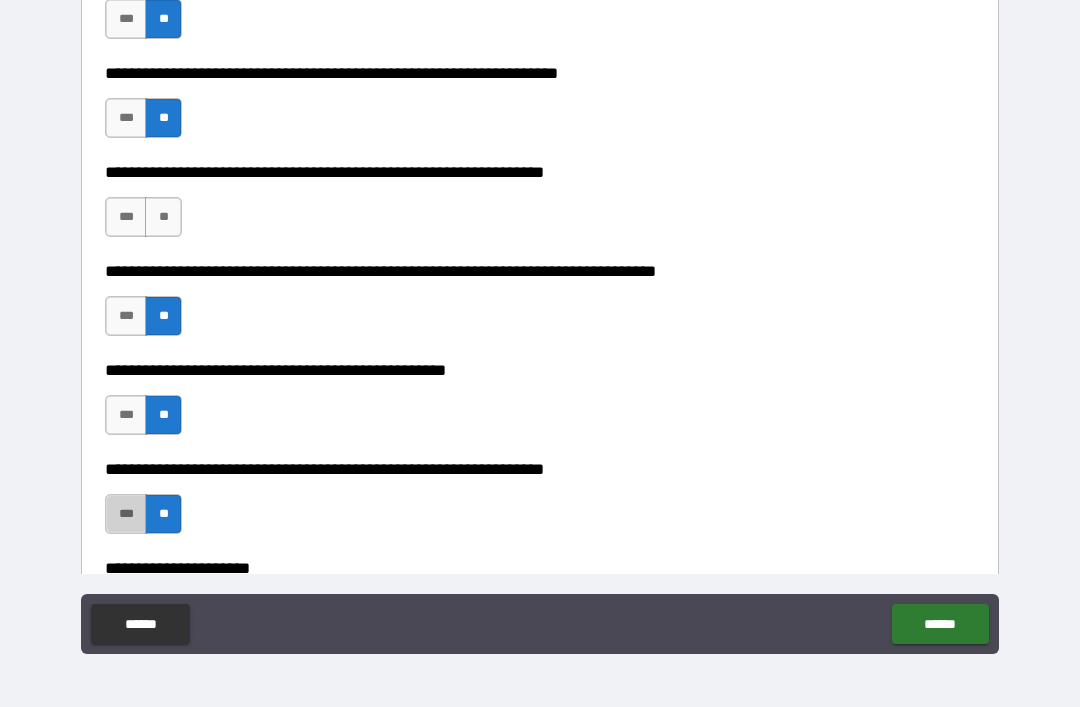 click on "**" at bounding box center [163, 217] 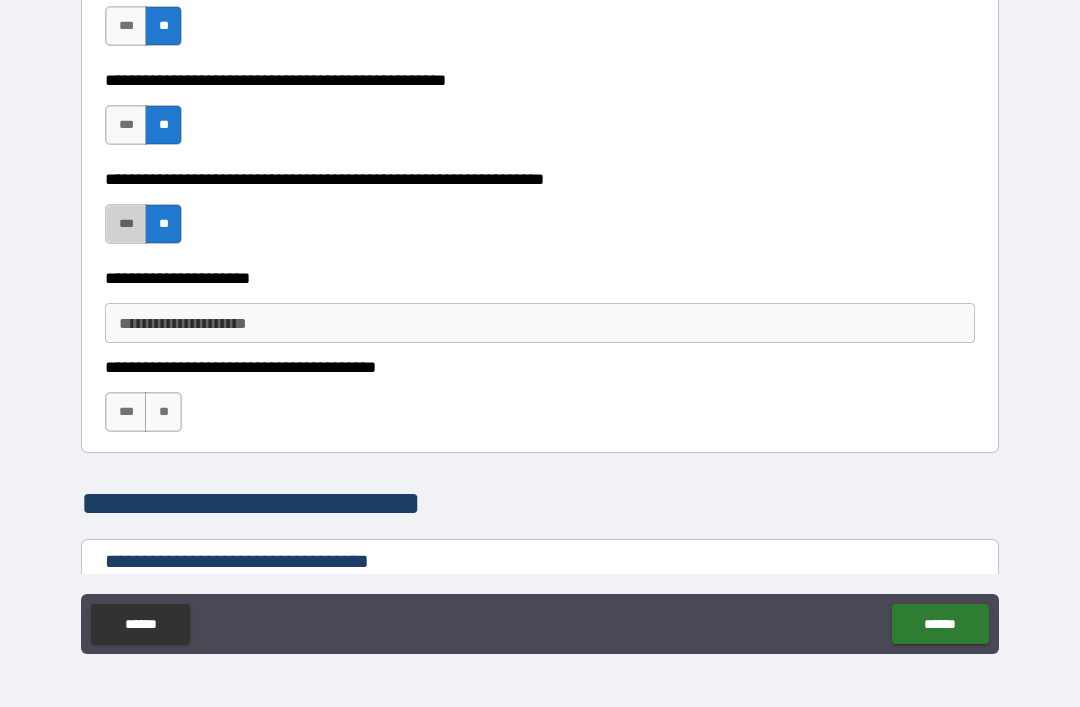 scroll, scrollTop: 3470, scrollLeft: 0, axis: vertical 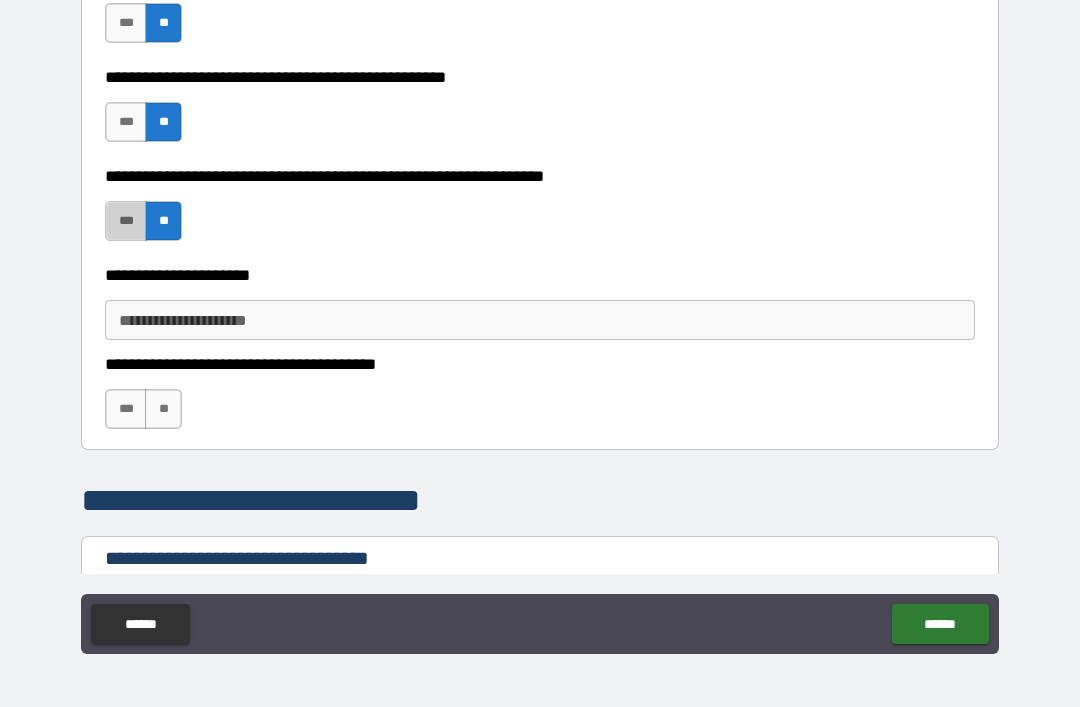 click on "**" at bounding box center (163, 409) 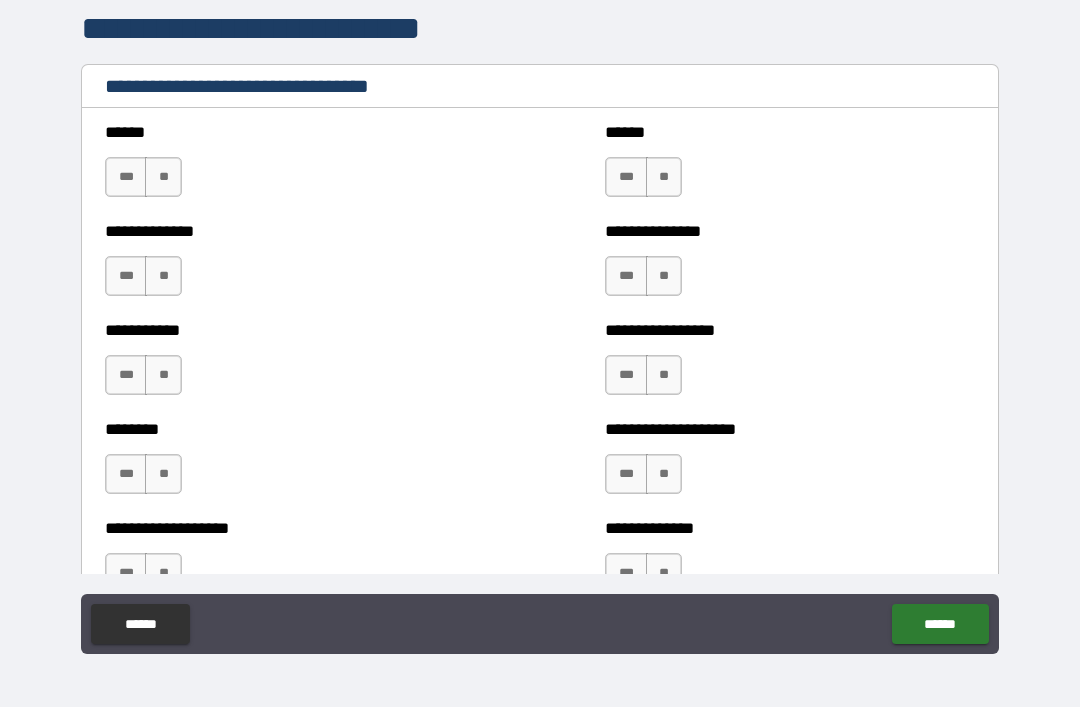 scroll, scrollTop: 3944, scrollLeft: 0, axis: vertical 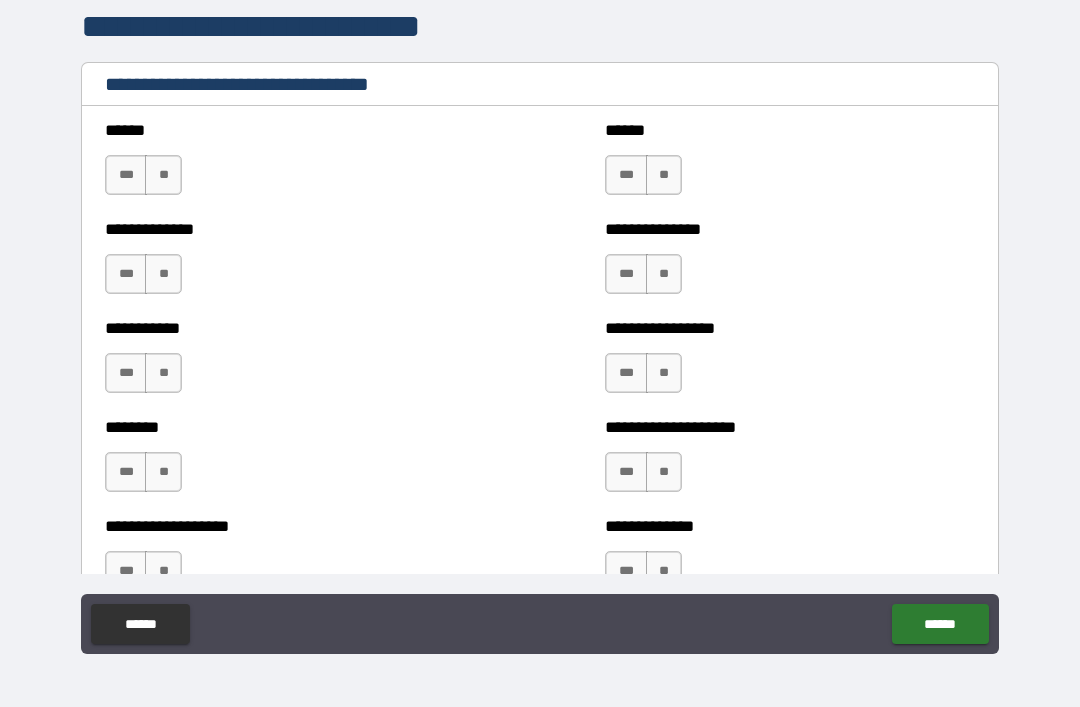 click on "**" at bounding box center (163, 175) 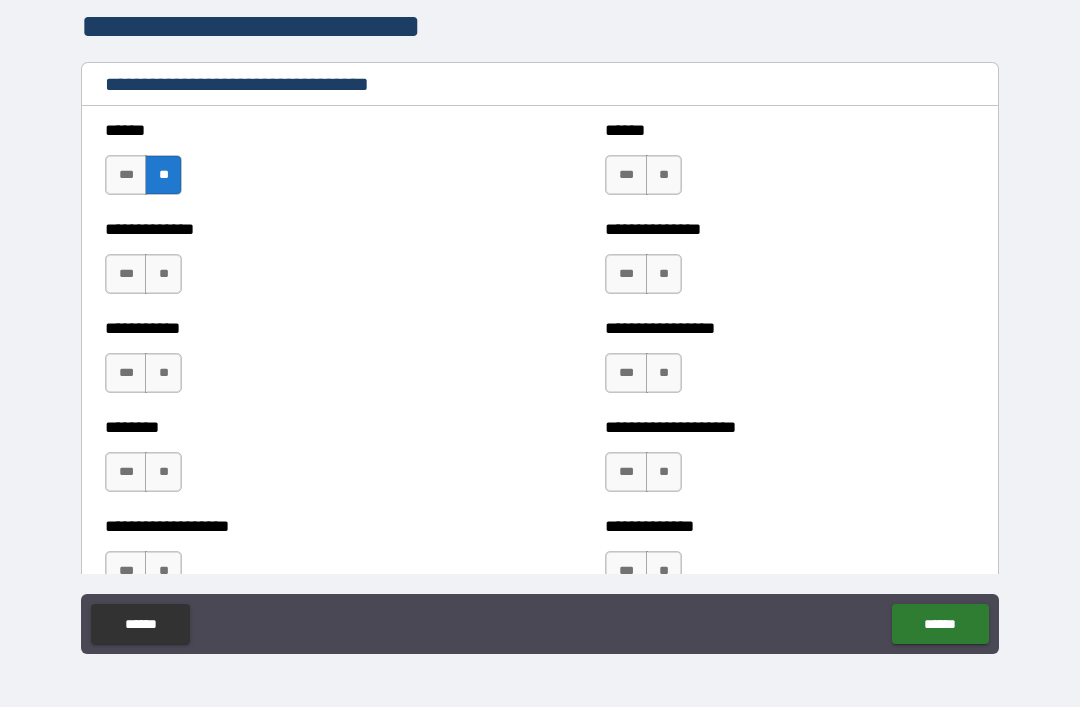 click on "**" at bounding box center [163, 274] 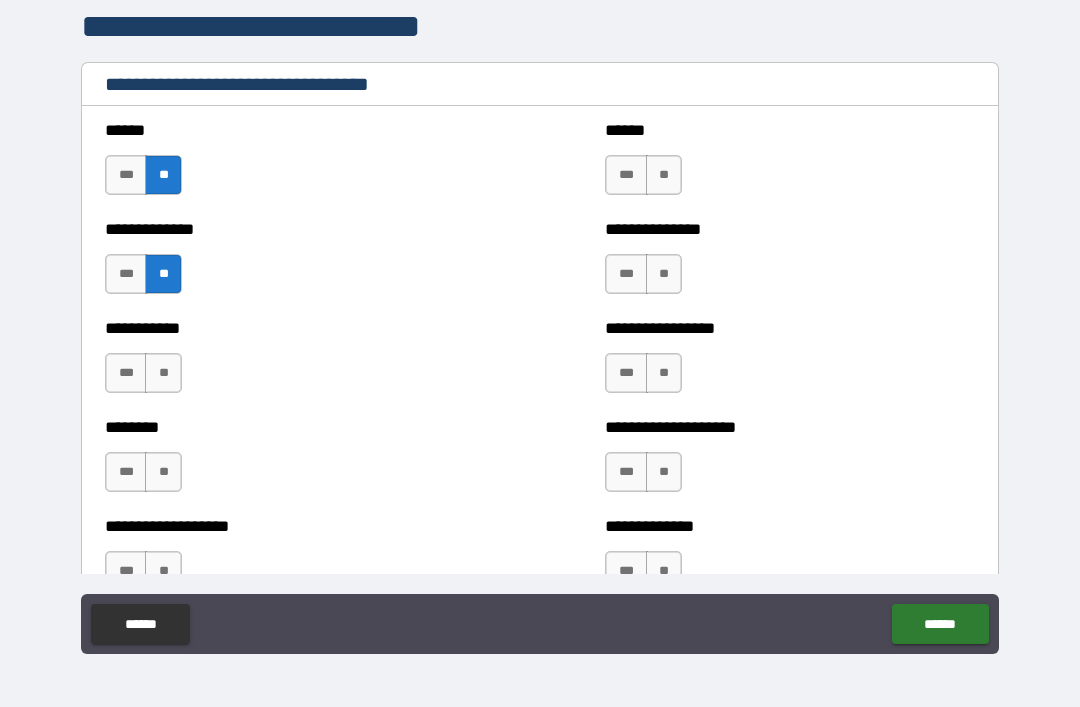 click on "**" at bounding box center [163, 373] 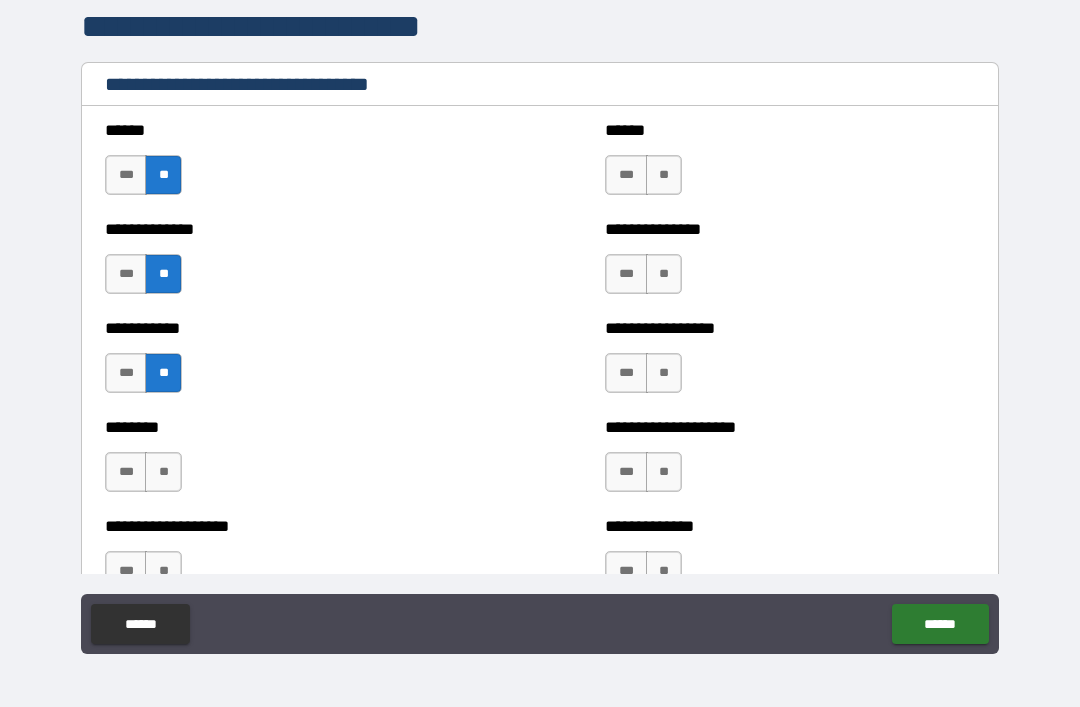 click on "**" at bounding box center [664, 175] 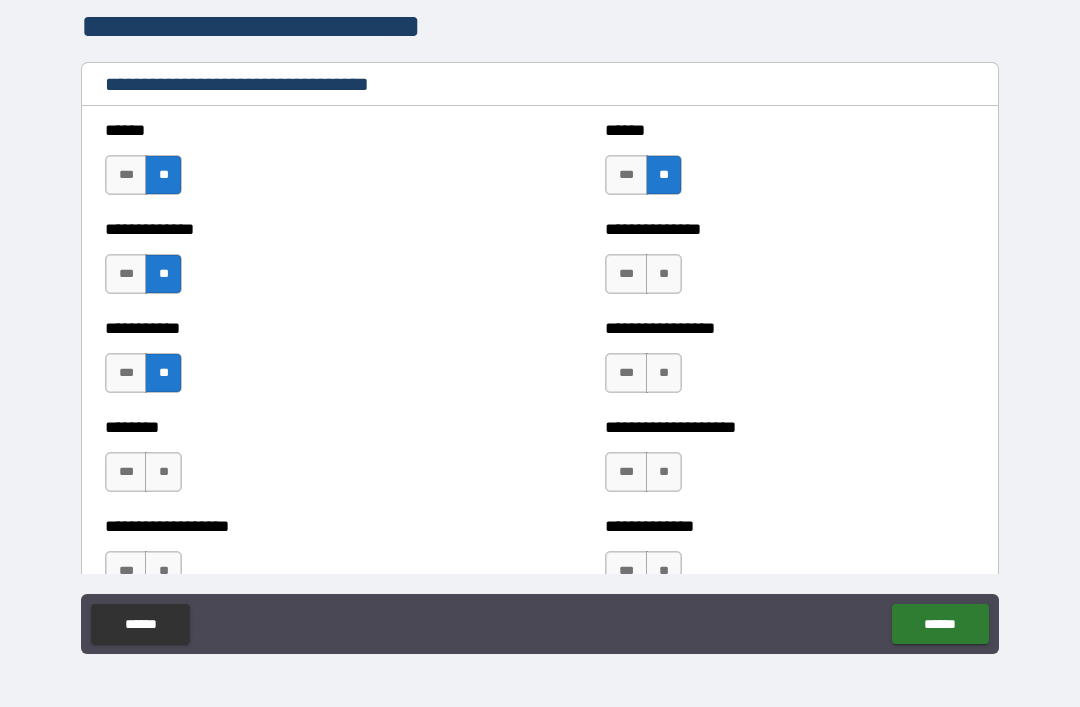 click on "**" at bounding box center [664, 274] 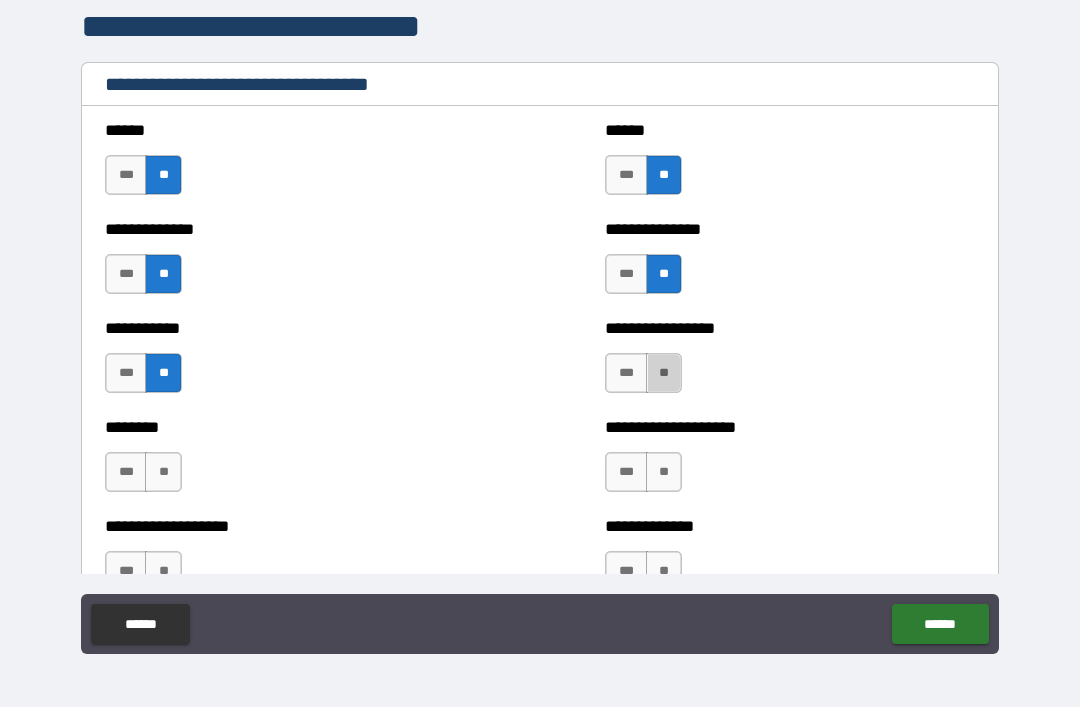 click on "**" at bounding box center [664, 373] 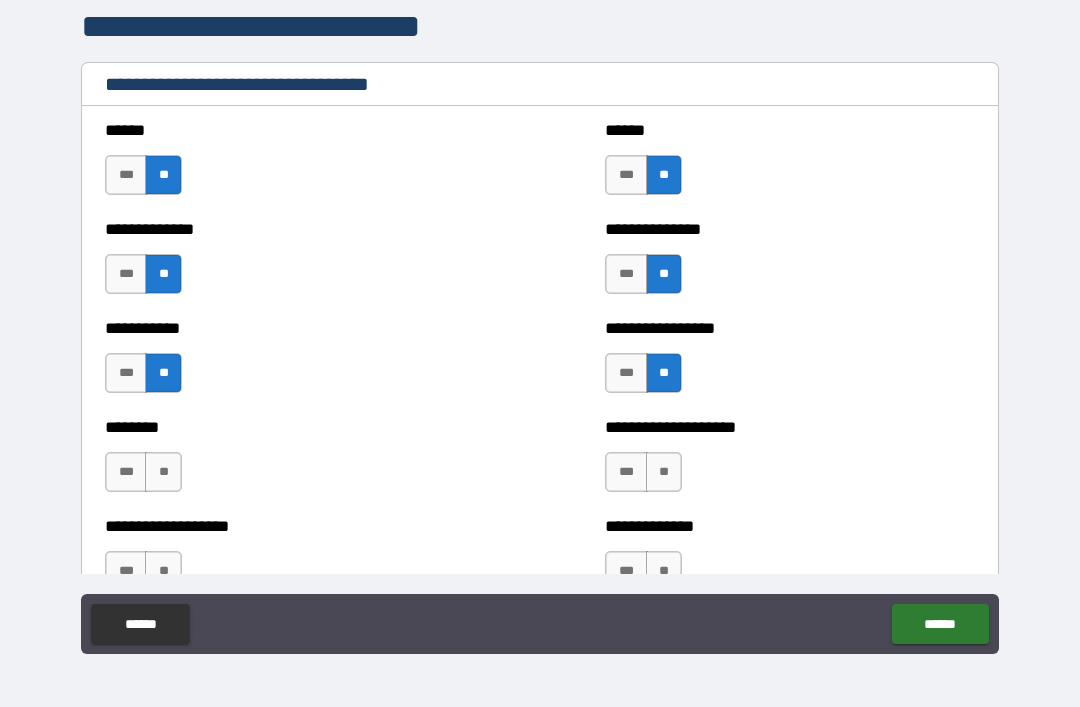 click on "**" at bounding box center (163, 472) 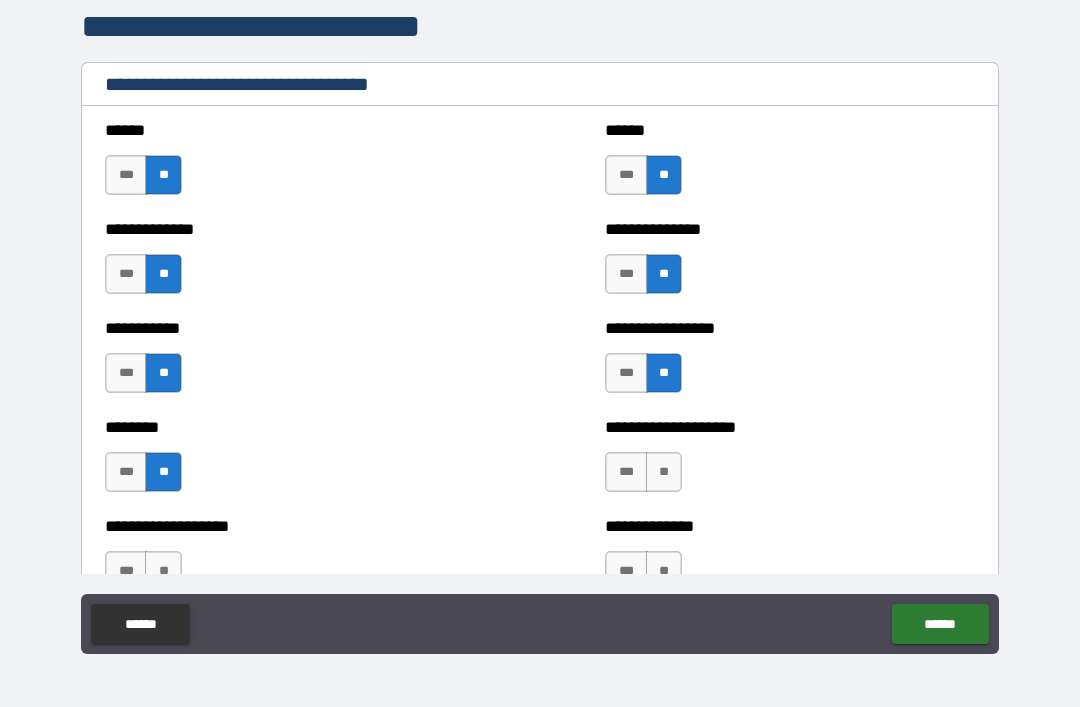 click on "**" at bounding box center (664, 472) 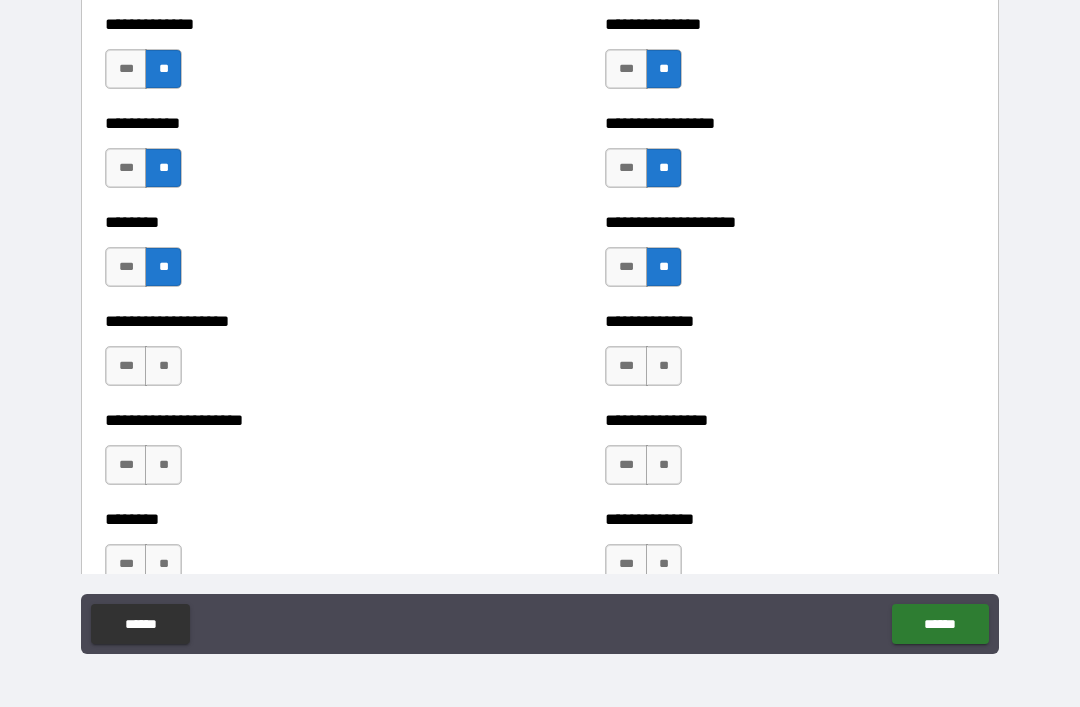 scroll, scrollTop: 4151, scrollLeft: 0, axis: vertical 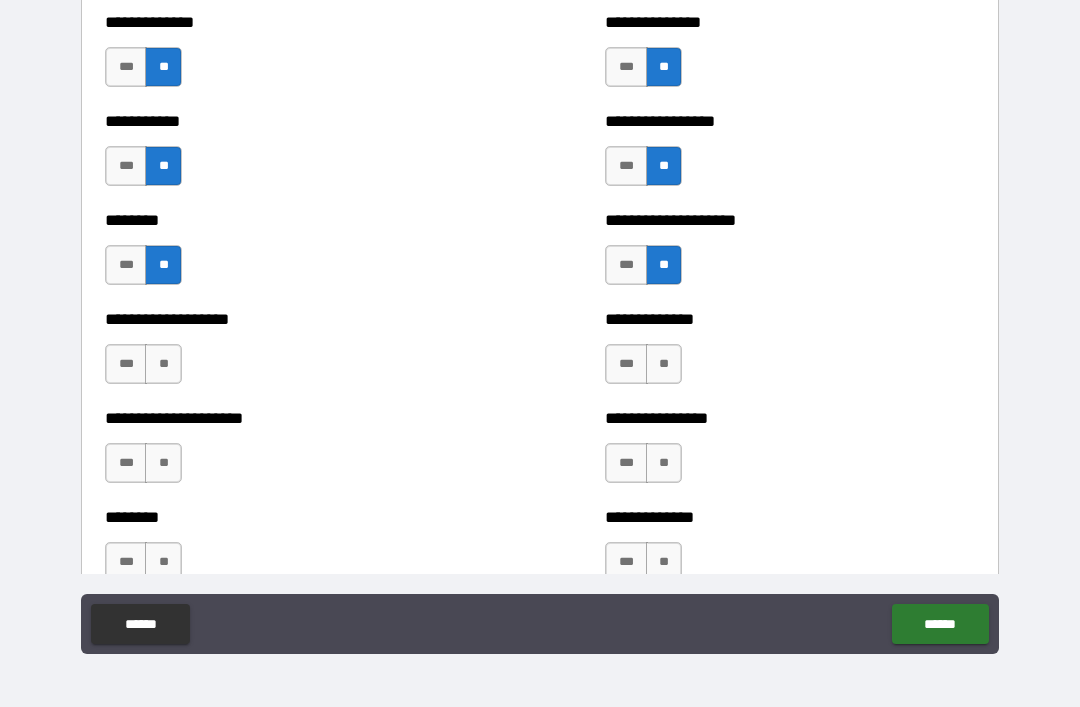 click on "**" at bounding box center (163, 364) 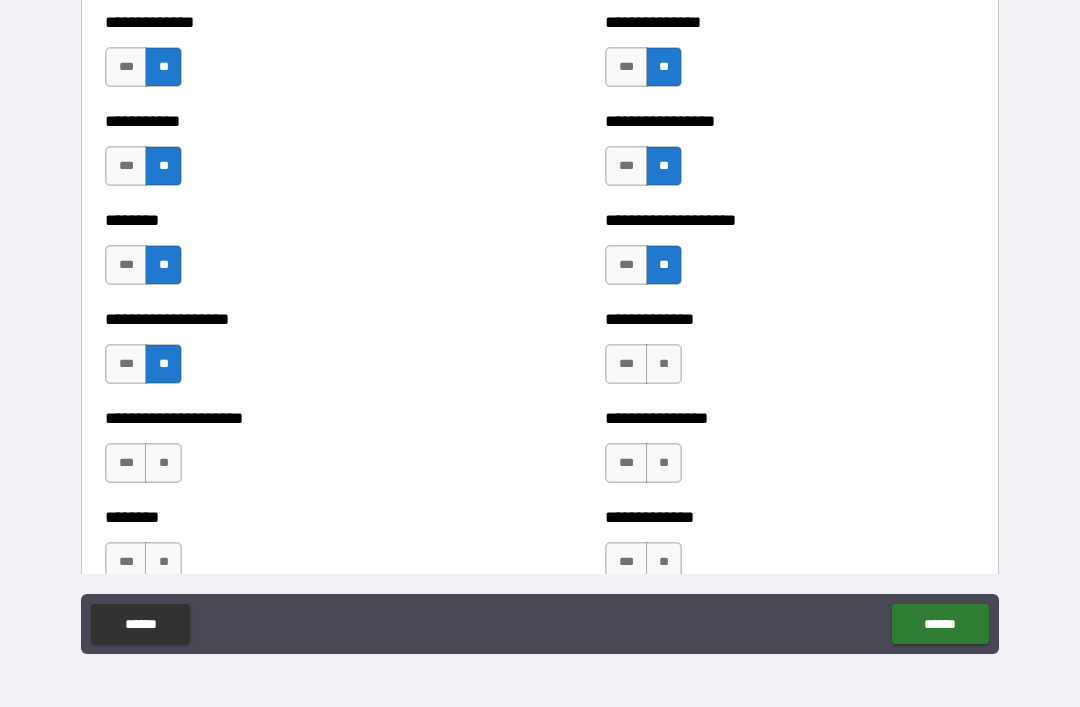 click on "**" at bounding box center [163, 463] 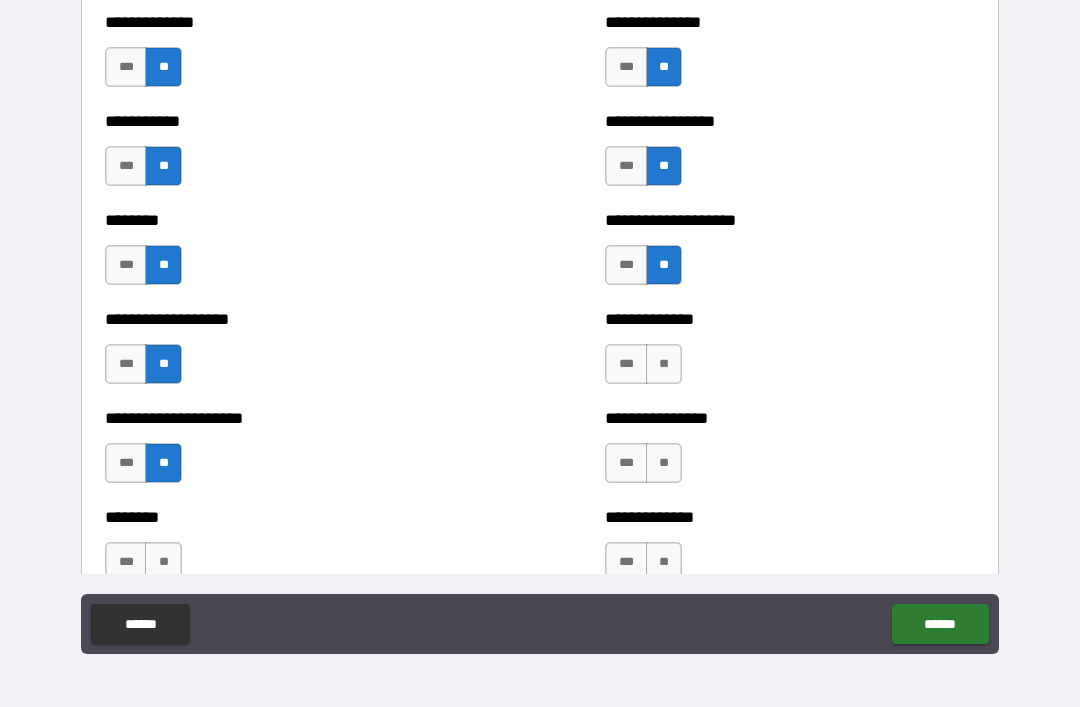 click on "**" at bounding box center (664, 364) 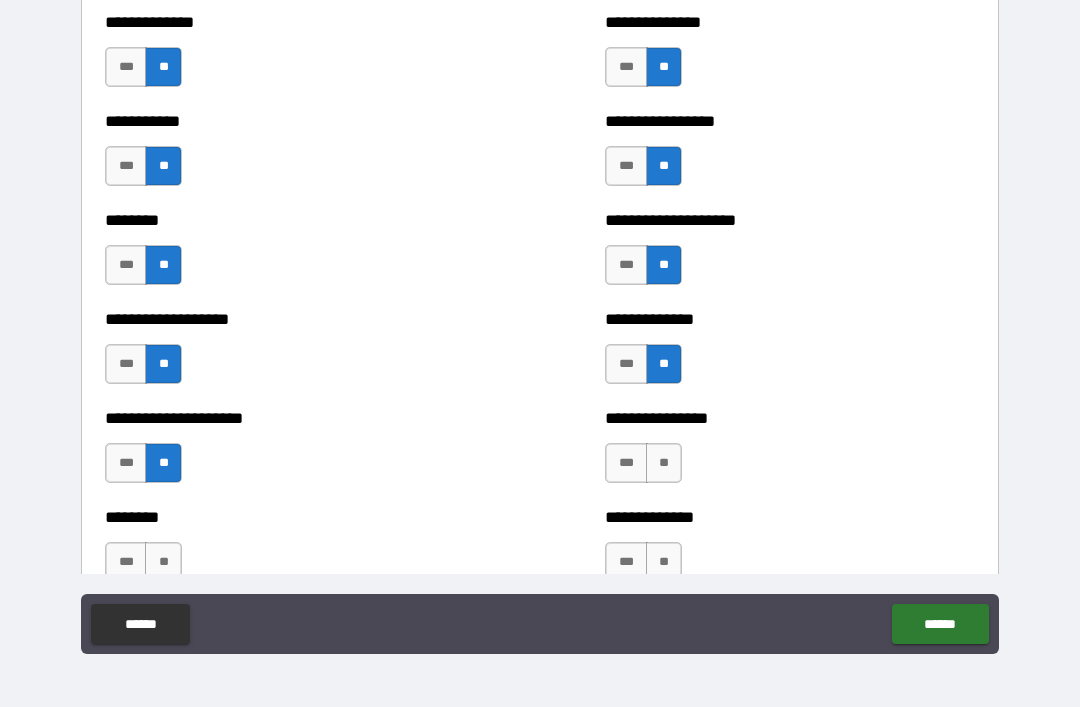 click on "**" at bounding box center (664, 463) 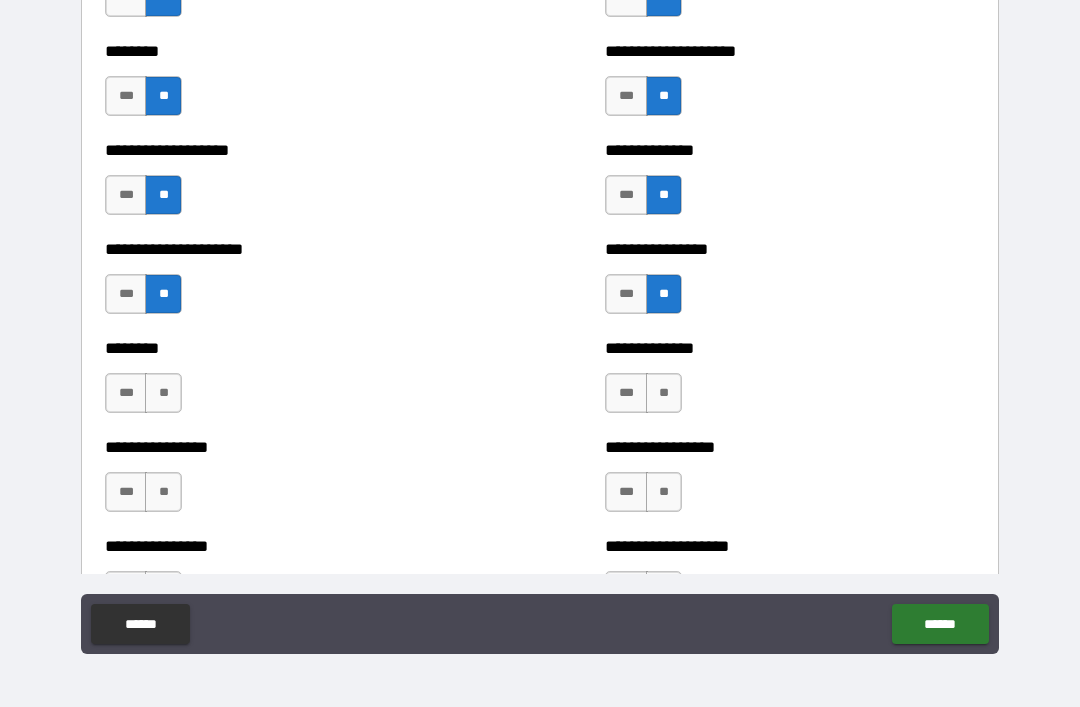 scroll, scrollTop: 4374, scrollLeft: 0, axis: vertical 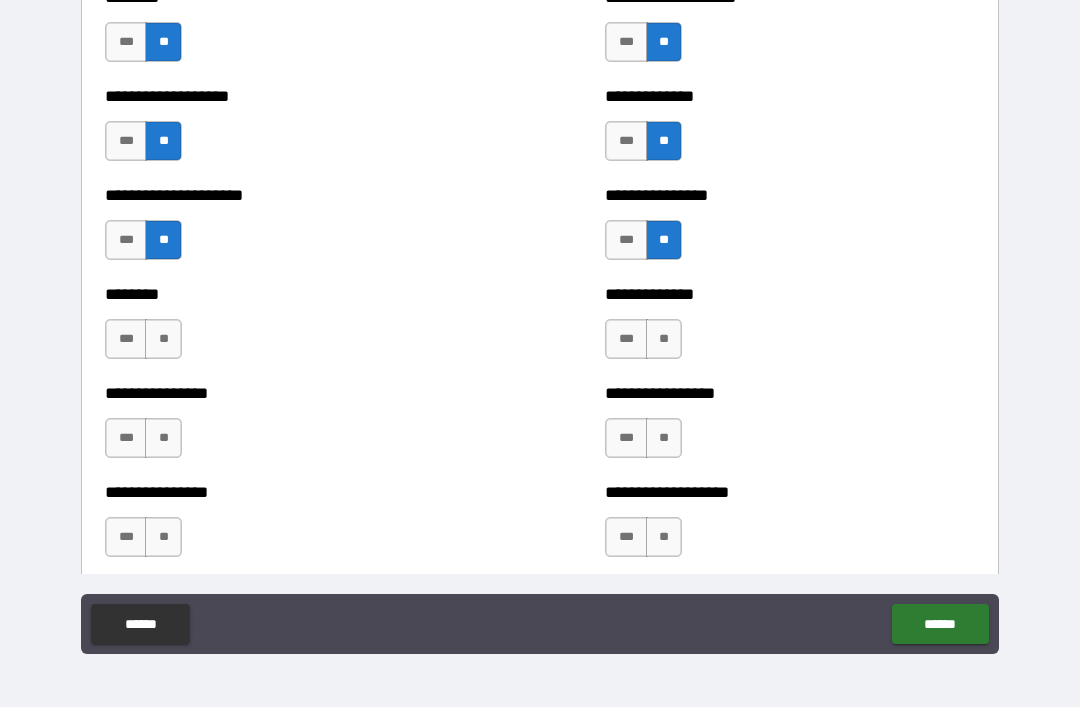 click on "**" at bounding box center (163, 339) 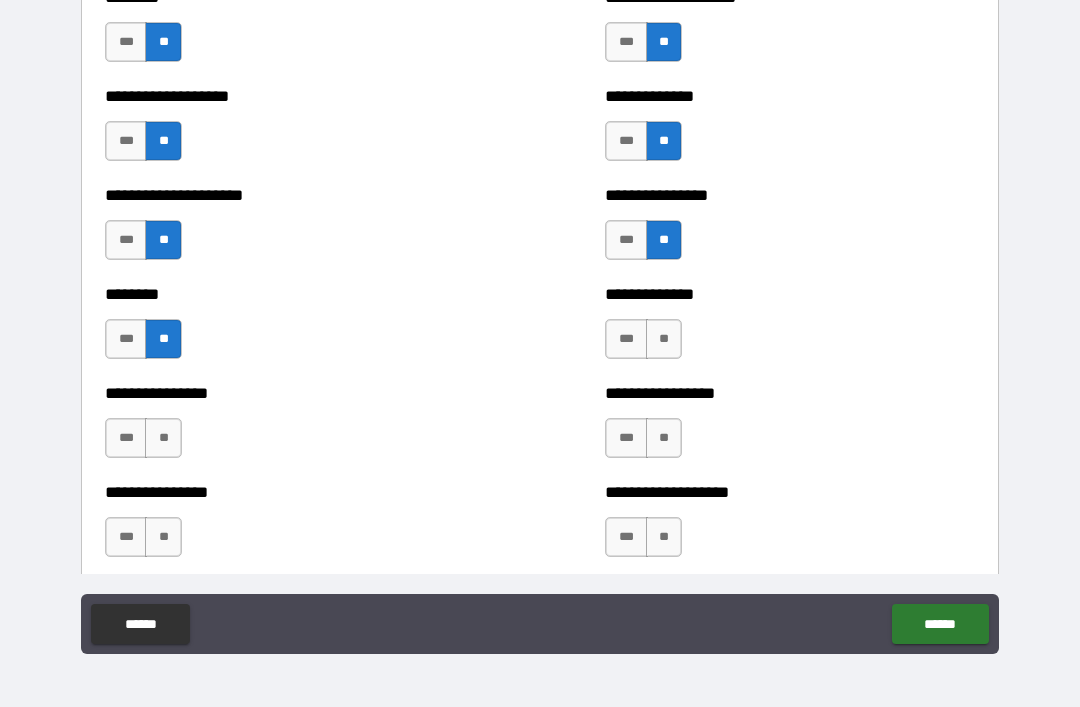 click on "**" at bounding box center [163, 438] 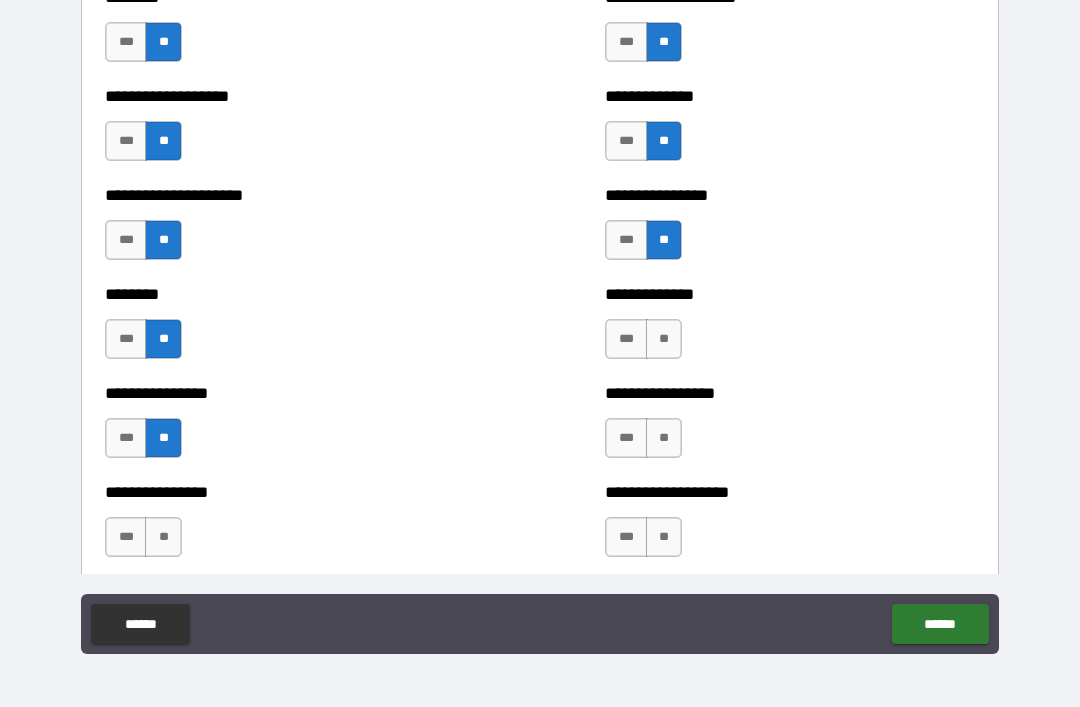 click on "**" at bounding box center (163, 537) 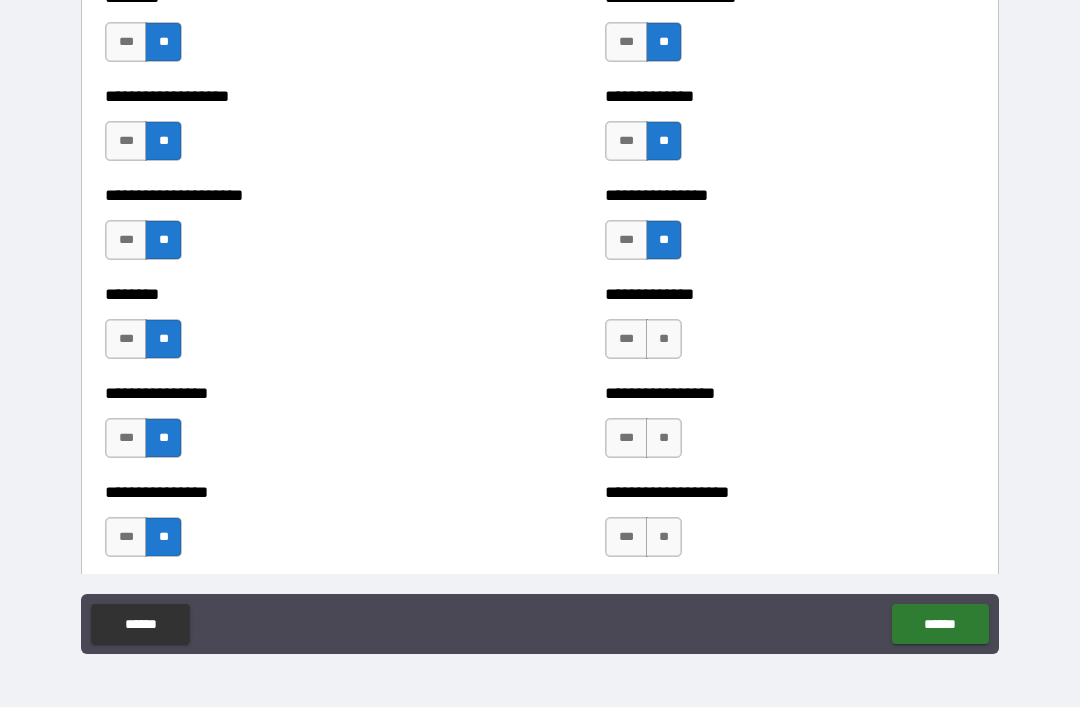 click on "**" at bounding box center [664, 339] 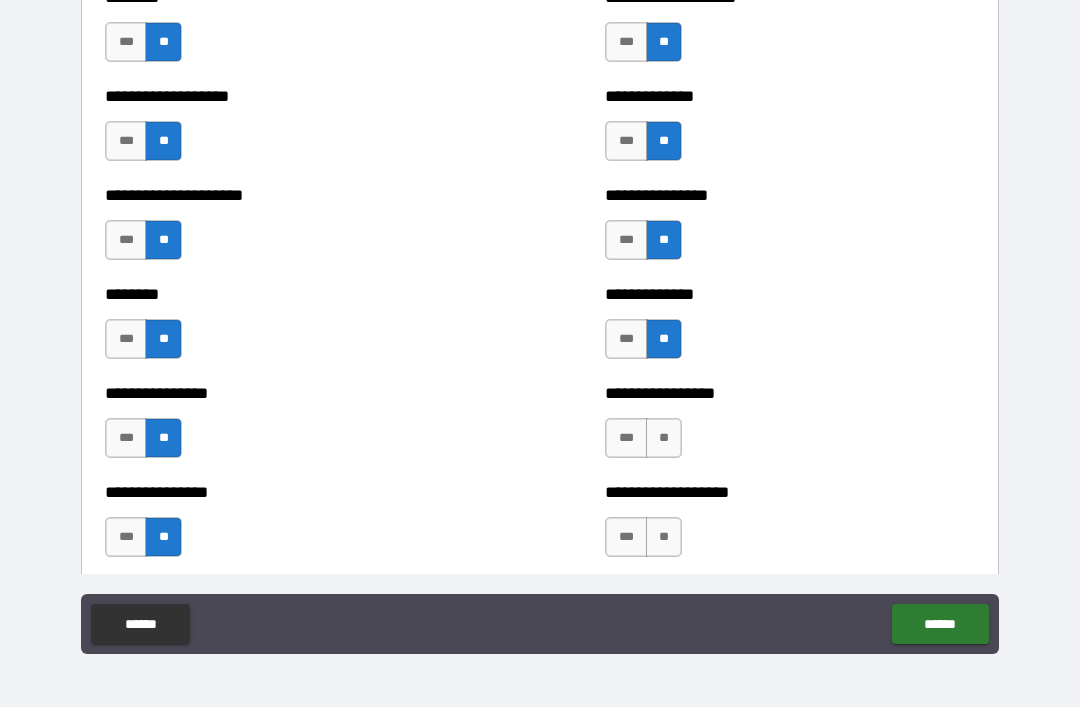 click on "**" at bounding box center [664, 438] 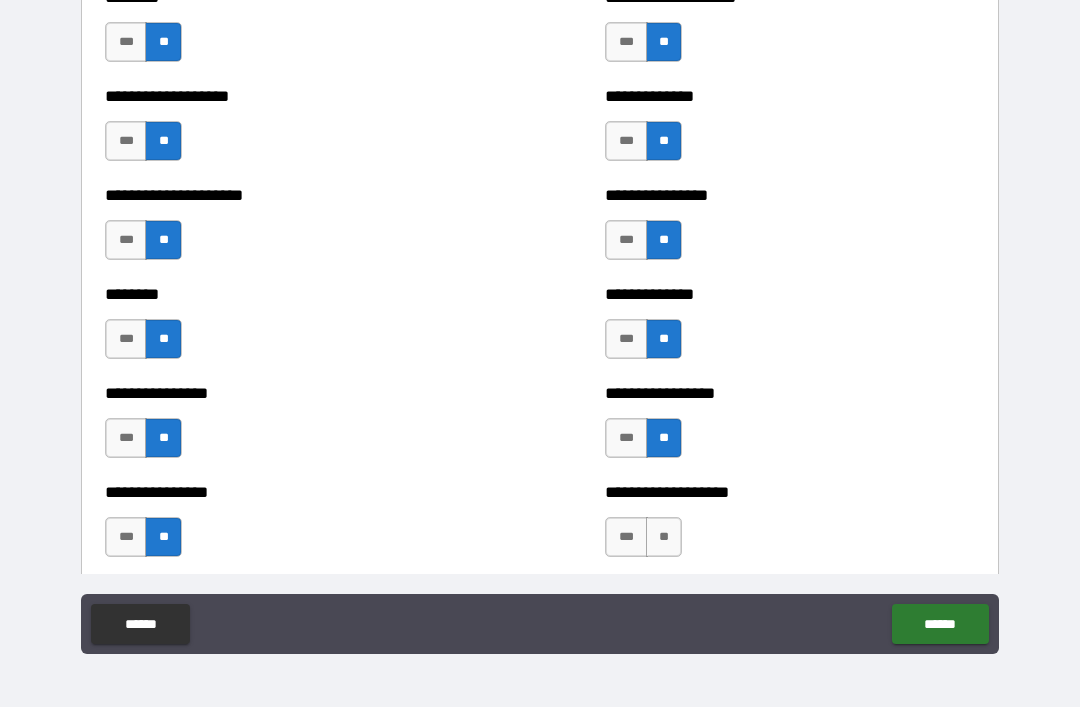 click on "**" at bounding box center (664, 537) 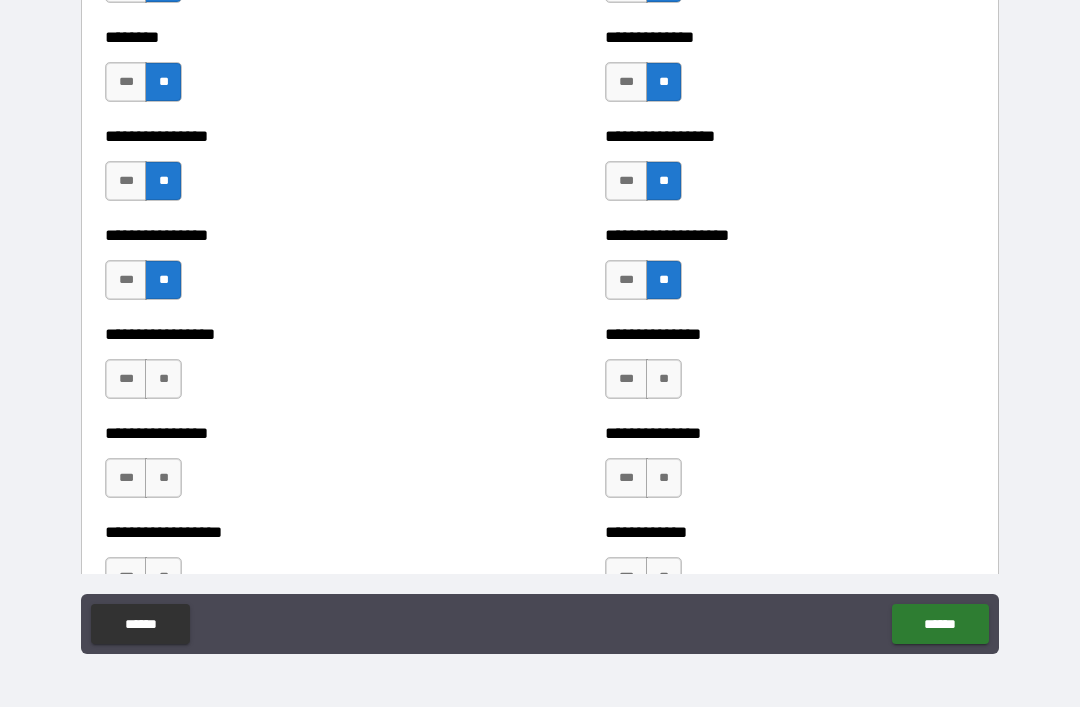 scroll, scrollTop: 4638, scrollLeft: 0, axis: vertical 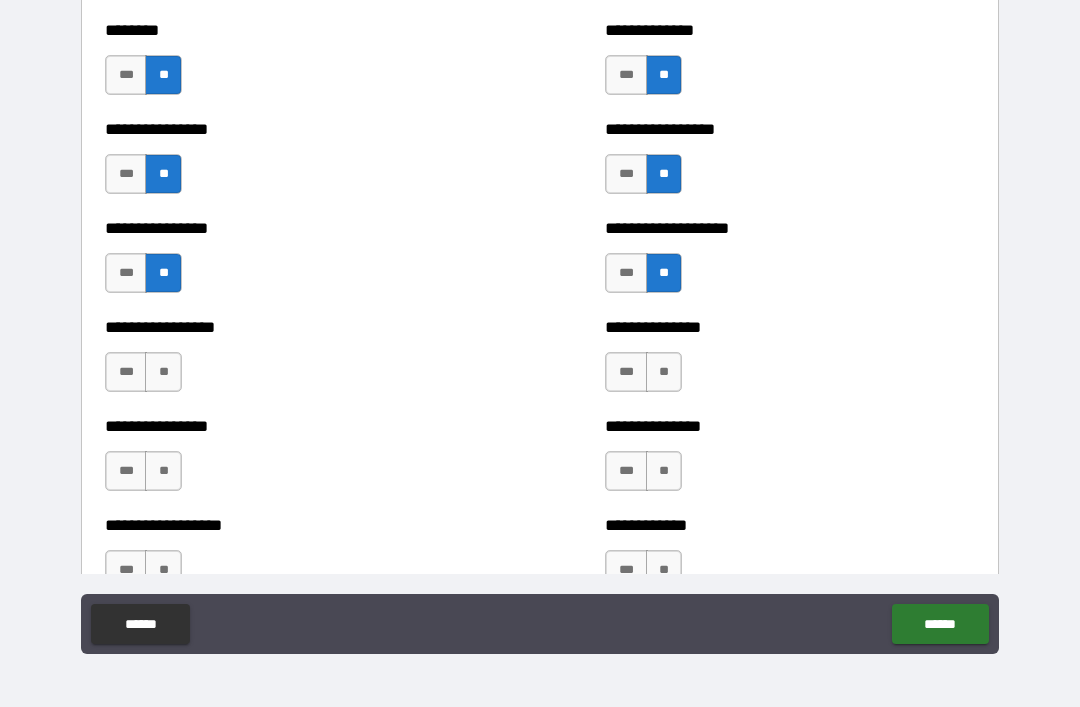 click on "**" at bounding box center (163, 372) 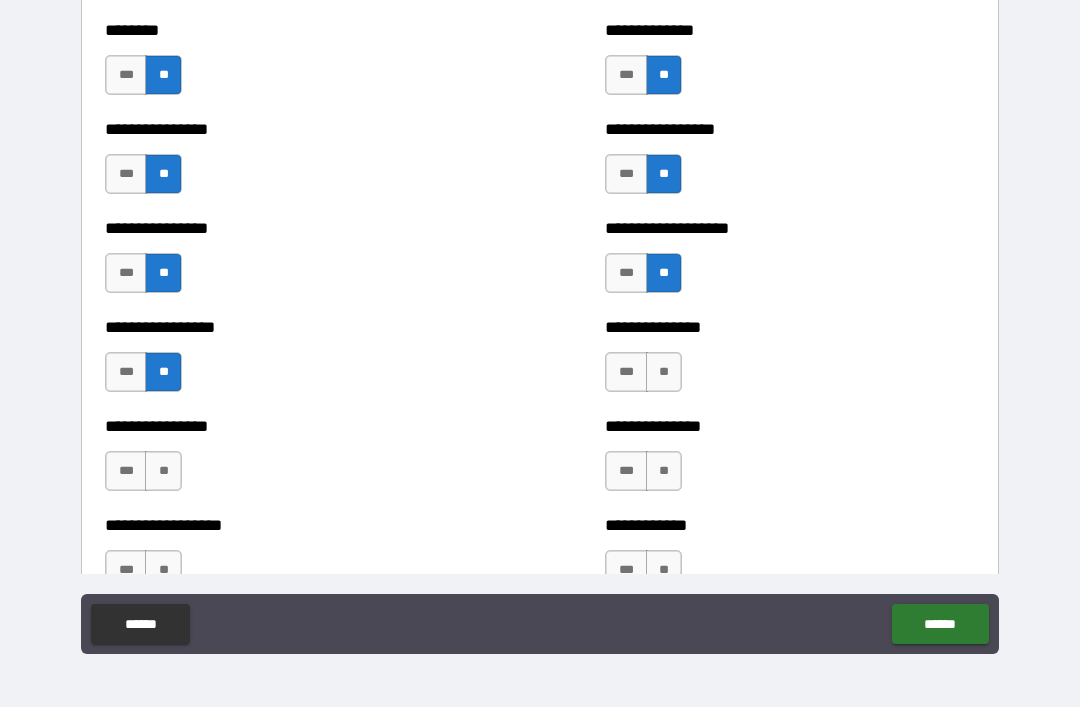 click on "**" at bounding box center (163, 471) 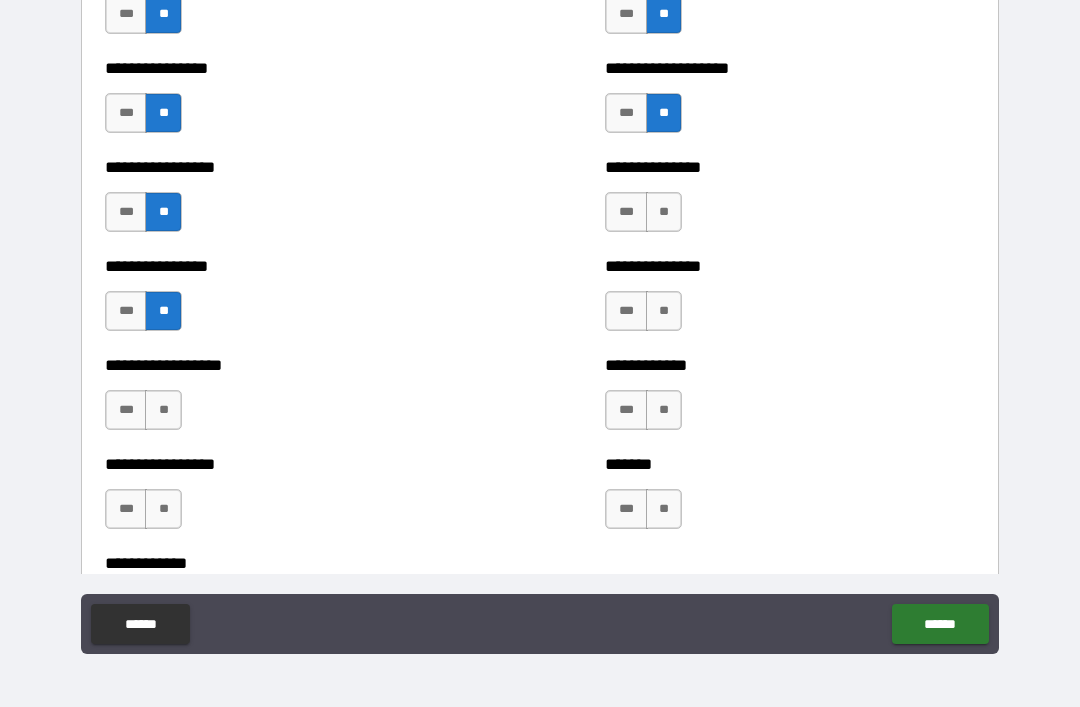 scroll, scrollTop: 4824, scrollLeft: 0, axis: vertical 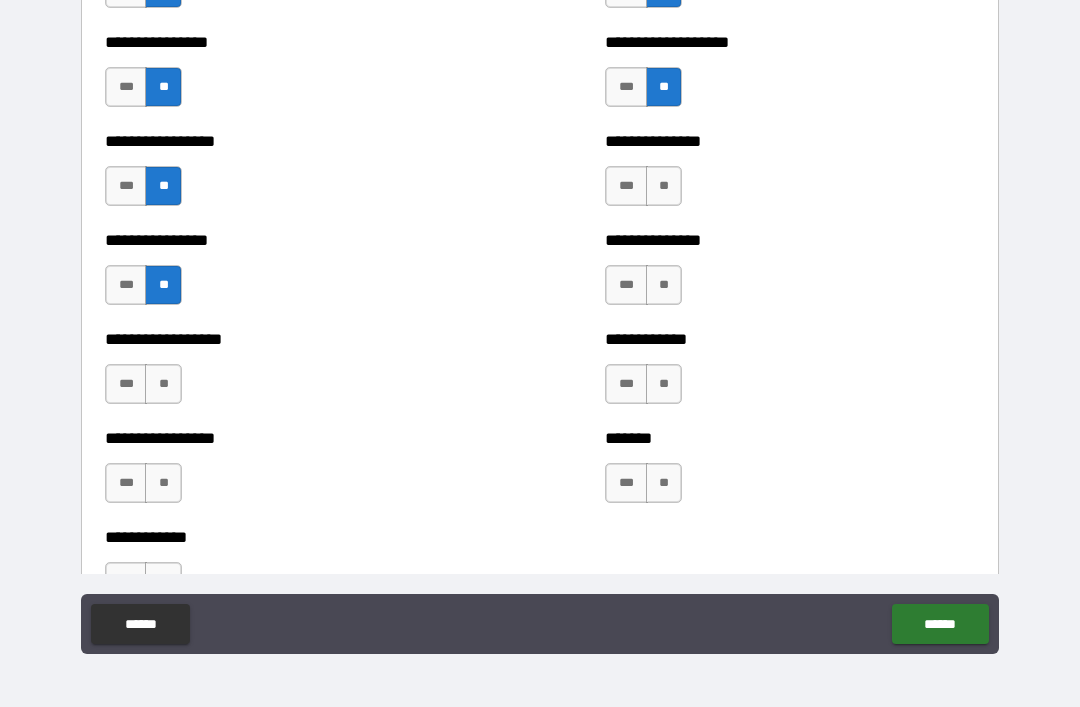 click on "**" at bounding box center [163, 384] 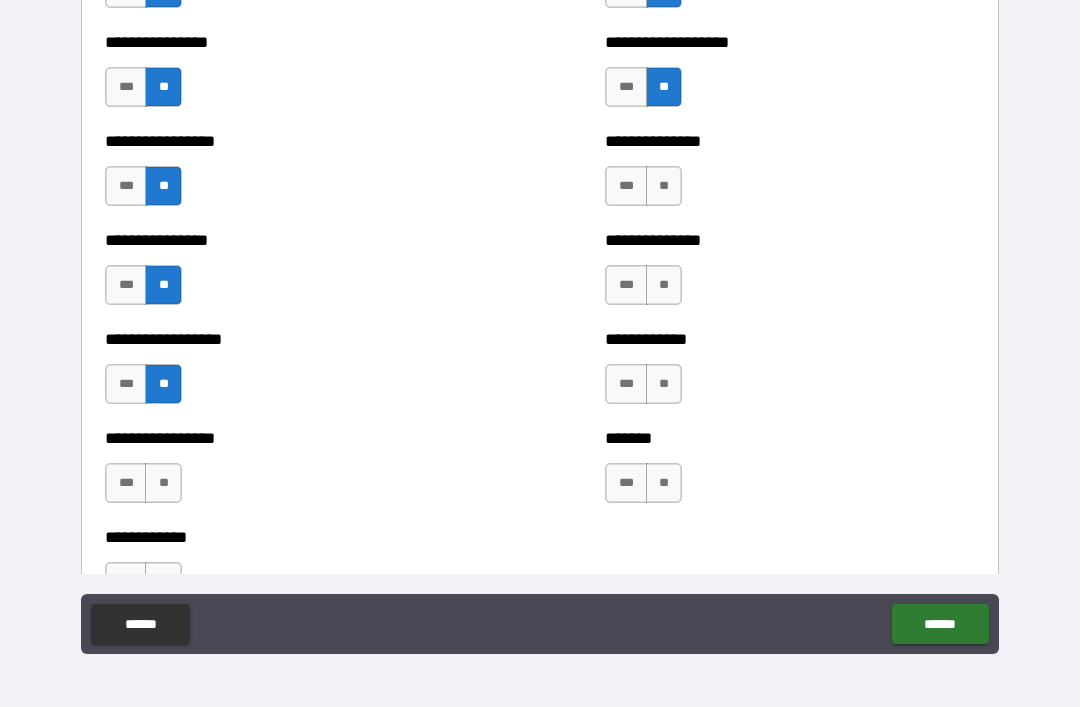 click on "**" at bounding box center (664, 186) 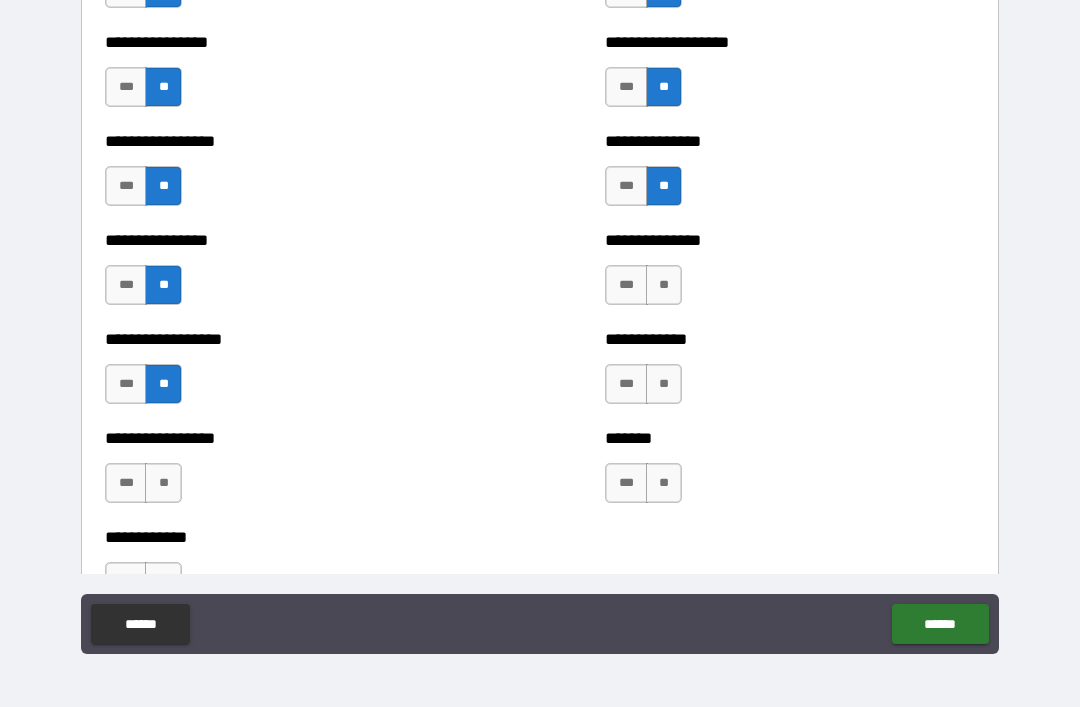 click on "**" at bounding box center [664, 285] 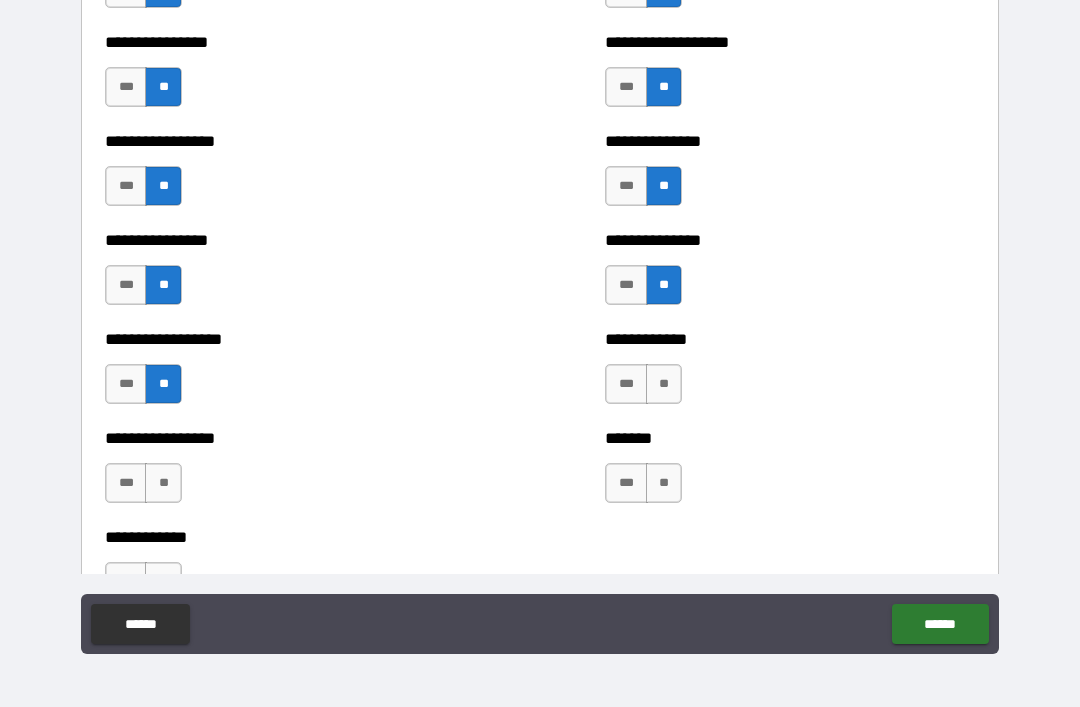 click on "**" at bounding box center (664, 384) 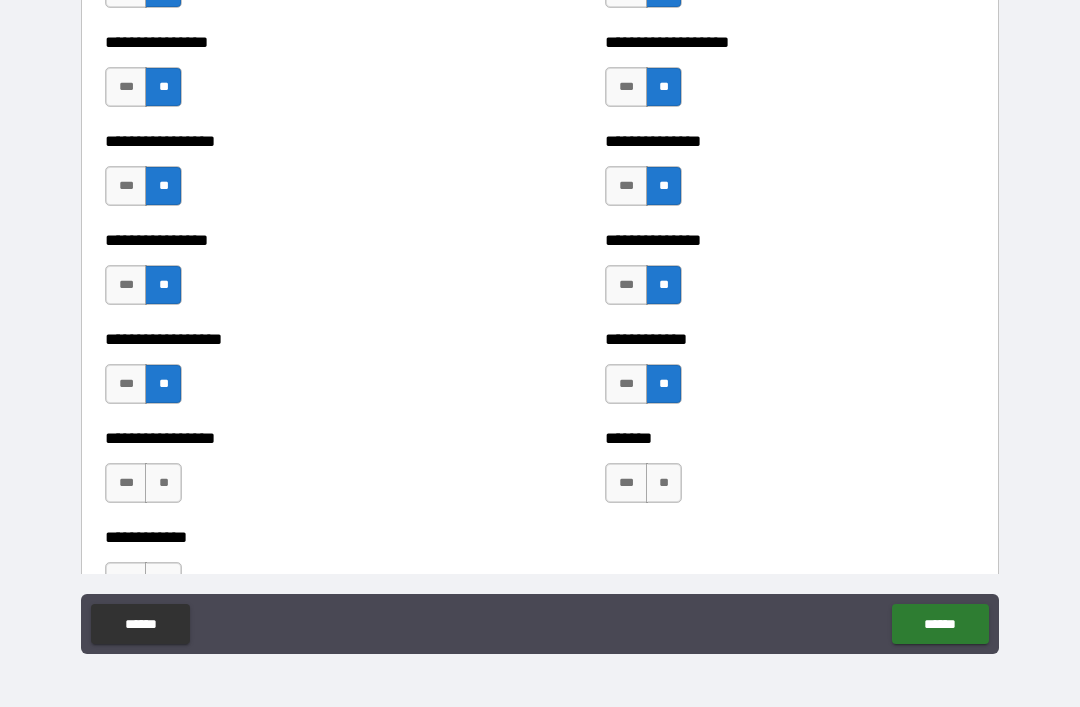 click on "**" at bounding box center [664, 483] 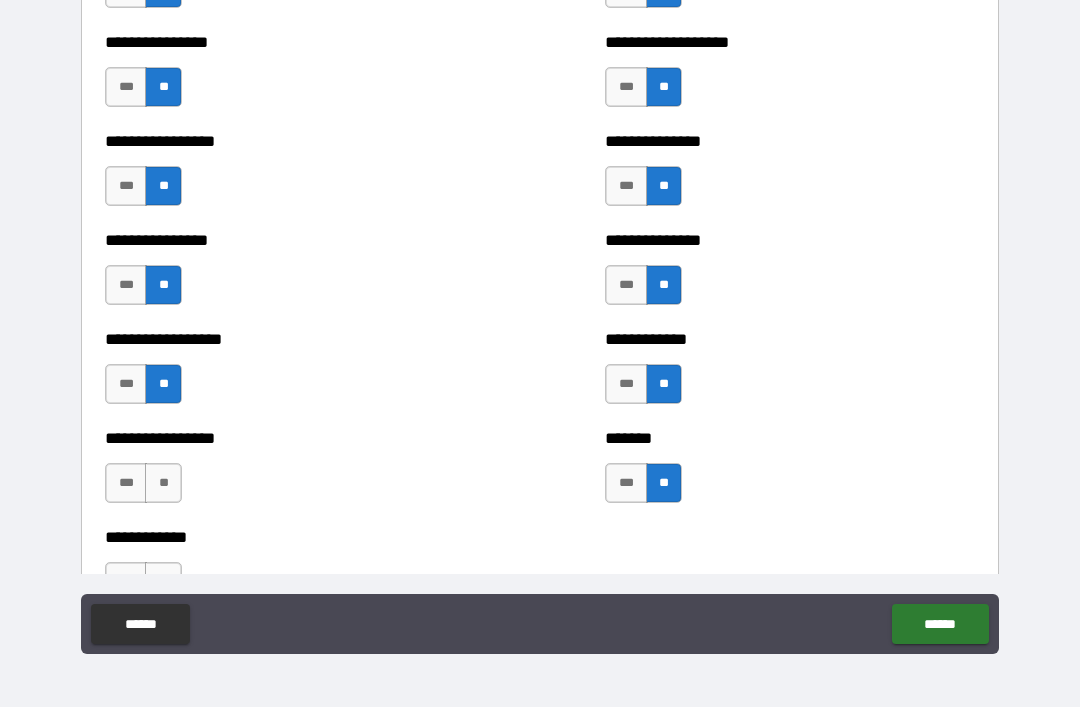 click on "**" at bounding box center [163, 483] 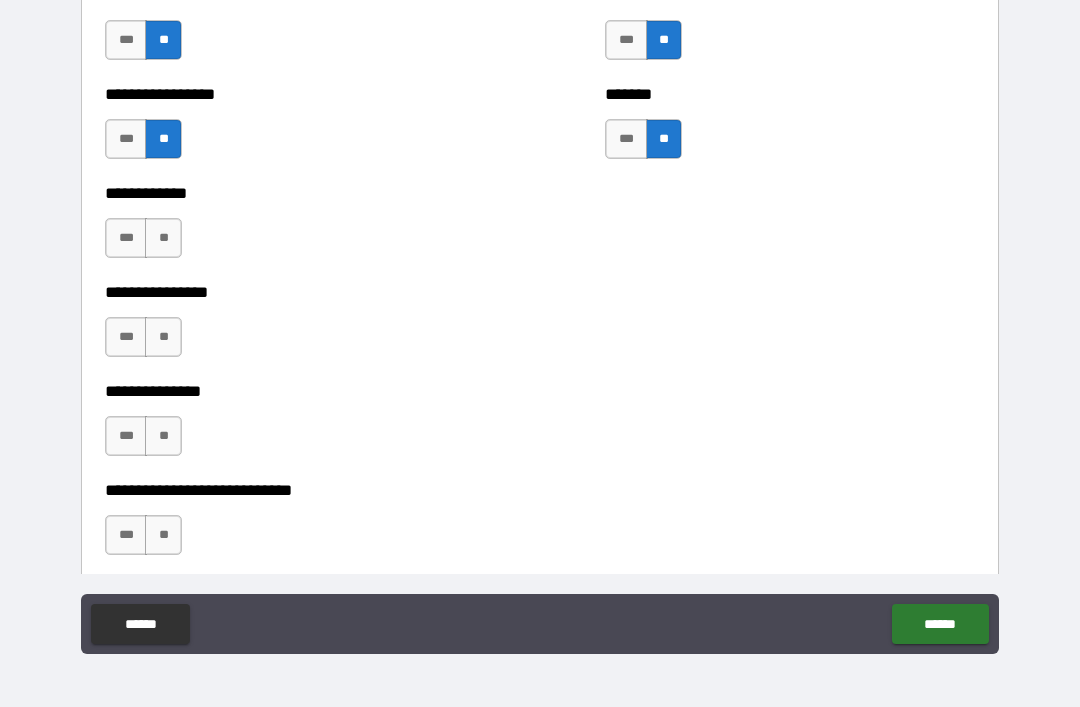 scroll, scrollTop: 5171, scrollLeft: 0, axis: vertical 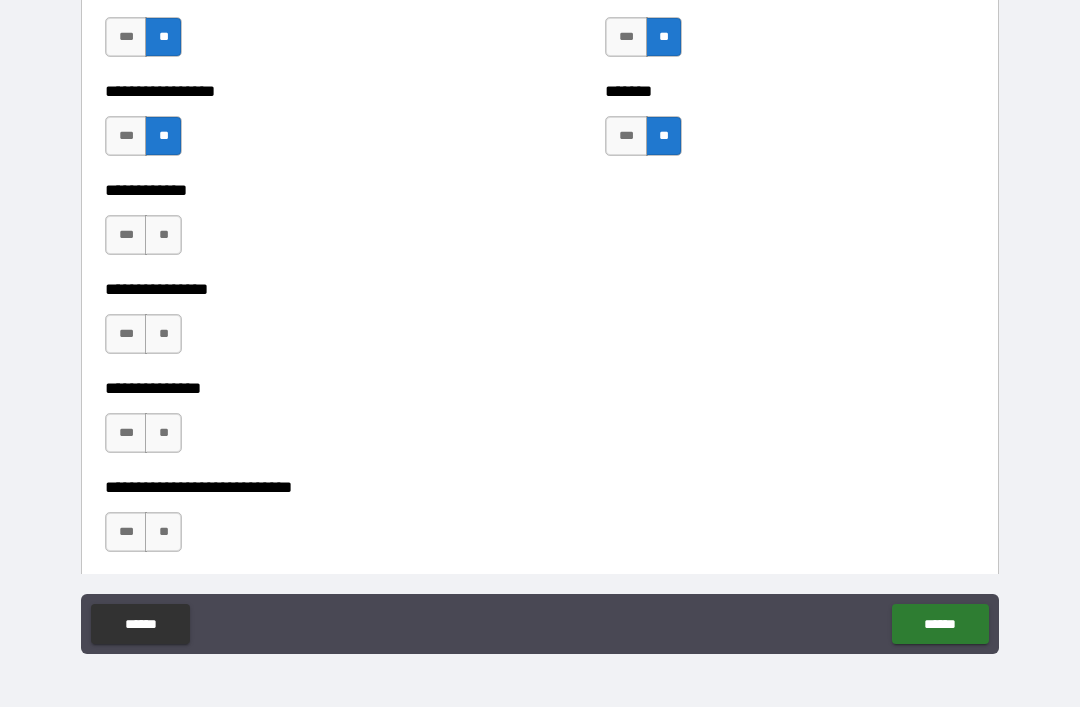 click on "**" at bounding box center (163, 334) 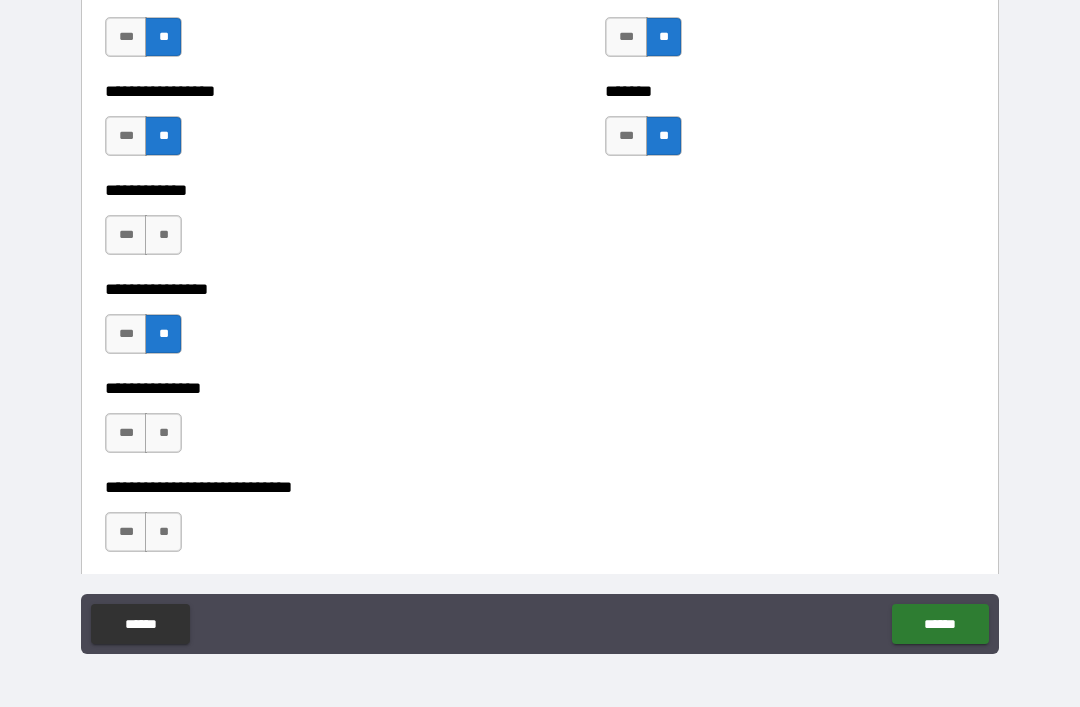 click on "**" at bounding box center [163, 433] 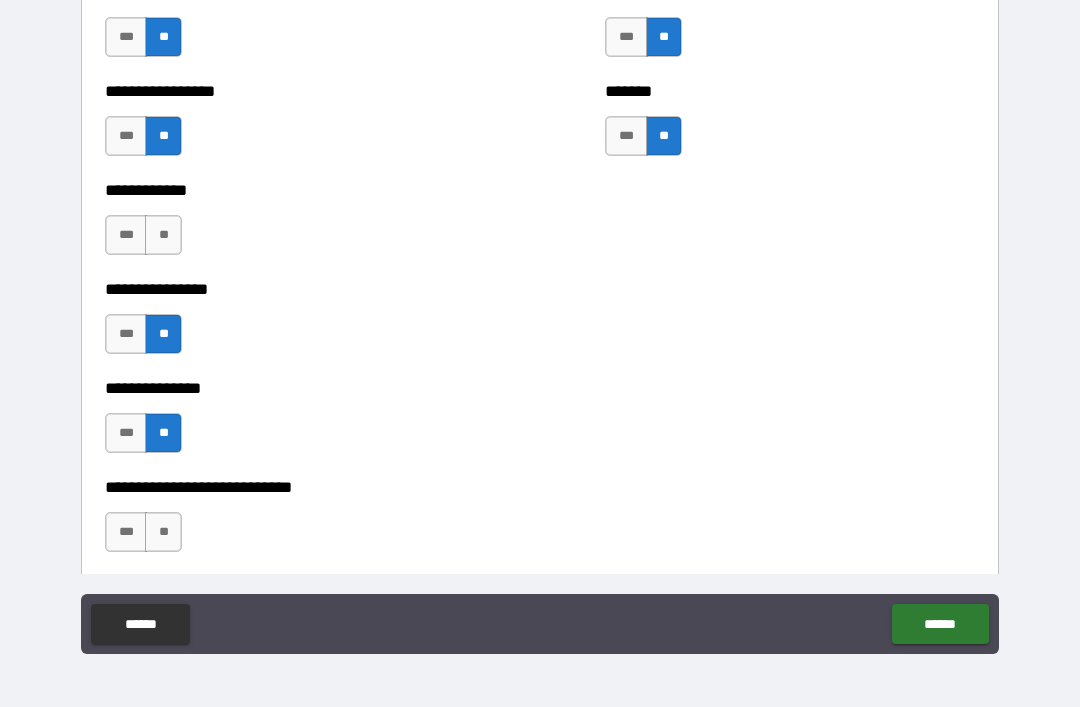 click on "**" at bounding box center [163, 532] 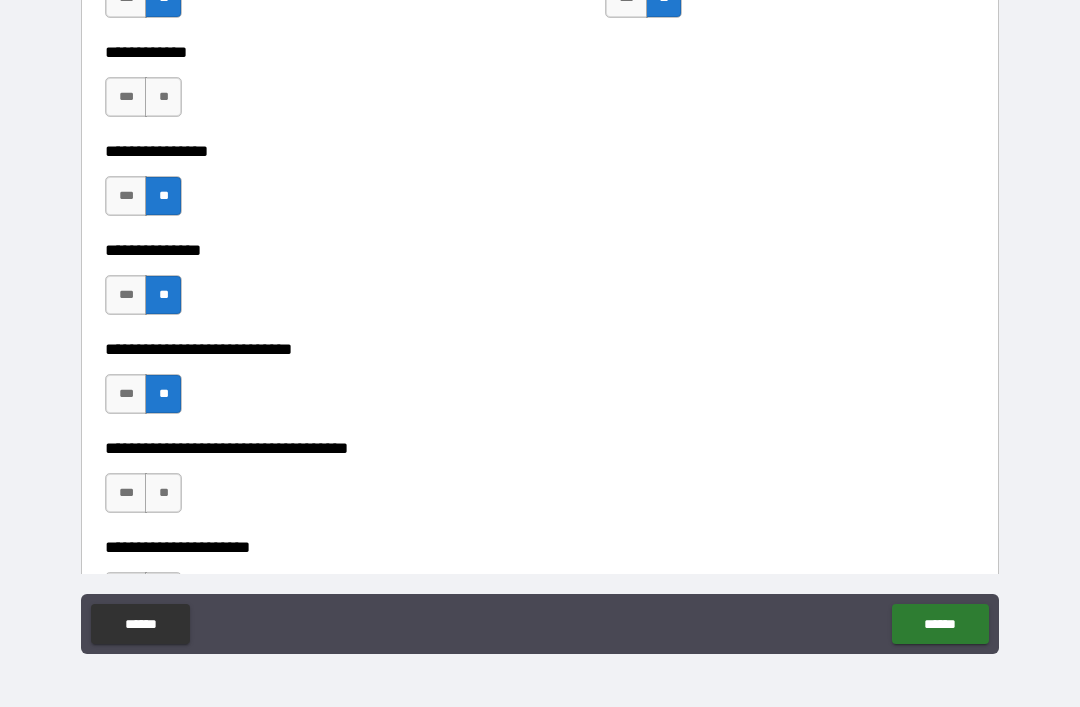 scroll, scrollTop: 5311, scrollLeft: 0, axis: vertical 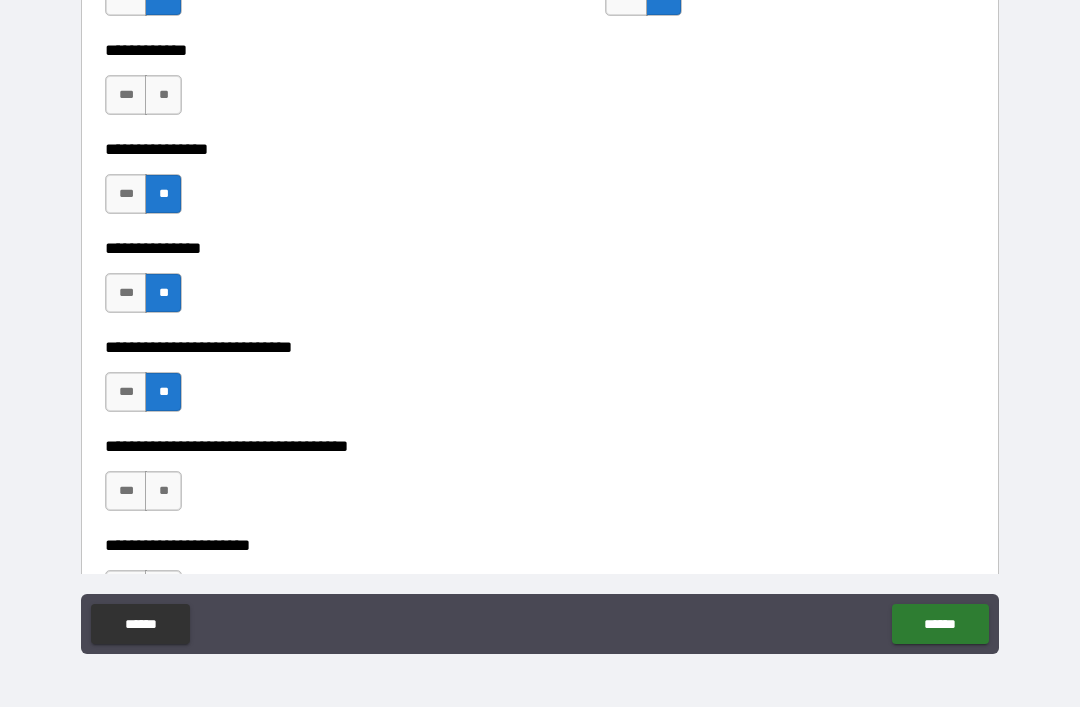 click on "**" at bounding box center (163, 95) 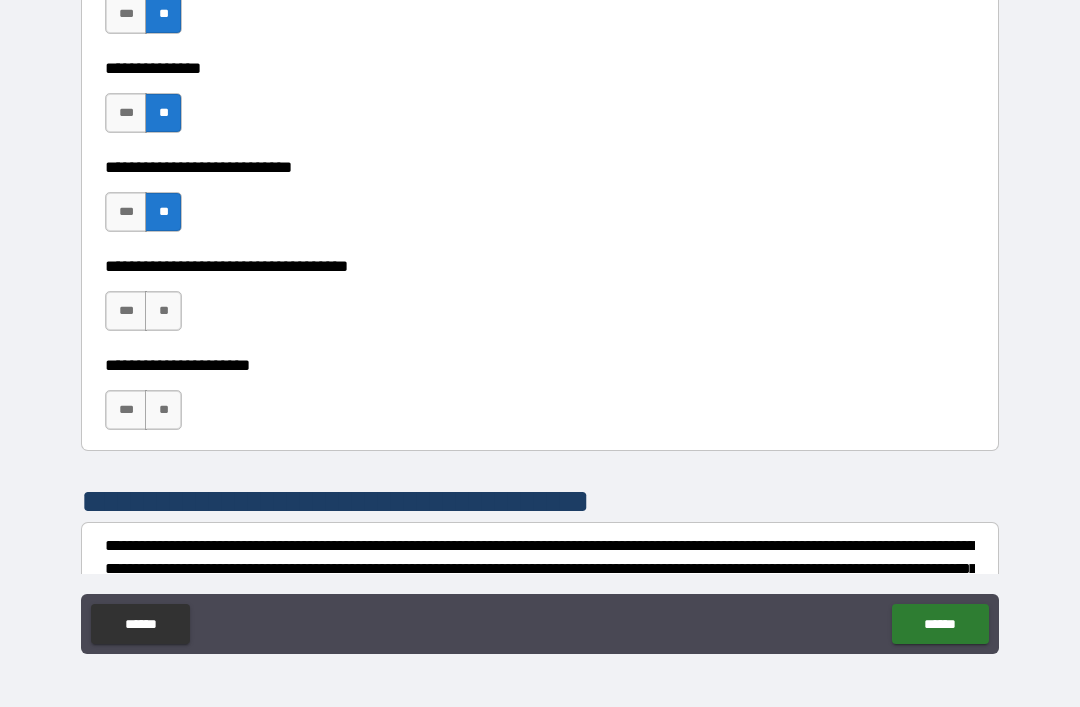 scroll, scrollTop: 5498, scrollLeft: 0, axis: vertical 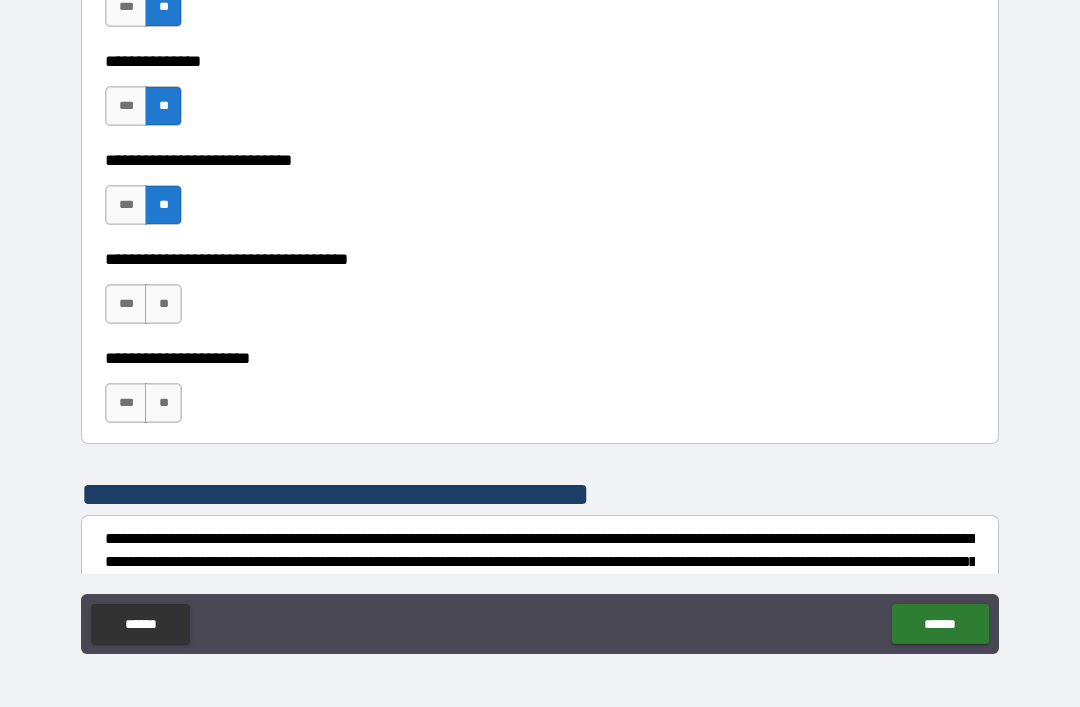 click on "**" at bounding box center (163, 304) 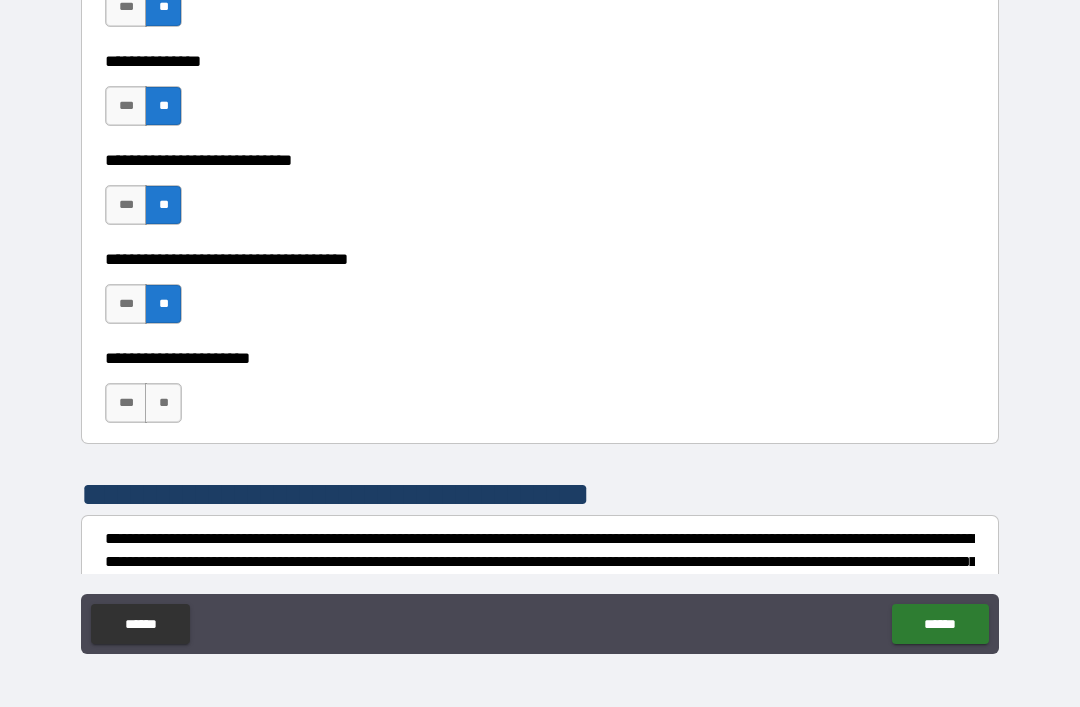 click on "**" at bounding box center [163, 403] 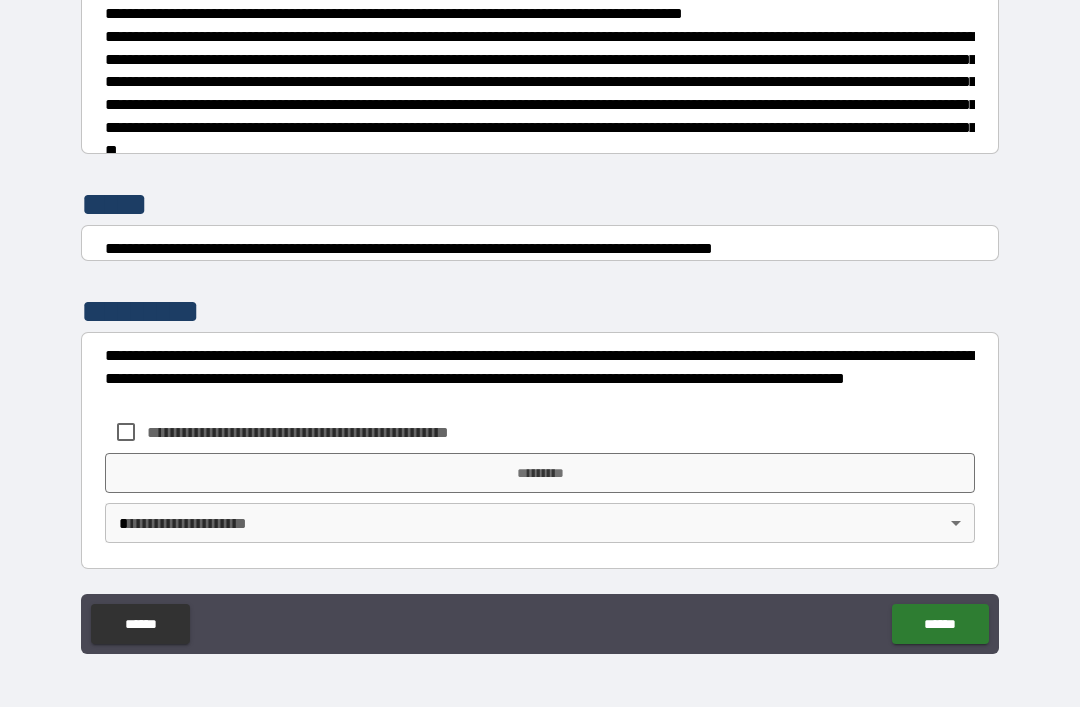 scroll, scrollTop: 7448, scrollLeft: 0, axis: vertical 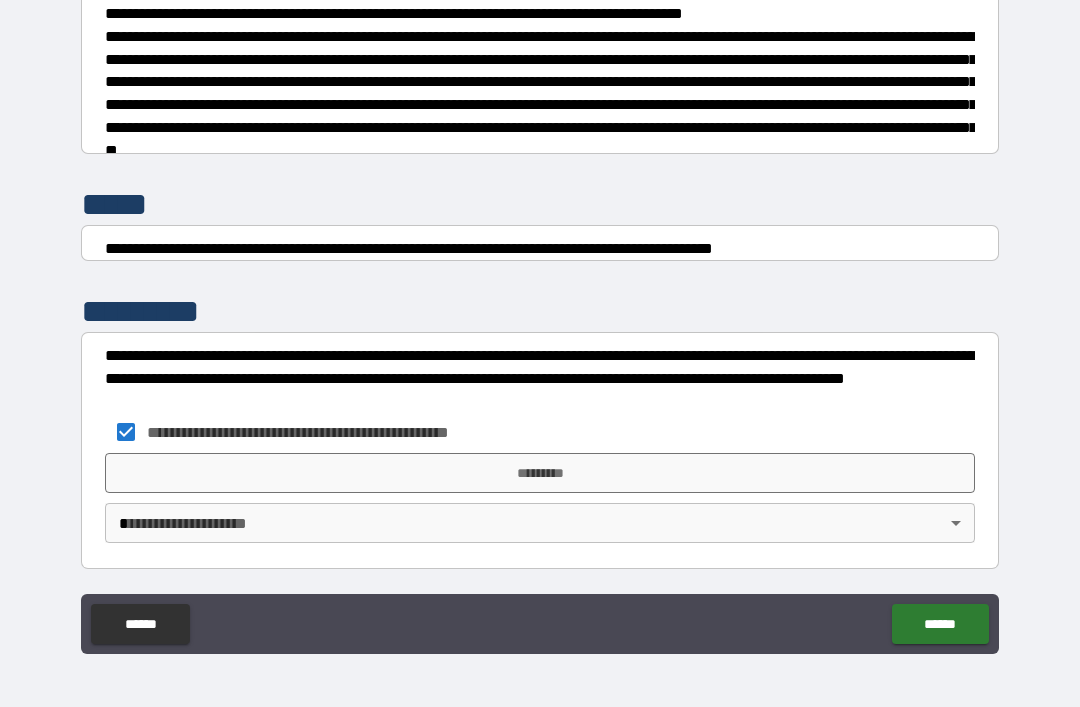 click on "**********" at bounding box center (540, 321) 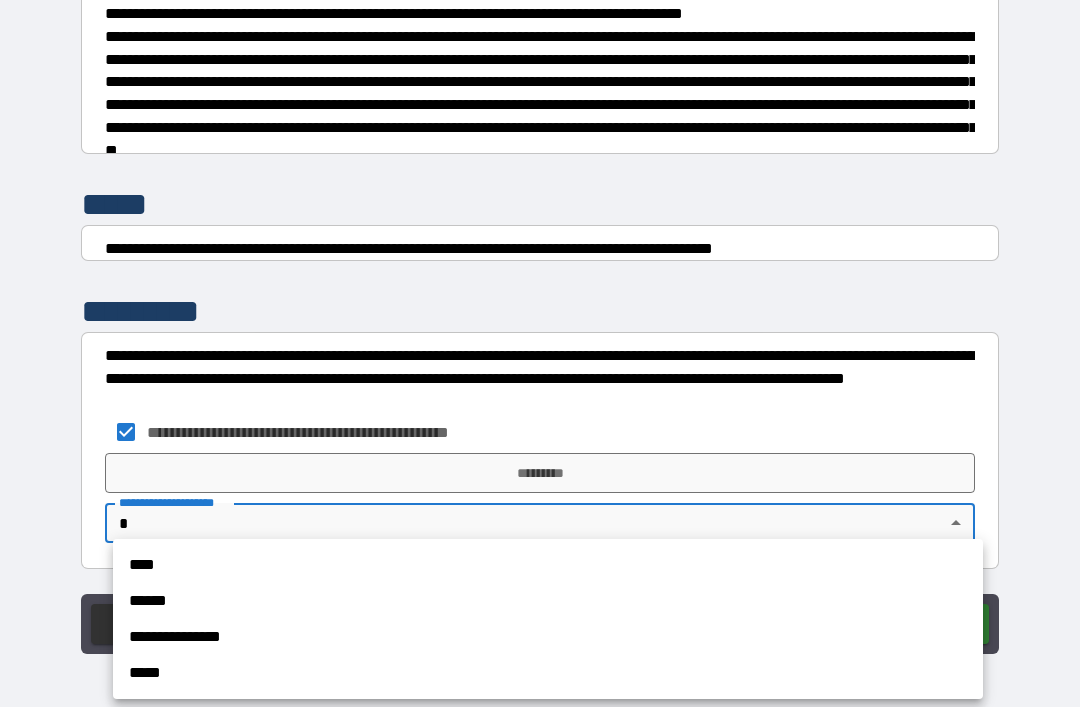 click on "**********" at bounding box center [548, 637] 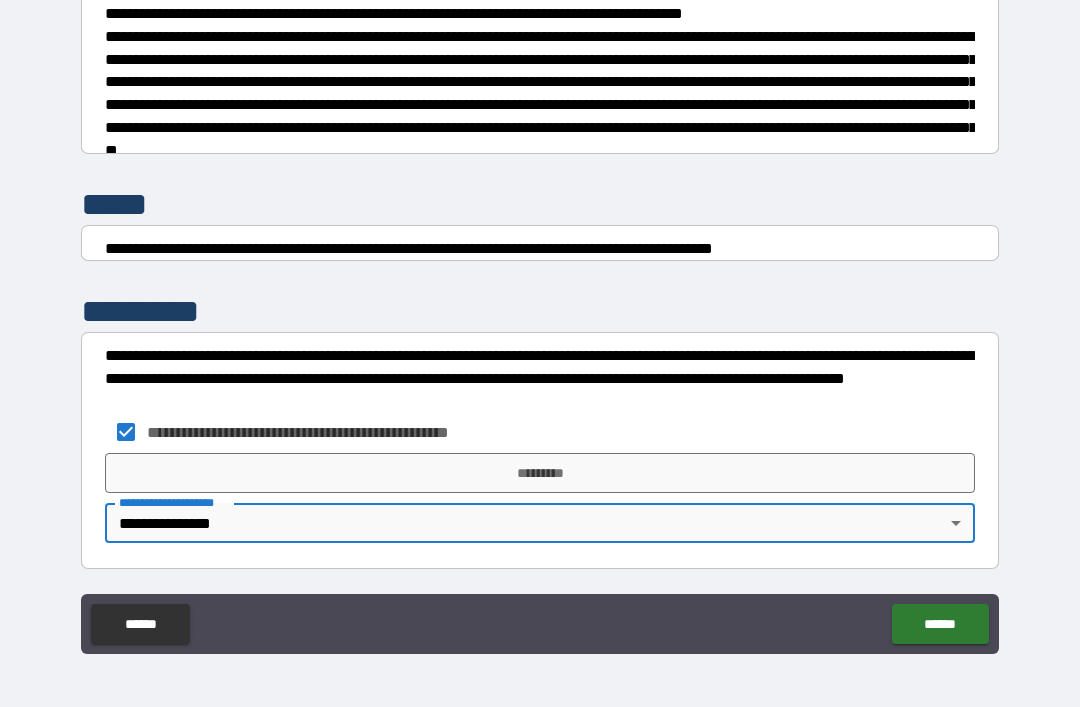 click on "*********" at bounding box center (540, 473) 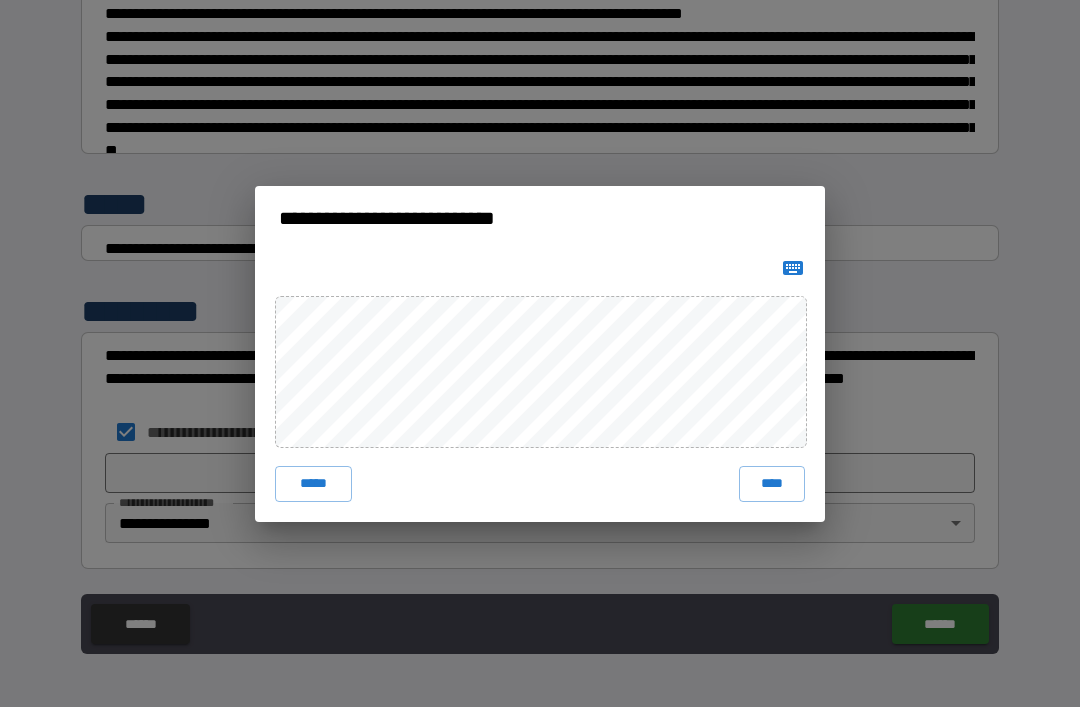 click on "****" at bounding box center [772, 484] 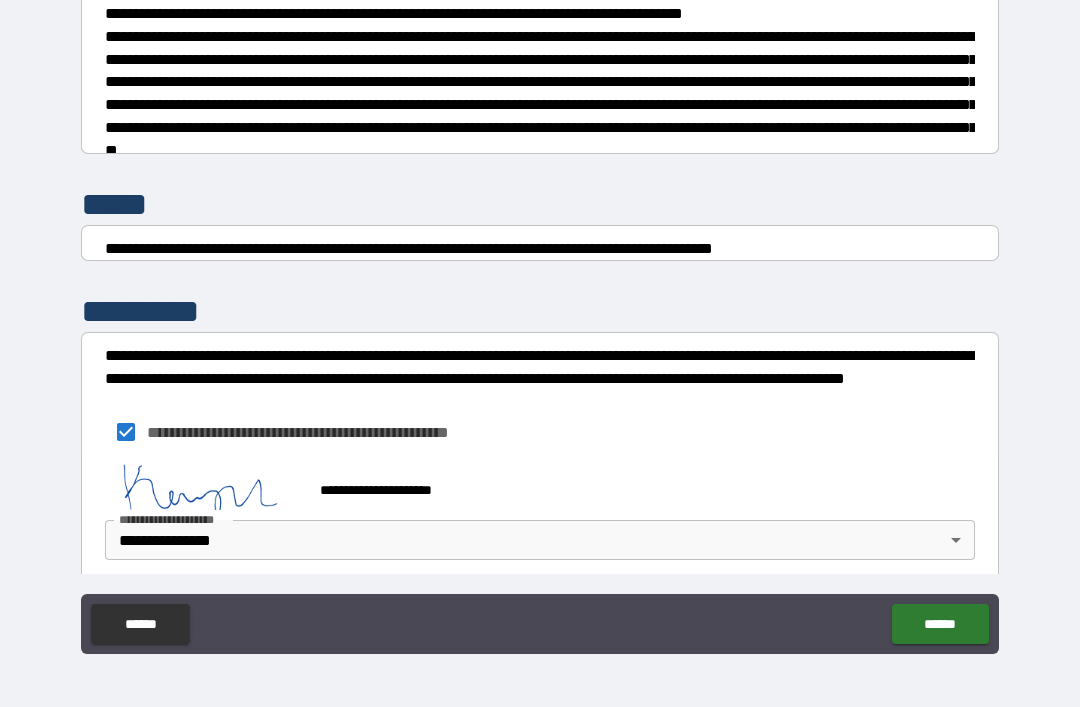 click on "******" at bounding box center [940, 624] 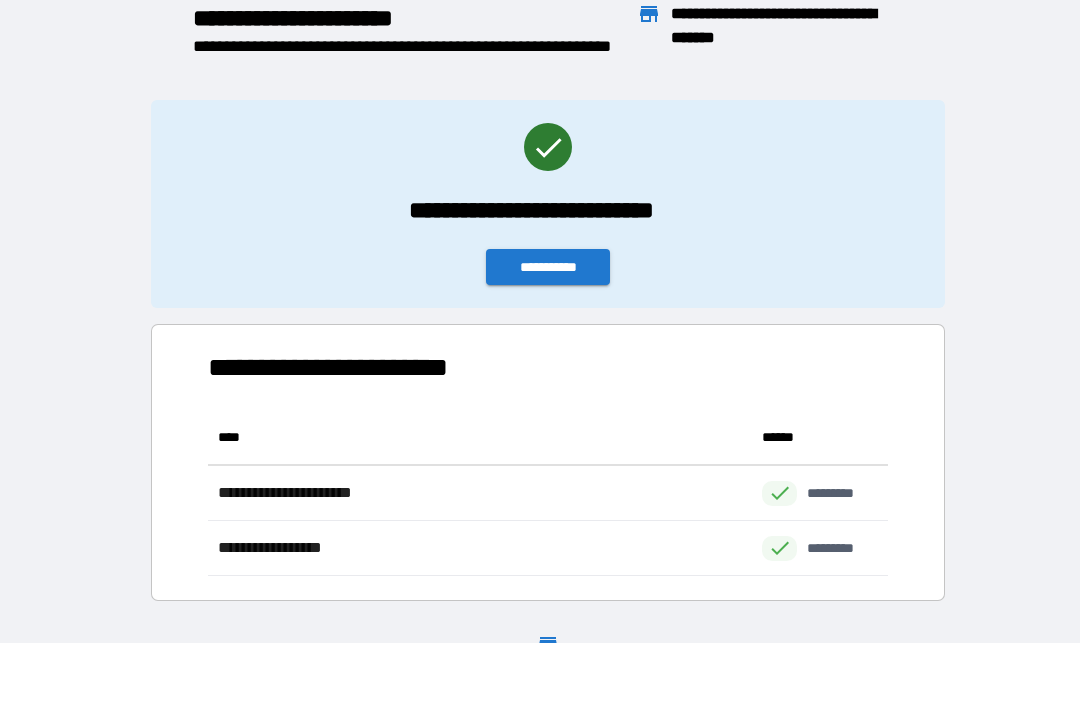scroll, scrollTop: 166, scrollLeft: 680, axis: both 